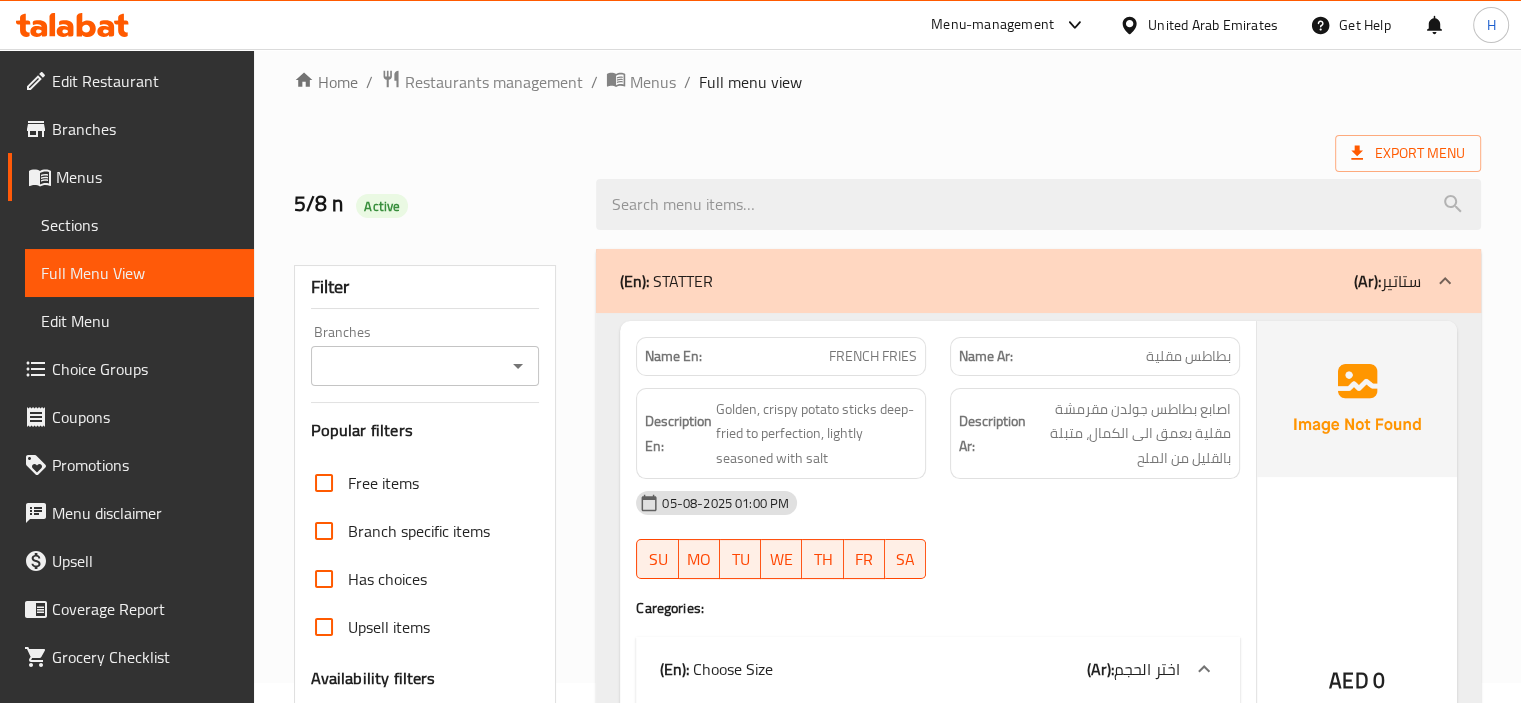 scroll, scrollTop: 12, scrollLeft: 0, axis: vertical 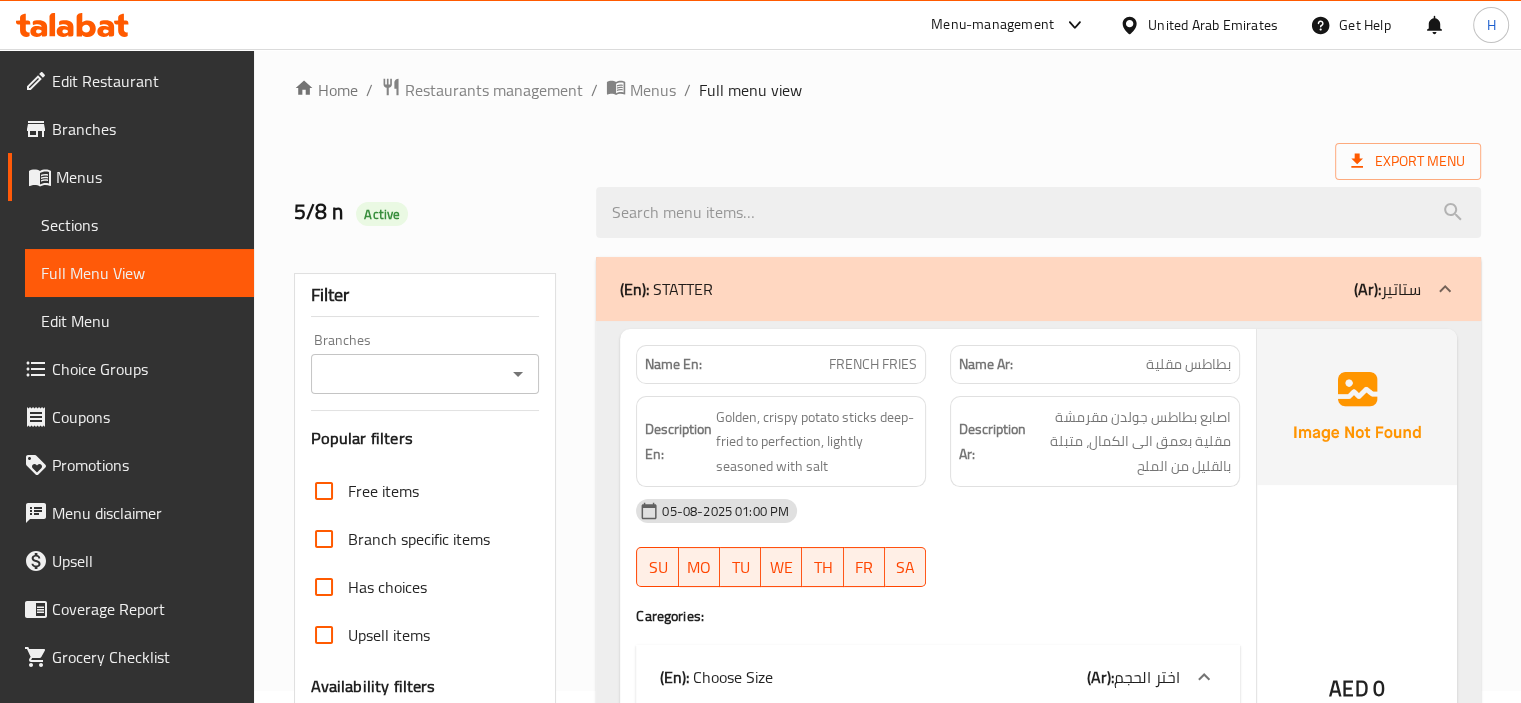 click on "(En):   STATTER (Ar): ستاتير" at bounding box center [1020, 289] 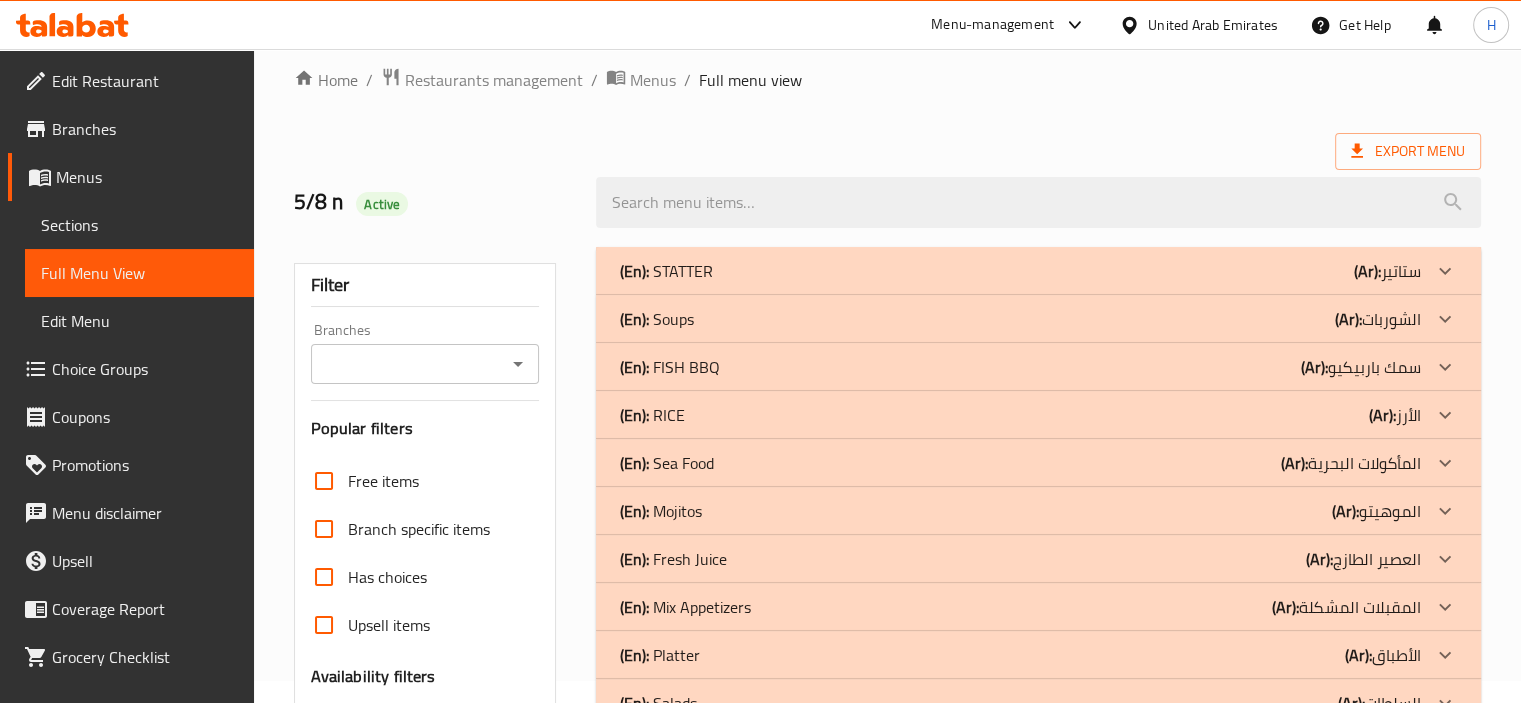 scroll, scrollTop: 58, scrollLeft: 0, axis: vertical 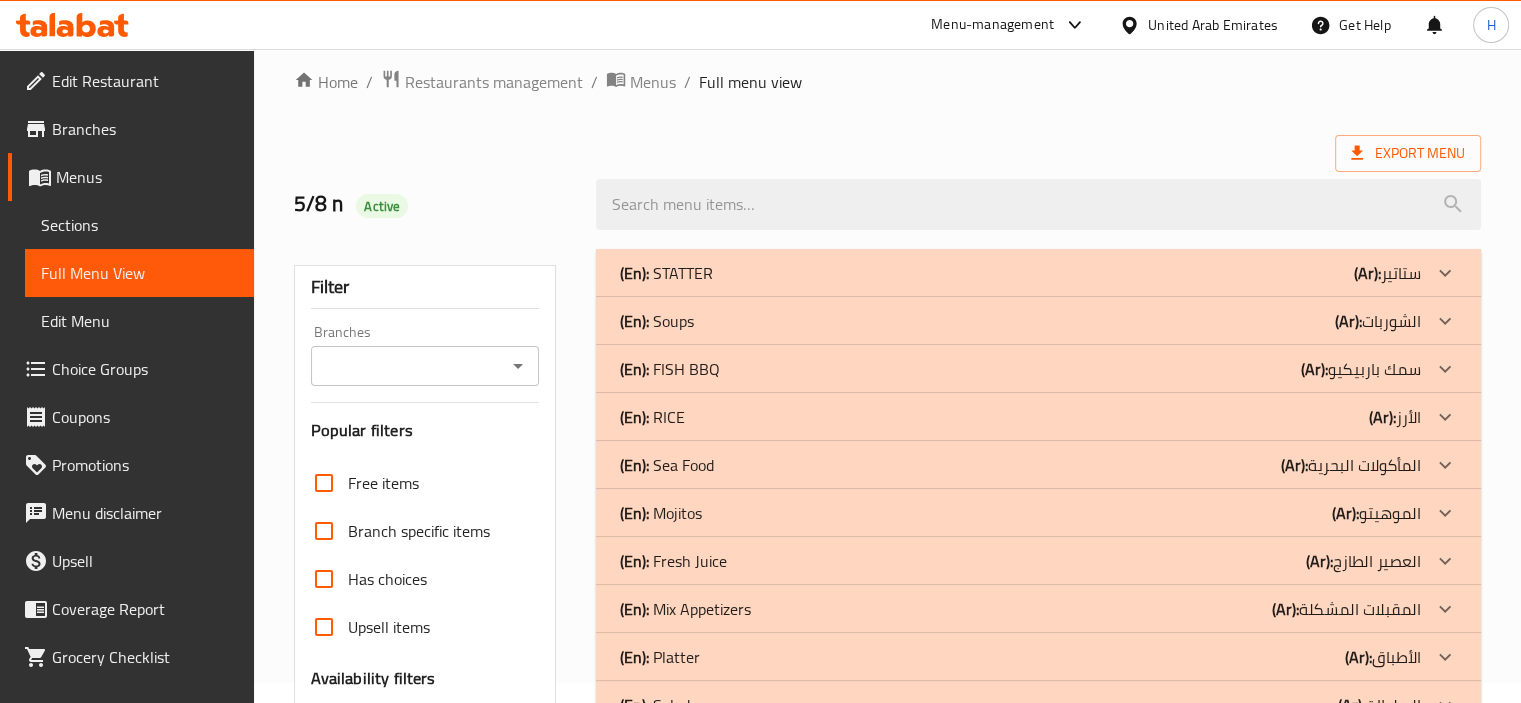 click on "Sections" at bounding box center (139, 225) 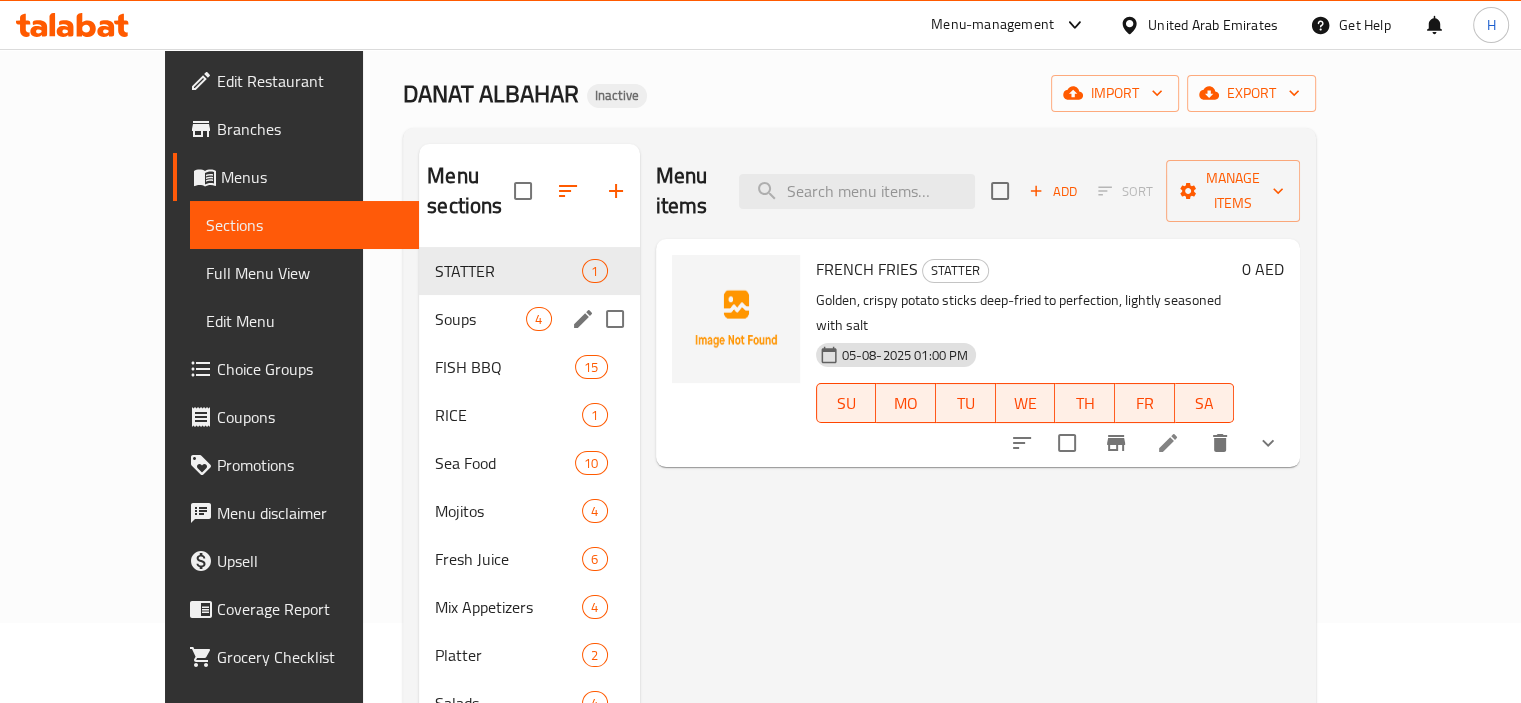 scroll, scrollTop: 80, scrollLeft: 0, axis: vertical 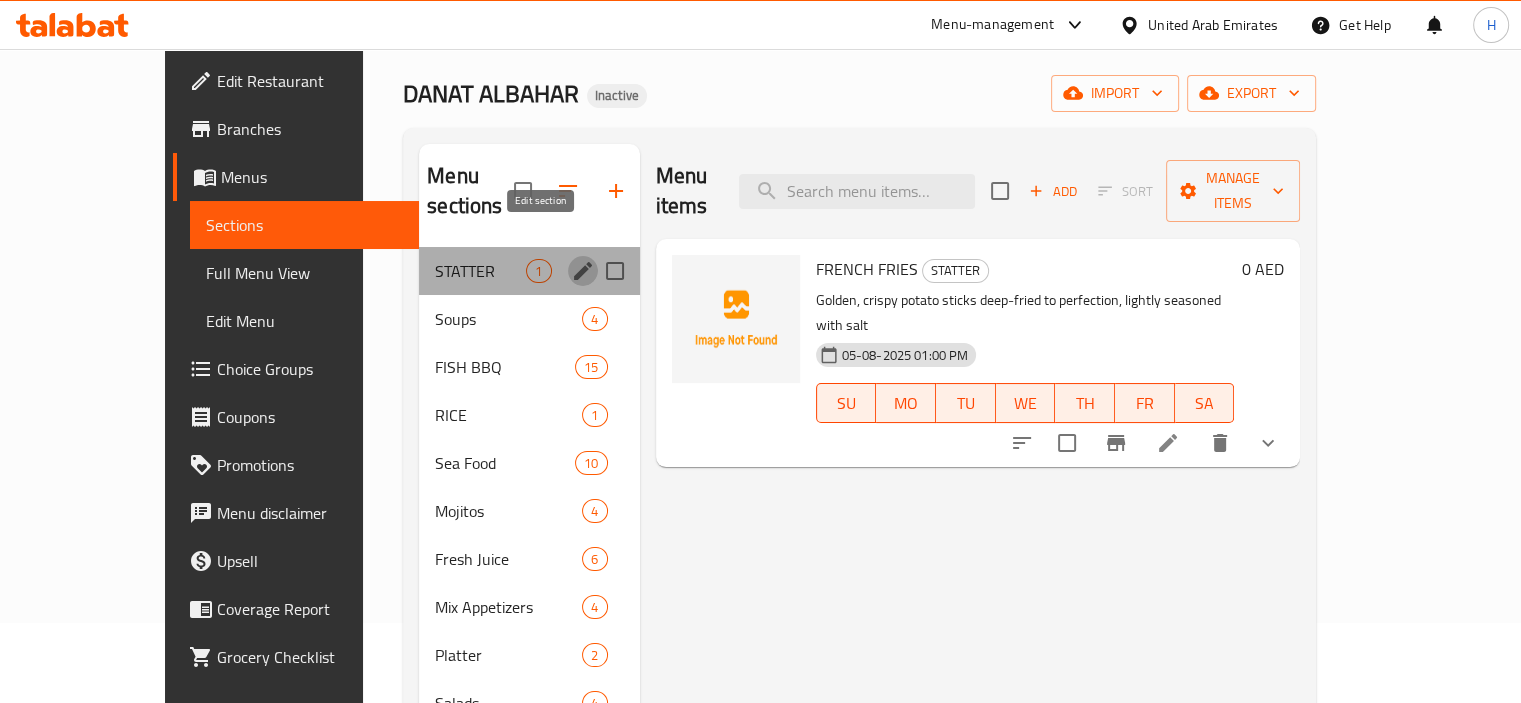 click at bounding box center [583, 271] 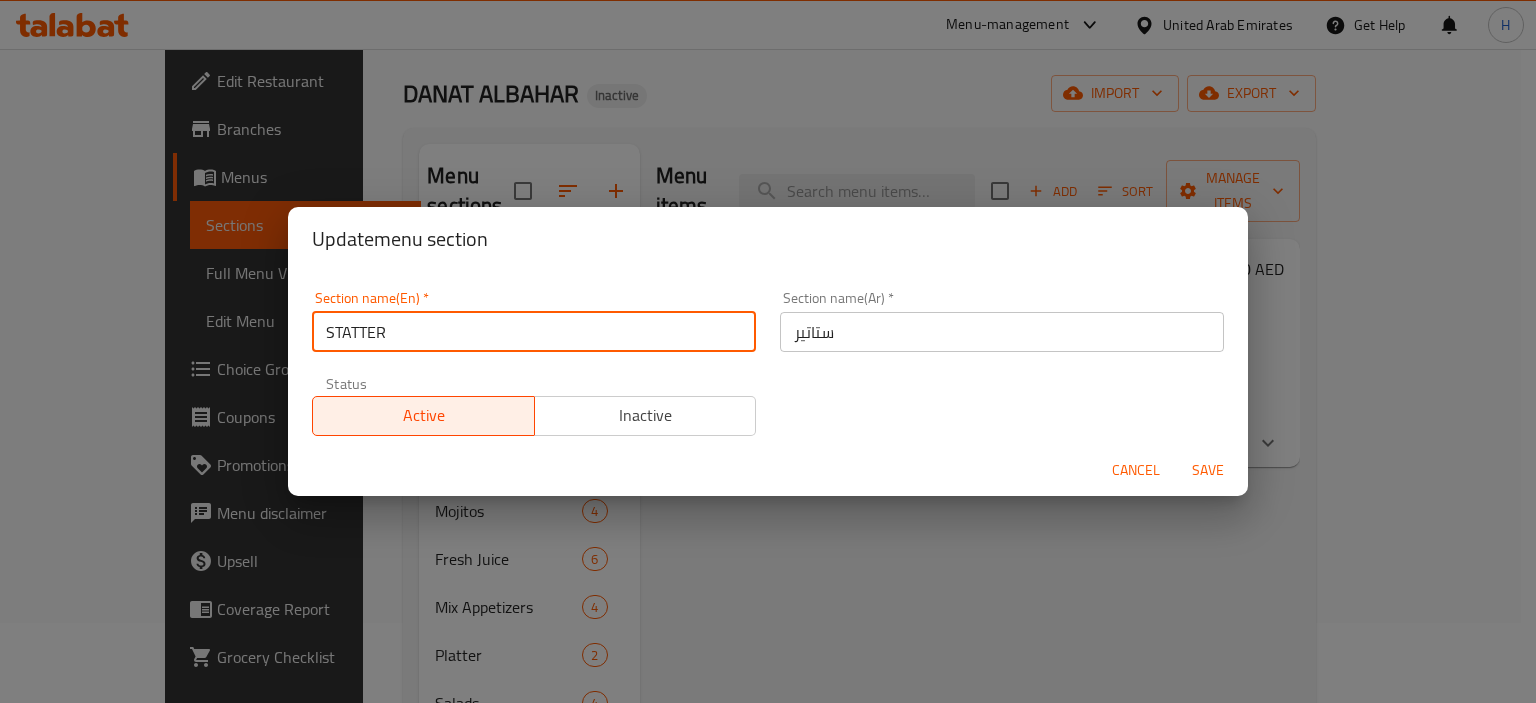 click on "STATTER" at bounding box center (534, 332) 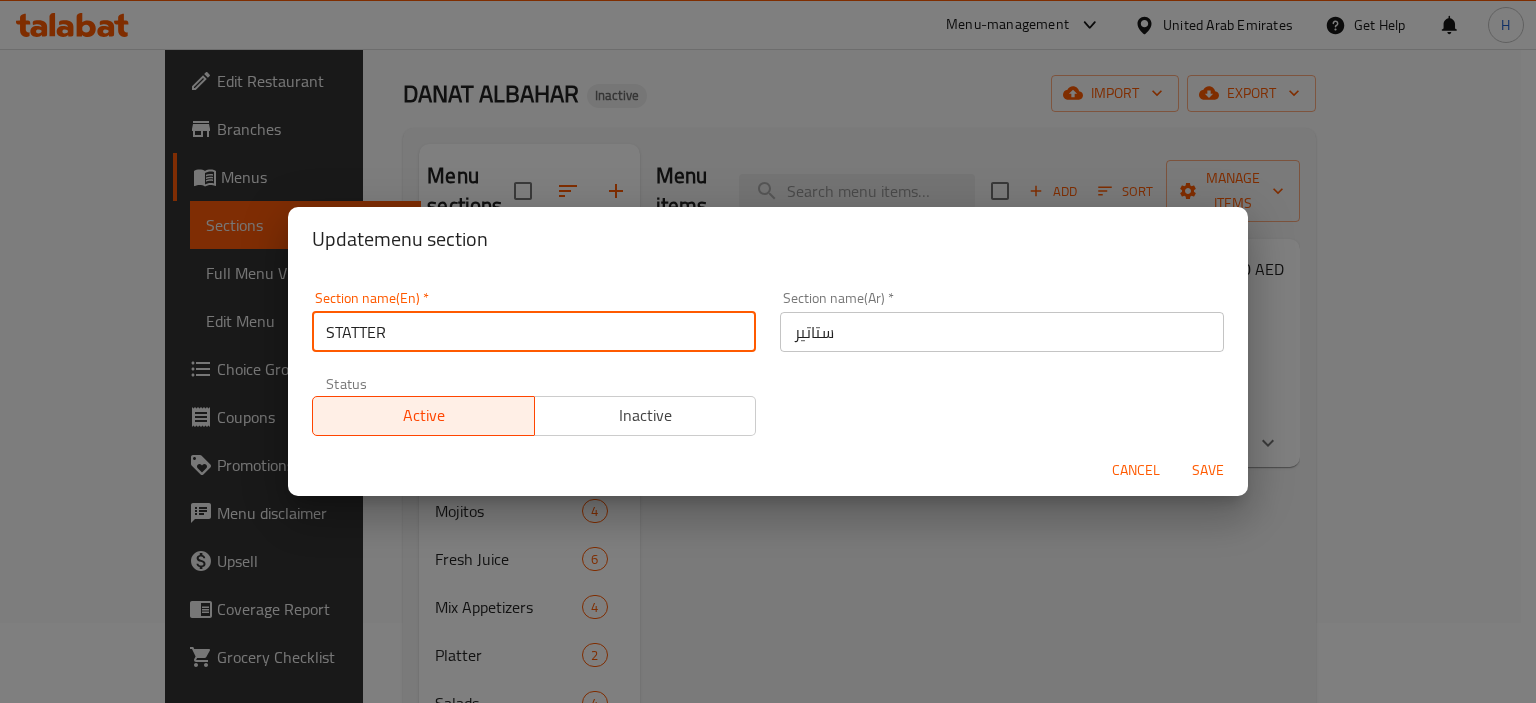 click on "STATTER" at bounding box center [534, 332] 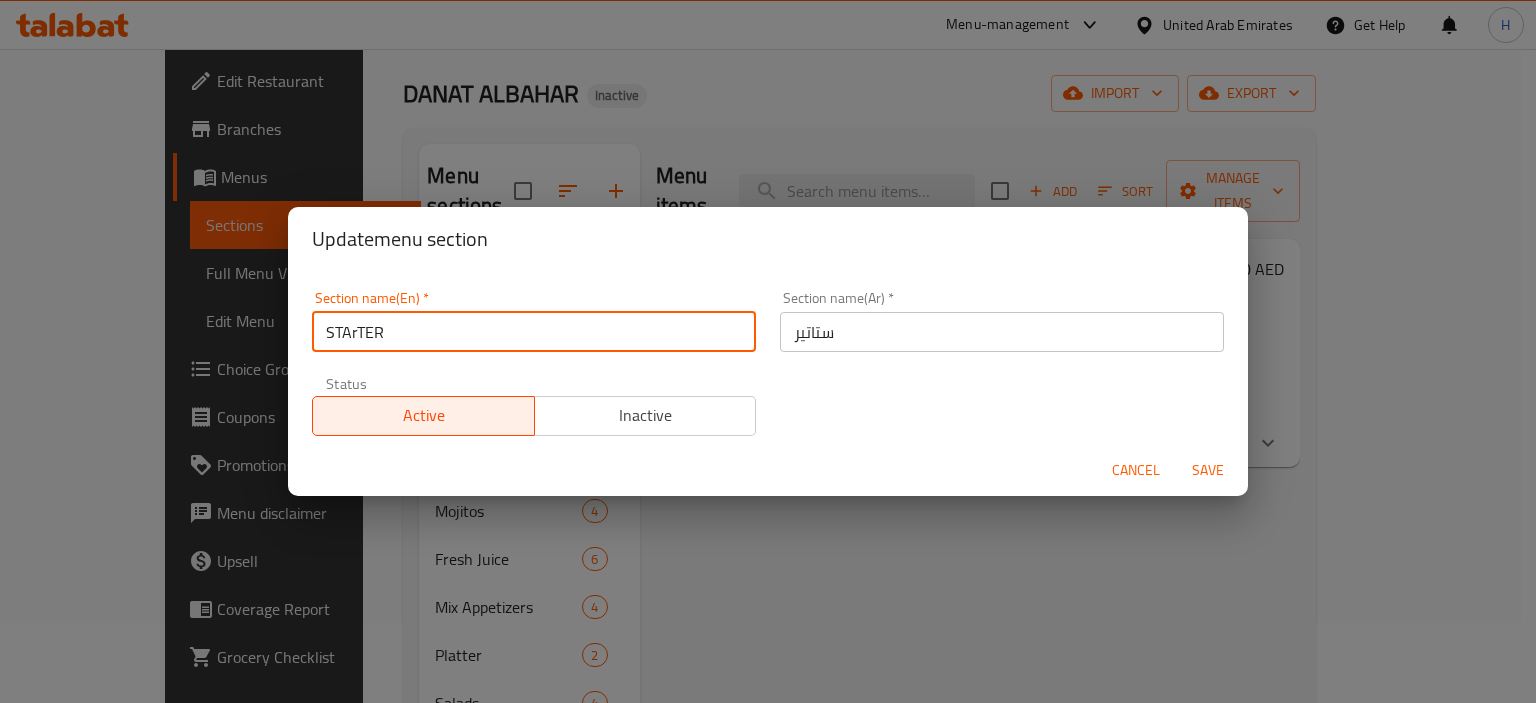 click on "STArTER" at bounding box center (534, 332) 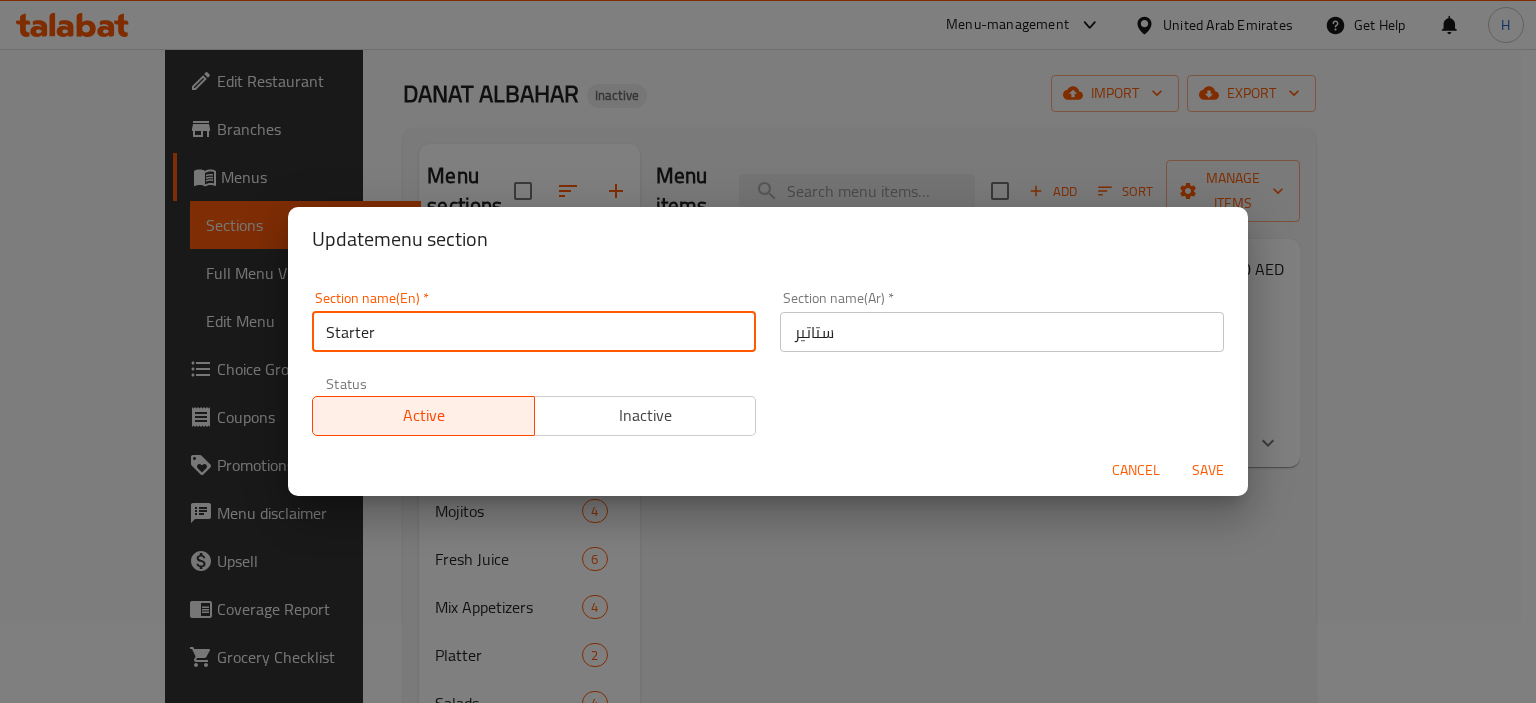 type on "Starter" 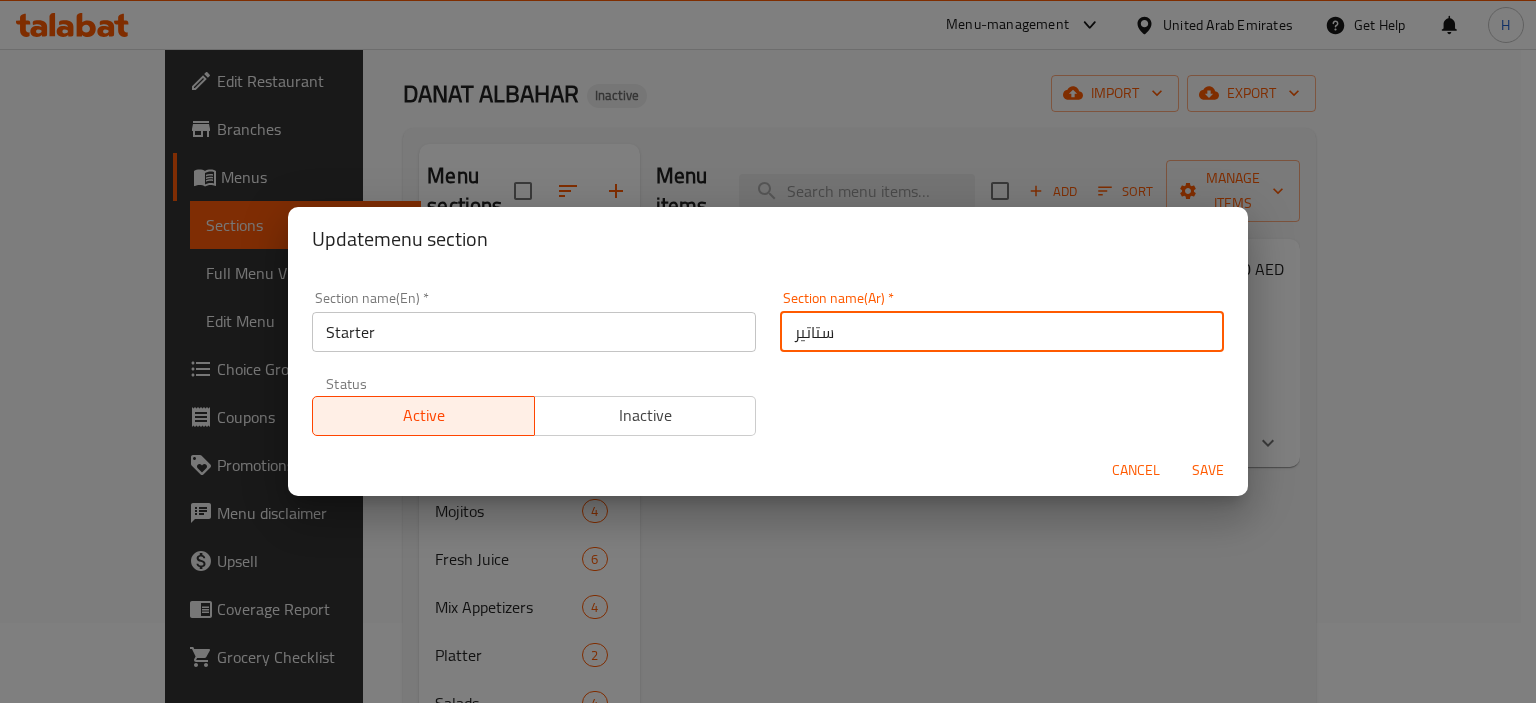 click on "ستاتير" at bounding box center [1002, 332] 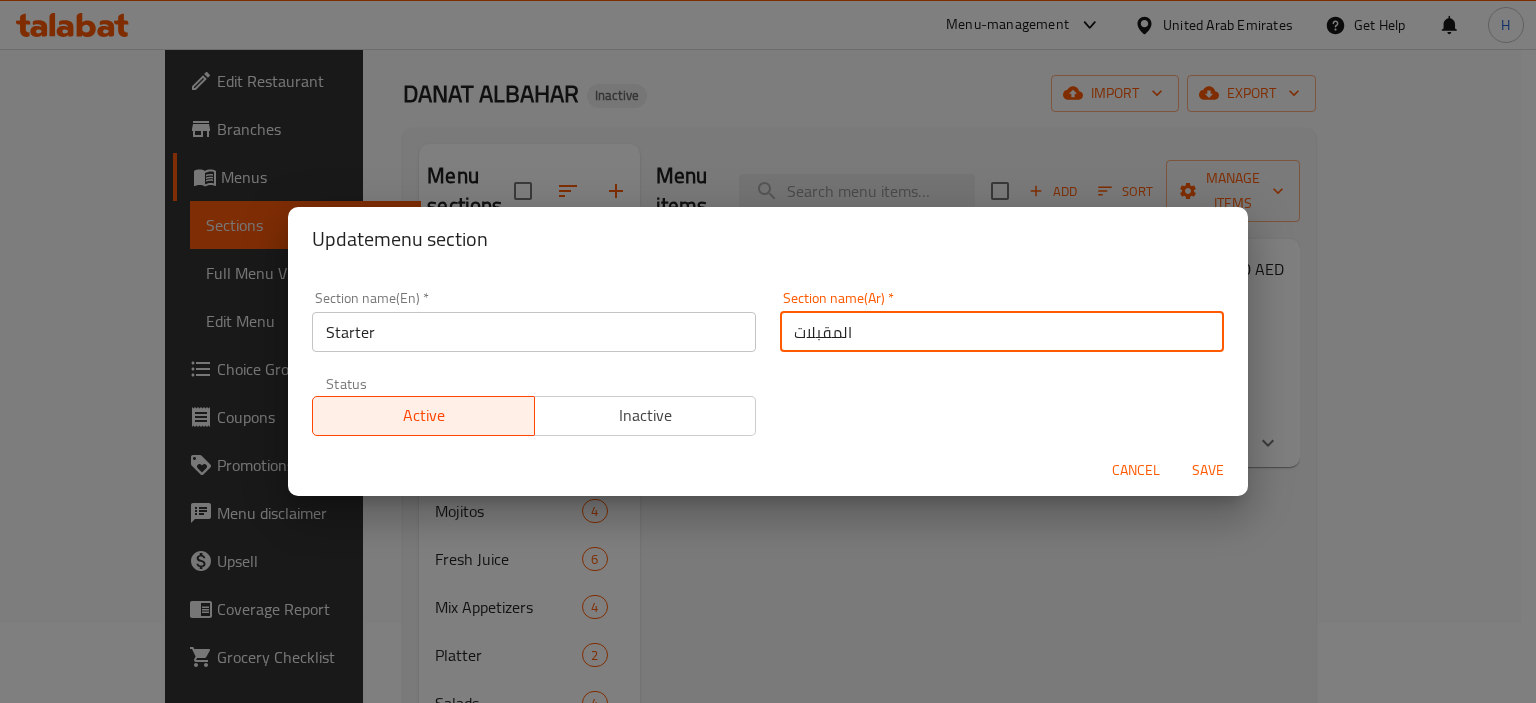 type on "المقبلات" 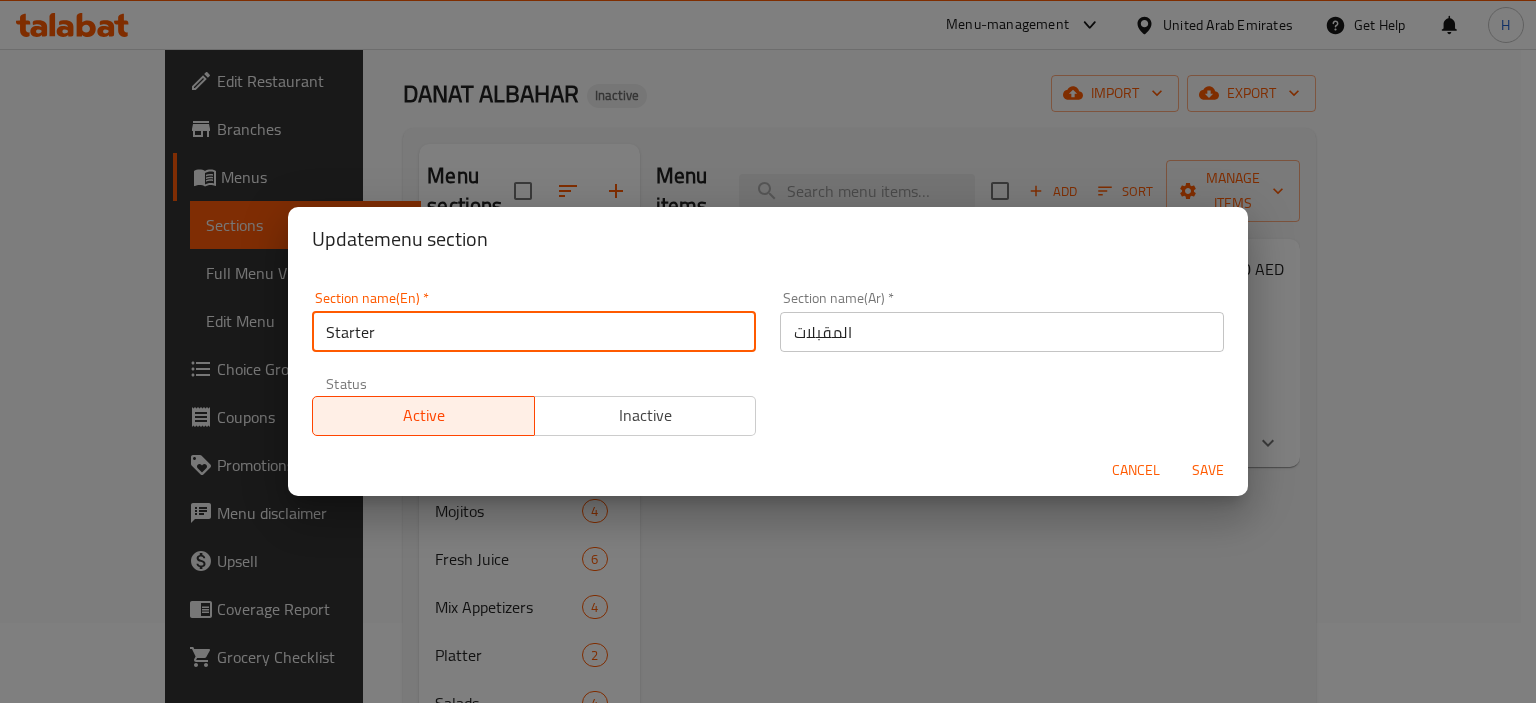 click on "Starter" at bounding box center (534, 332) 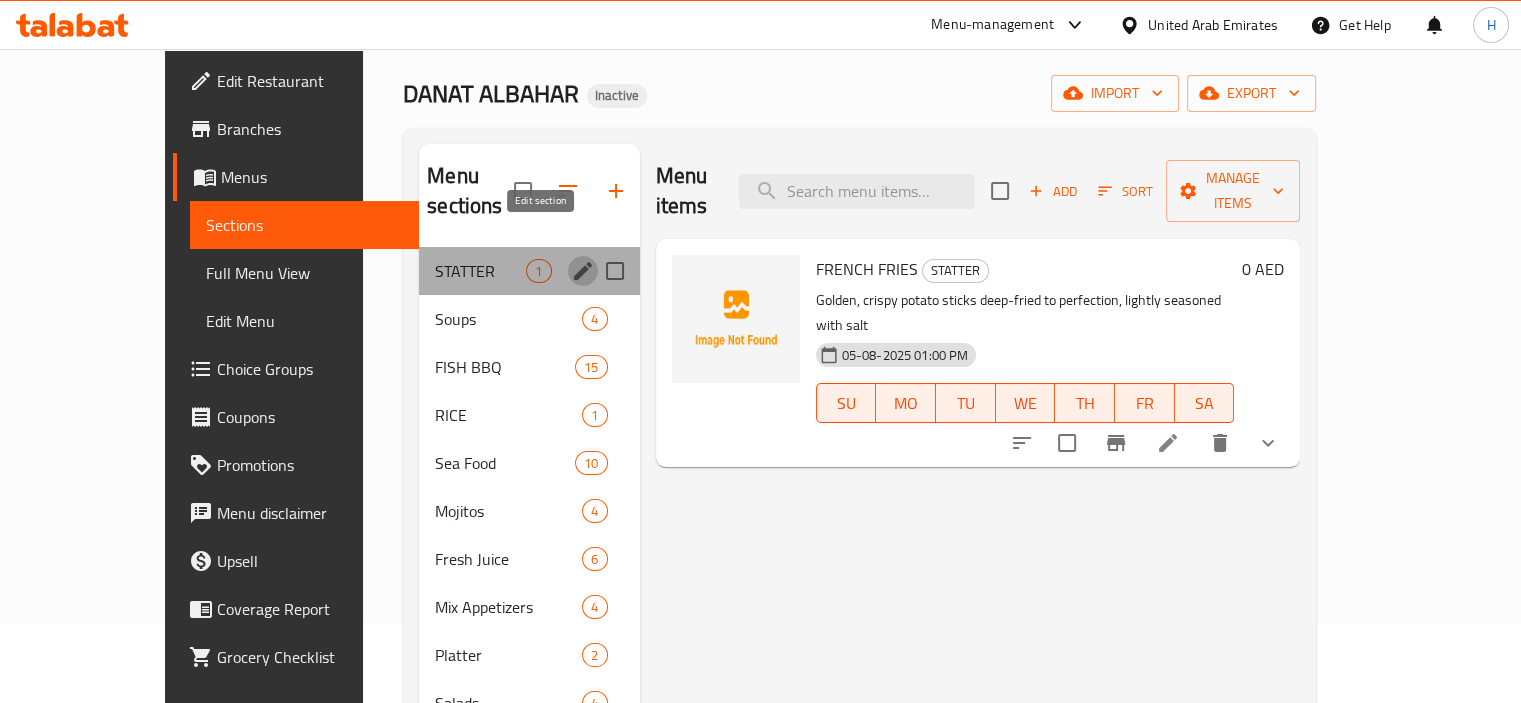 click 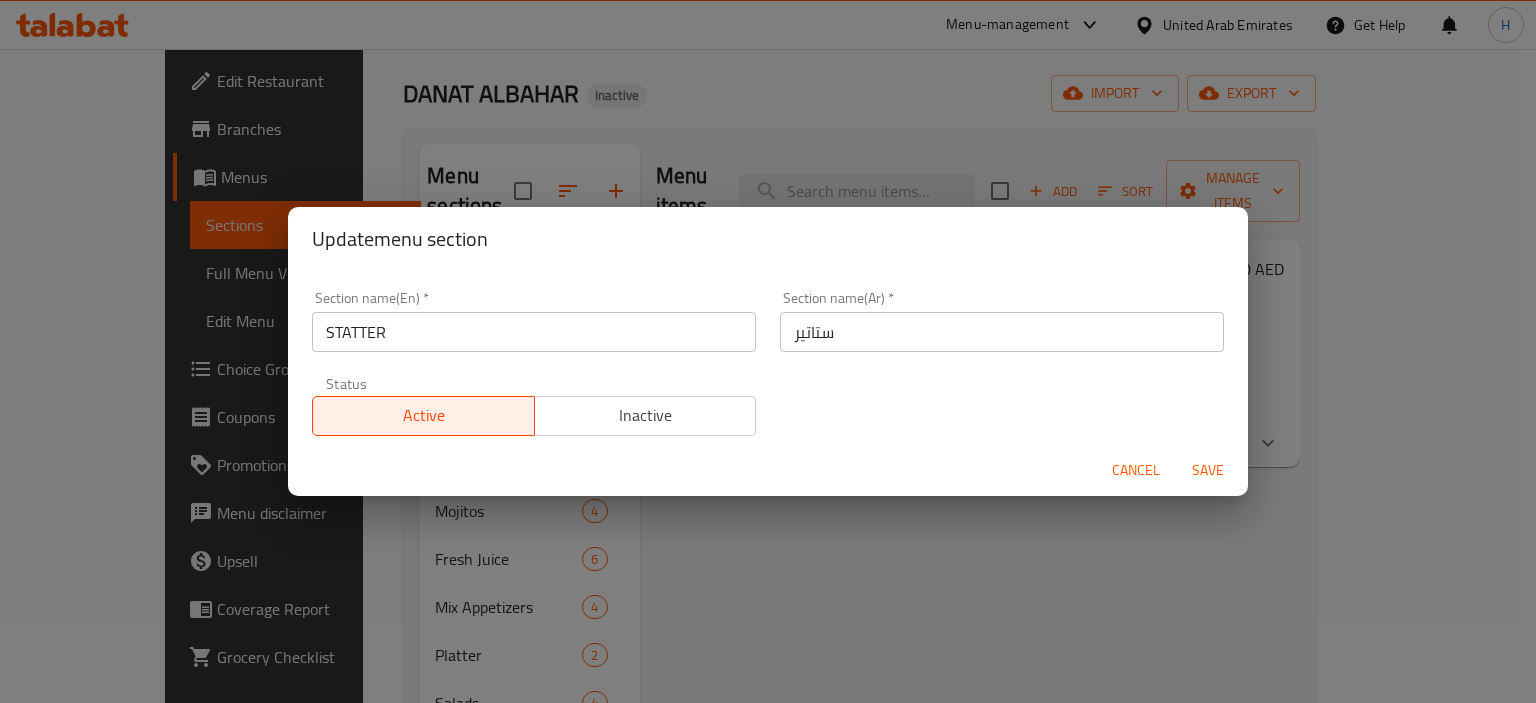 type 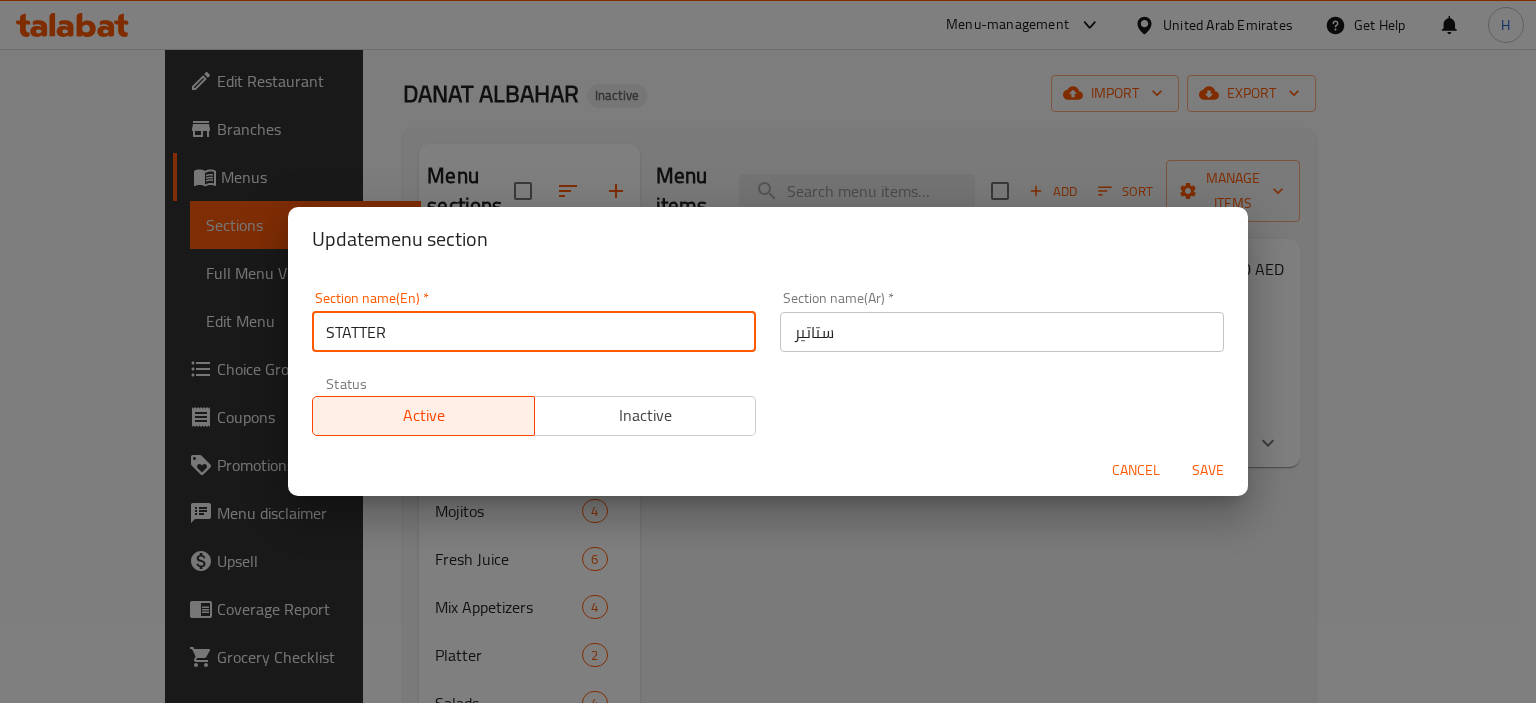click on "STATTER" at bounding box center (534, 332) 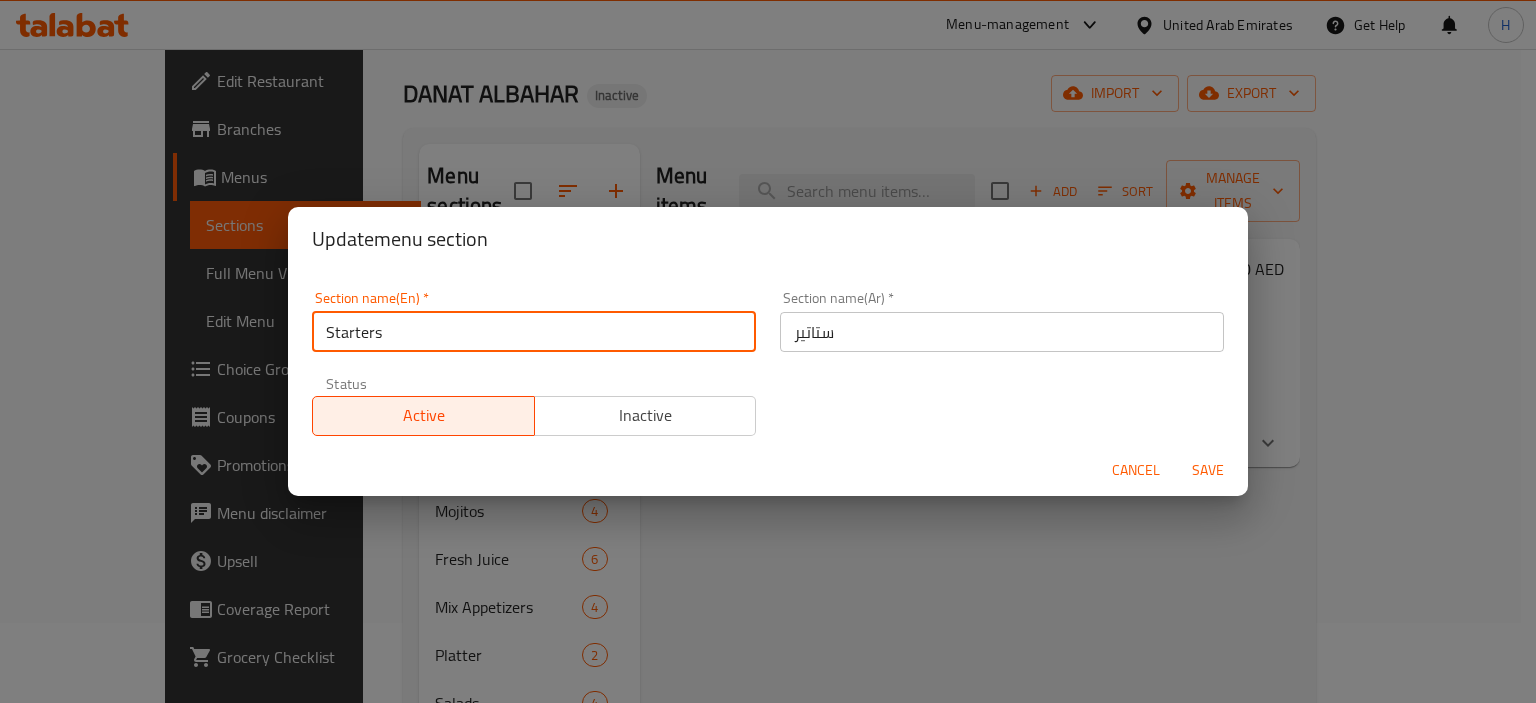 type on "Starters" 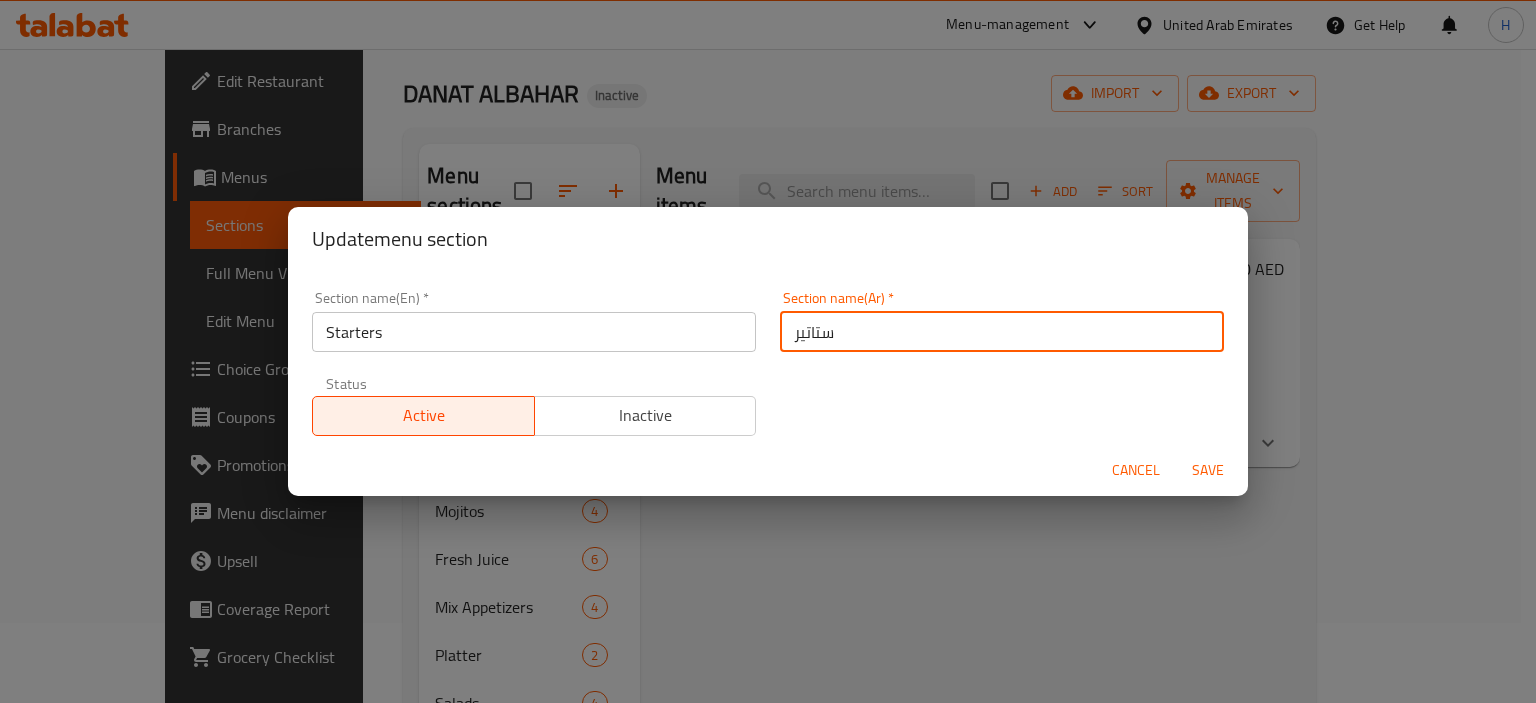 click on "ستاتير" at bounding box center [1002, 332] 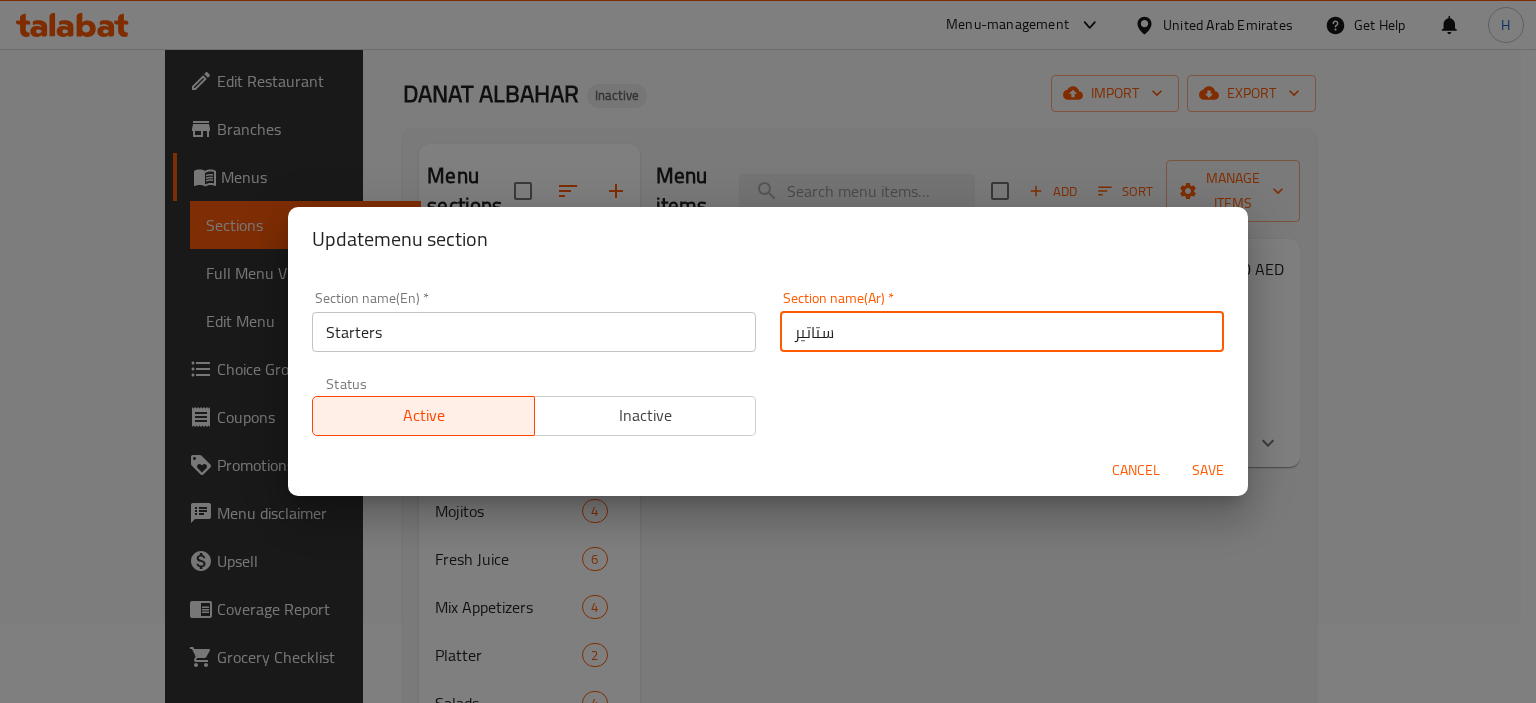 type on "ت" 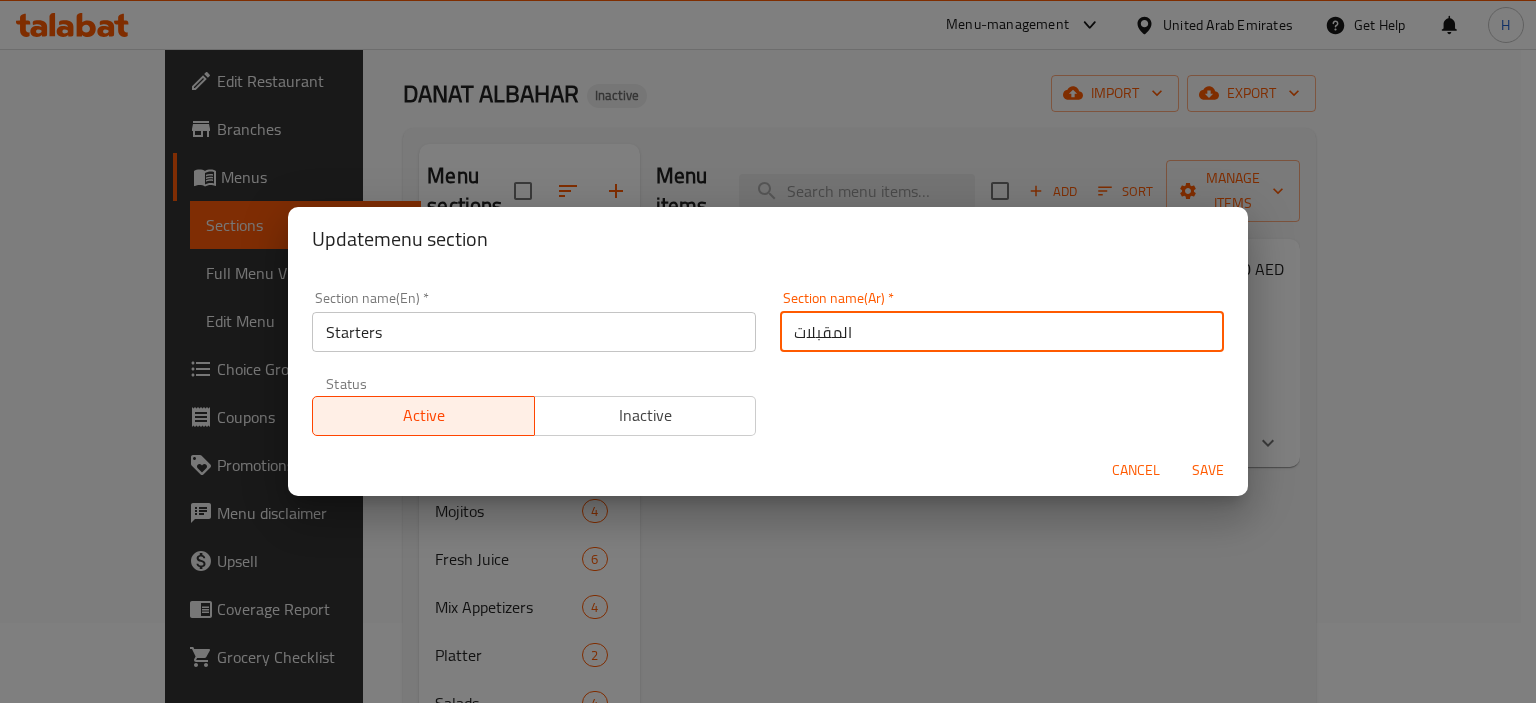 type on "المقبلات" 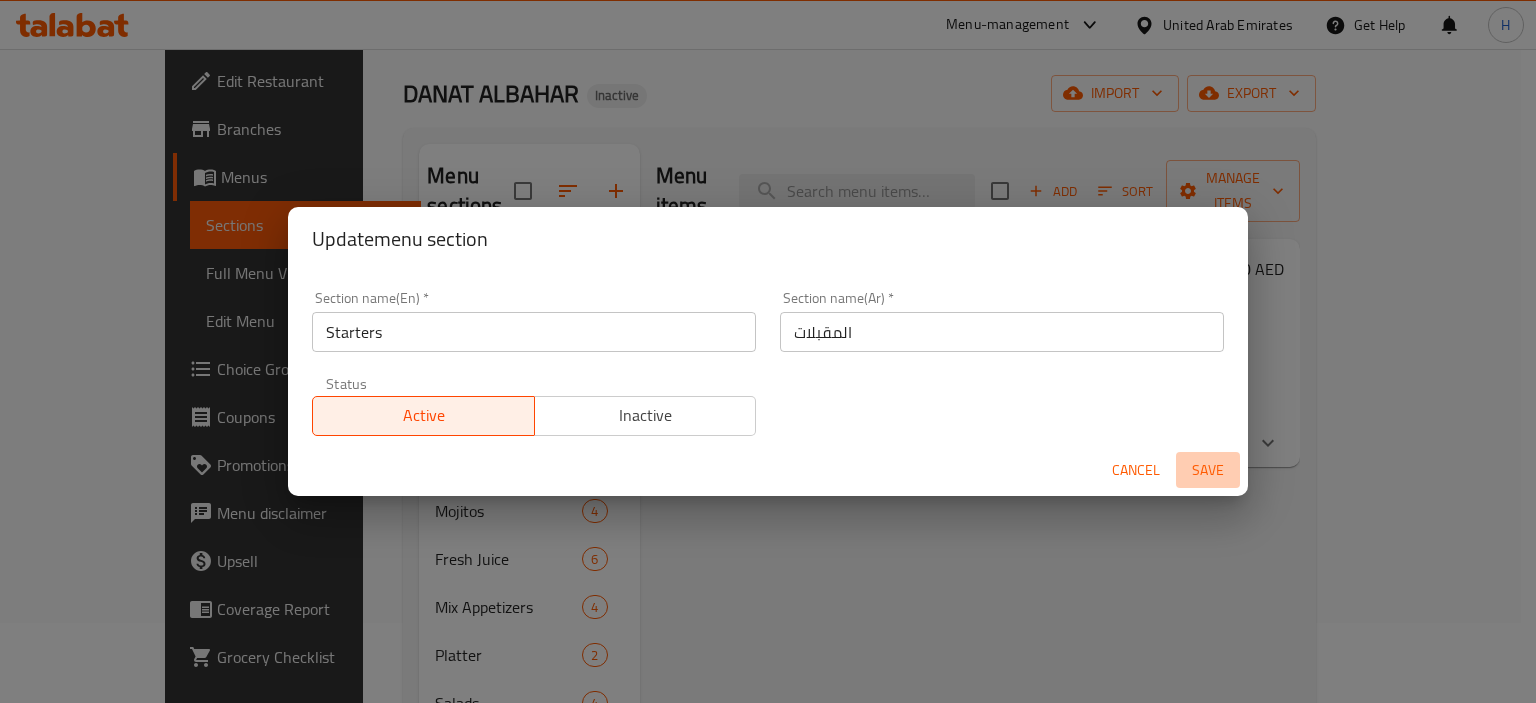 click on "Save" at bounding box center [1208, 470] 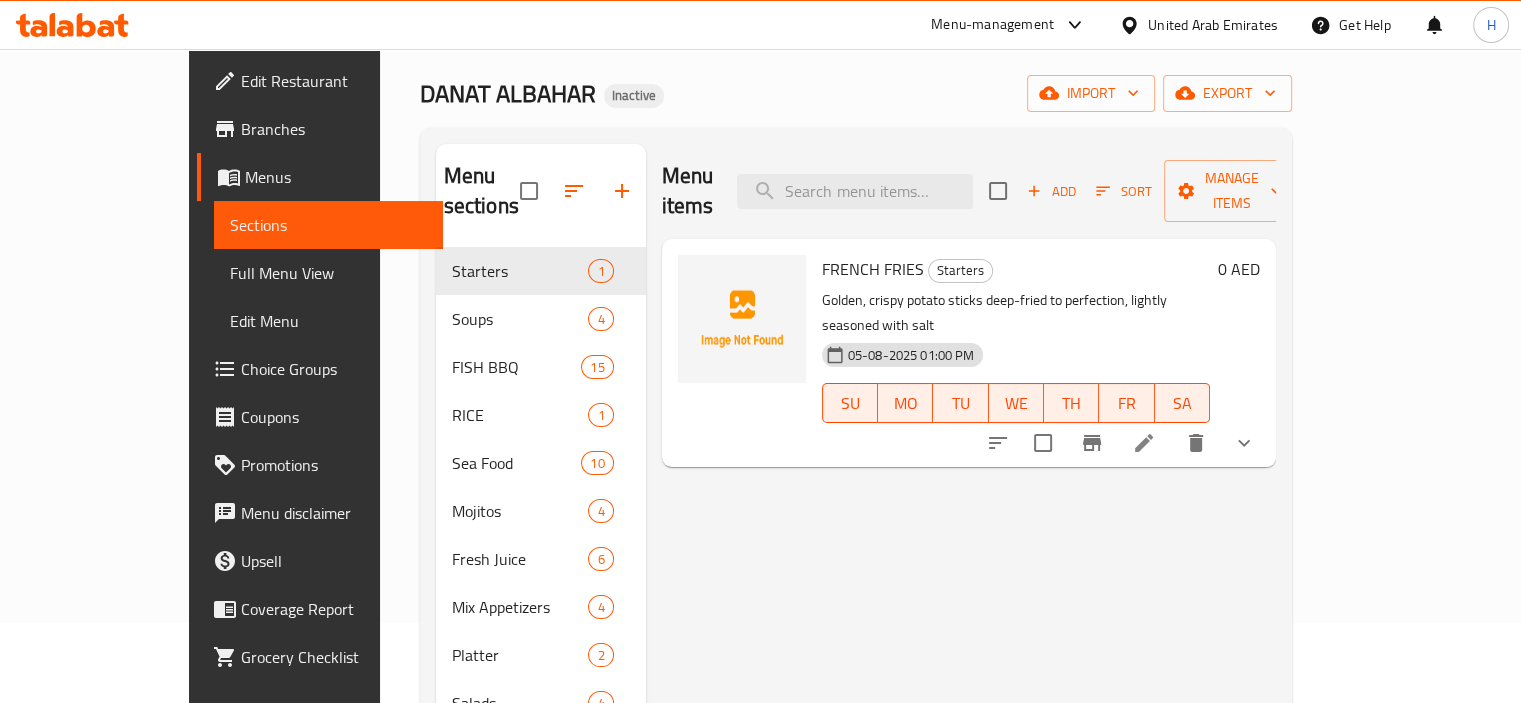 click on "Full Menu View" at bounding box center [328, 273] 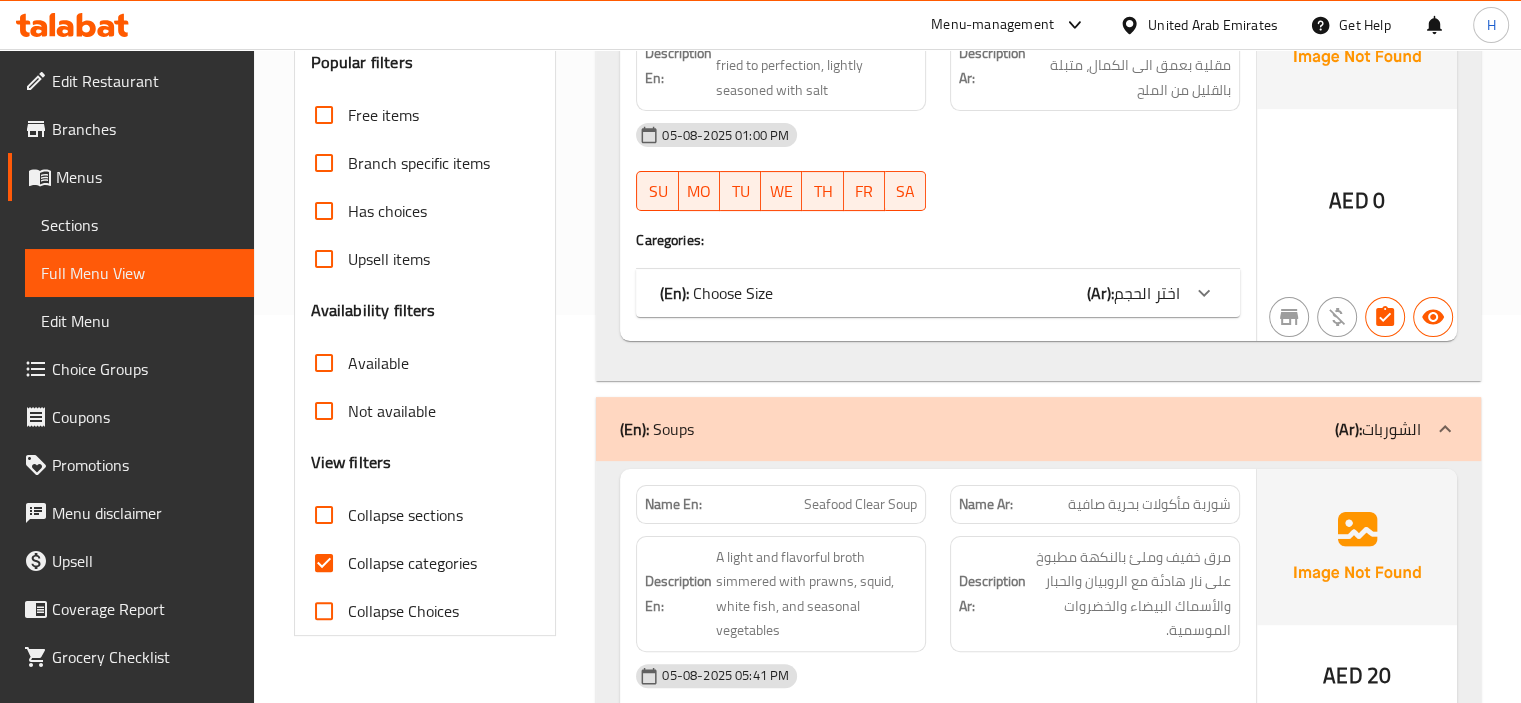 scroll, scrollTop: 390, scrollLeft: 0, axis: vertical 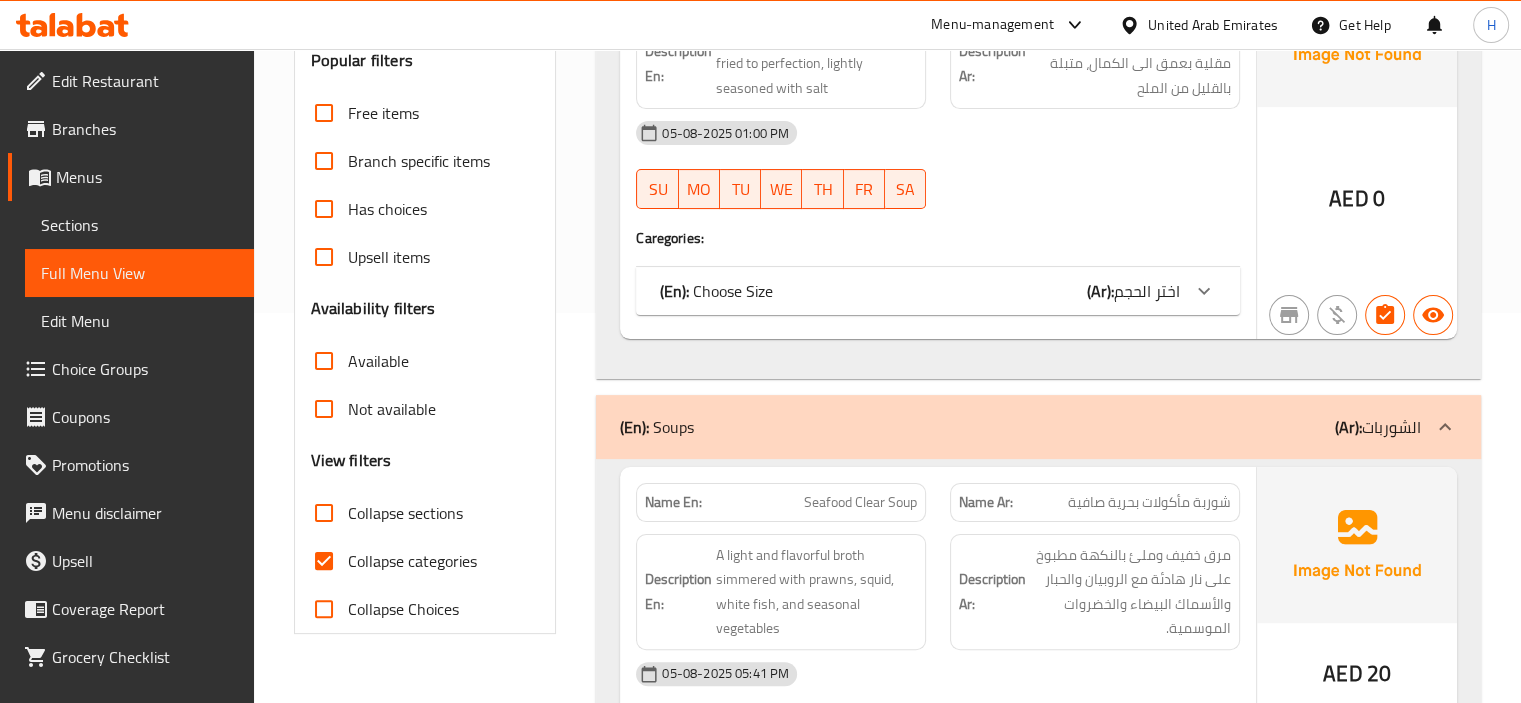 click on "Name En: FRENCH FRIES Name Ar: بطاطس مقلية Description En: Golden, crispy potato sticks deep-fried to perfection, lightly seasoned with salt
Description Ar: اصابع بطاطس جولدن مقرمشة مقلية بعمق الى الكمال، متبلة بالقليل من الملح
05-08-2025 01:00 PM SU MO TU WE TH FR SA Caregories: (En):   Choose Size (Ar): اختر الحجم Name(En) Name(Ar) Status Price Small صغير Active 10 Large كبير Active 15" at bounding box center (938, 145) 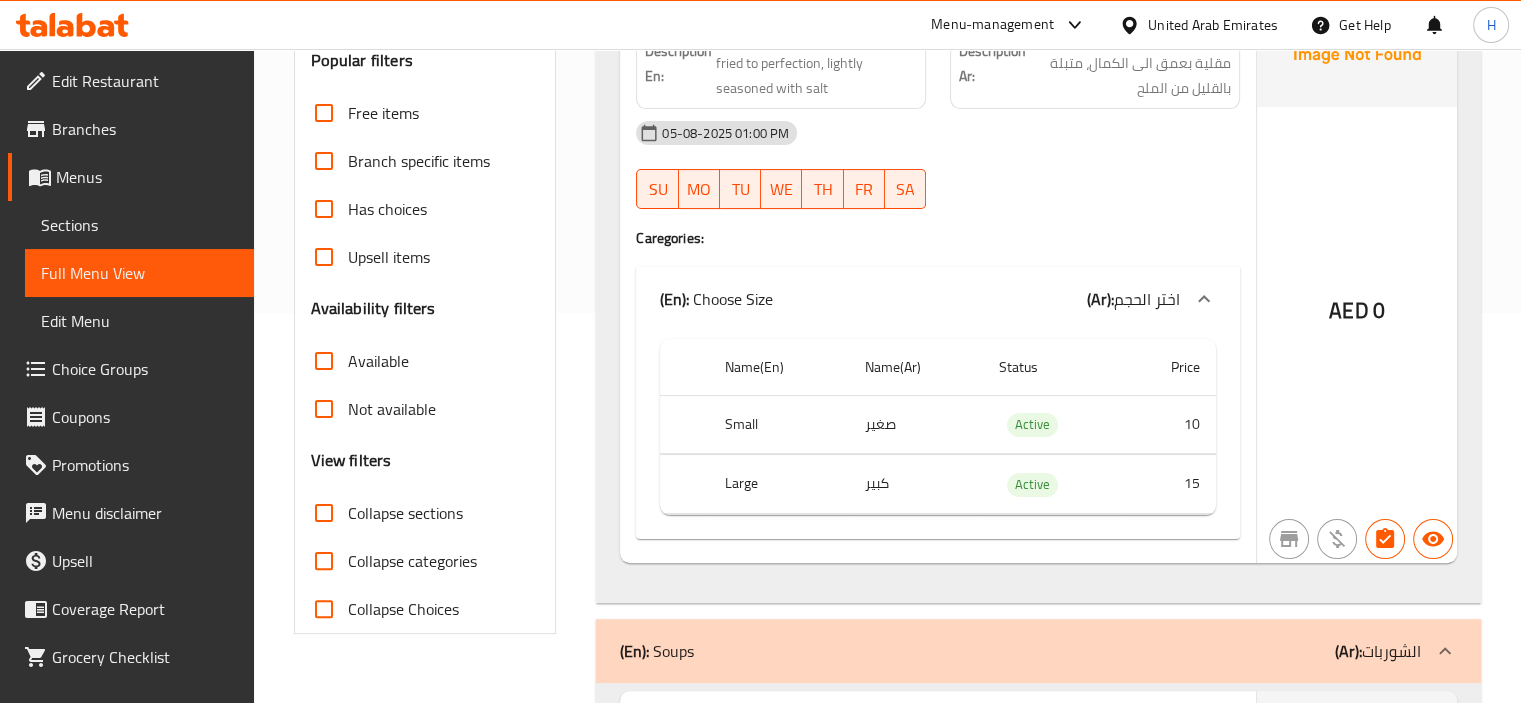 scroll, scrollTop: 376, scrollLeft: 0, axis: vertical 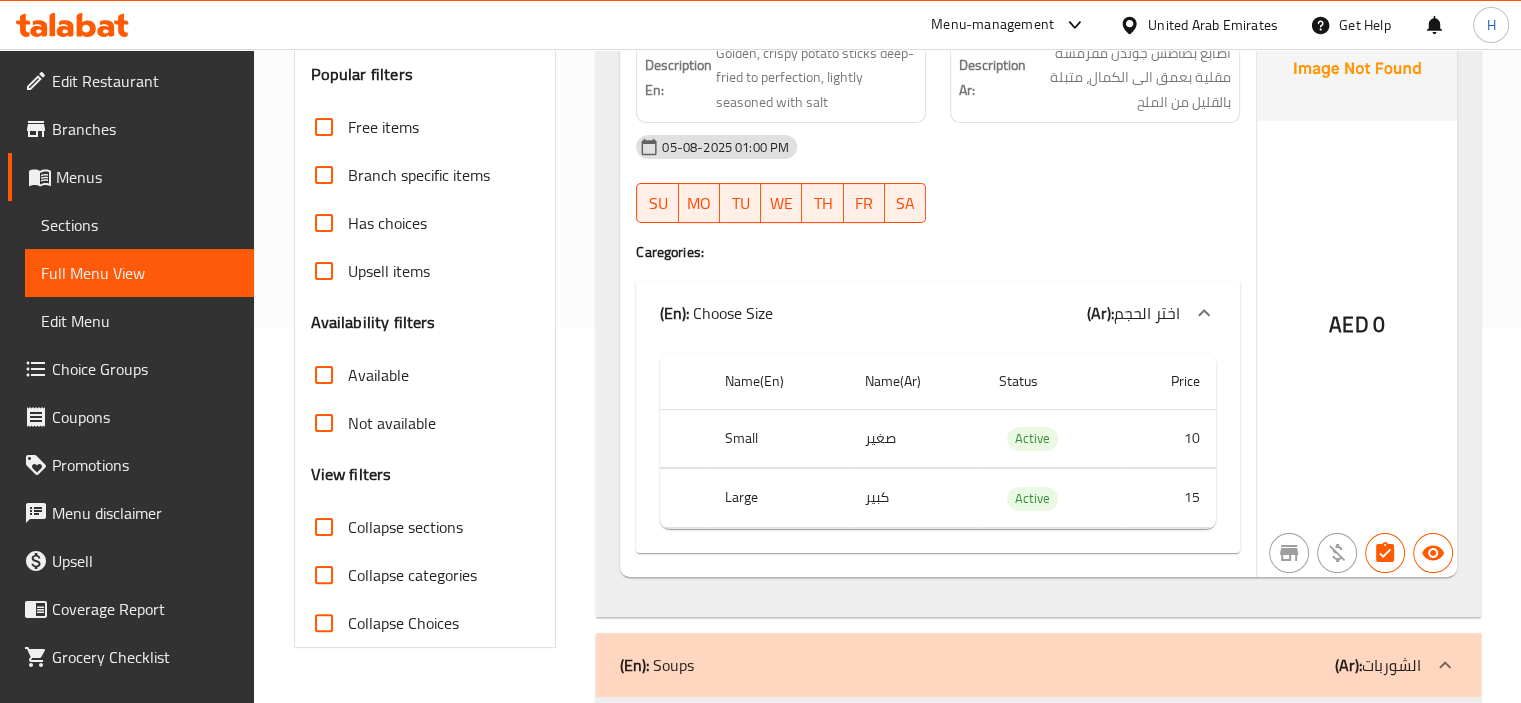 click on "Name En: FRENCH FRIES Name Ar: بطاطس مقلية Description En: Golden, crispy potato sticks deep-fried to perfection, lightly seasoned with salt
Description Ar: اصابع بطاطس جولدن مقرمشة مقلية بعمق الى الكمال، متبلة بالقليل من الملح
05-08-2025 01:00 PM SU MO TU WE TH FR SA Caregories: (En):   Choose Size (Ar): اختر الحجم Name(En) Name(Ar) Status Price Small صغير Active 10 Large كبير Active 15" at bounding box center (938, 271) 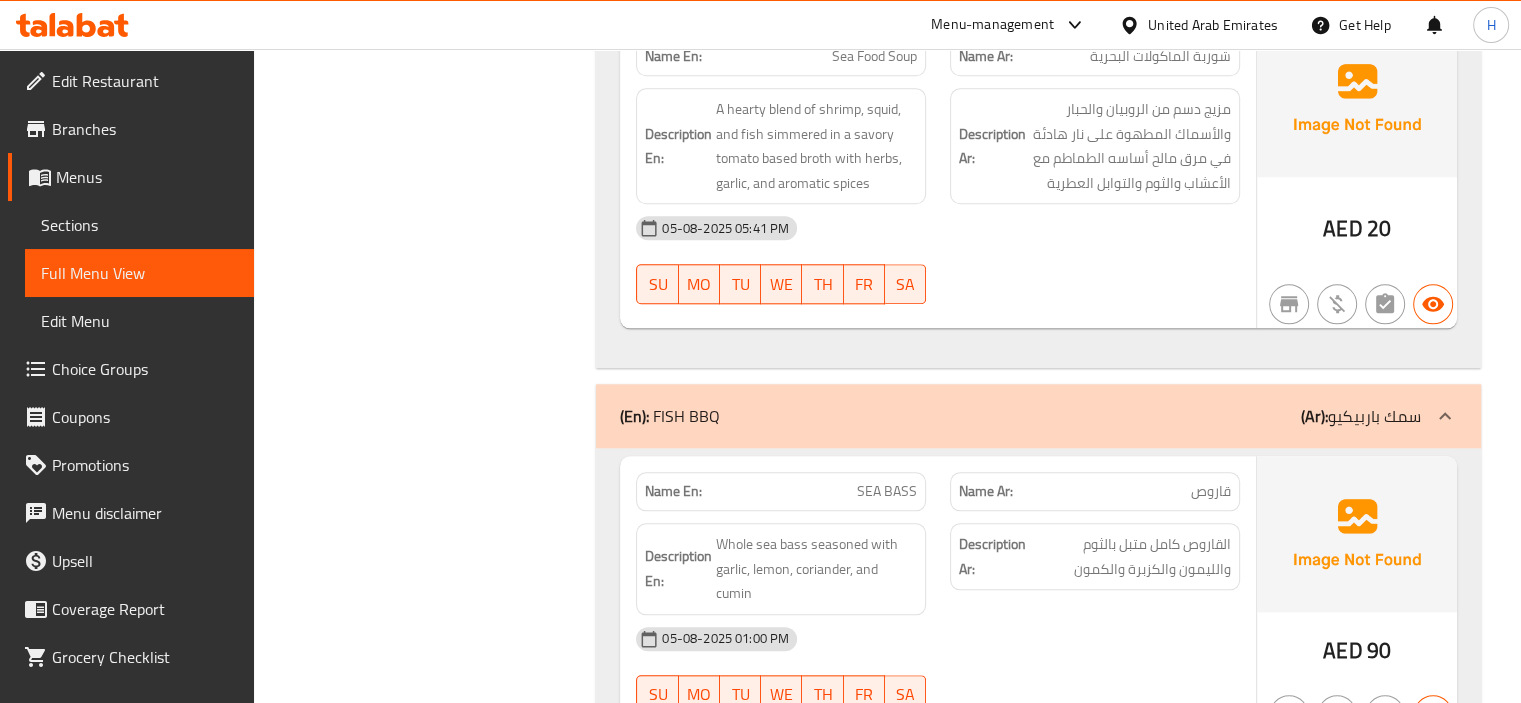 scroll, scrollTop: 2004, scrollLeft: 0, axis: vertical 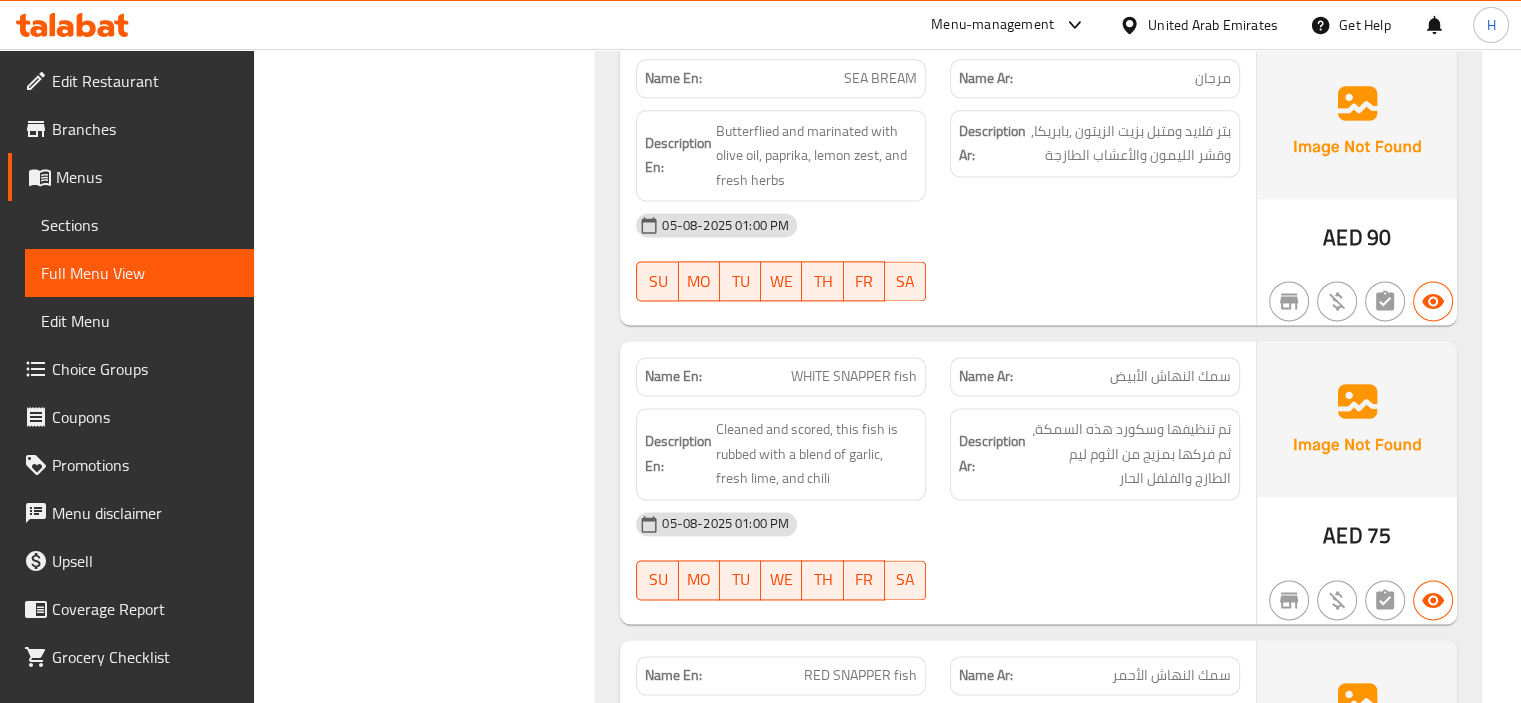 click on "Name En: SEA BREAM" at bounding box center (781, -1277) 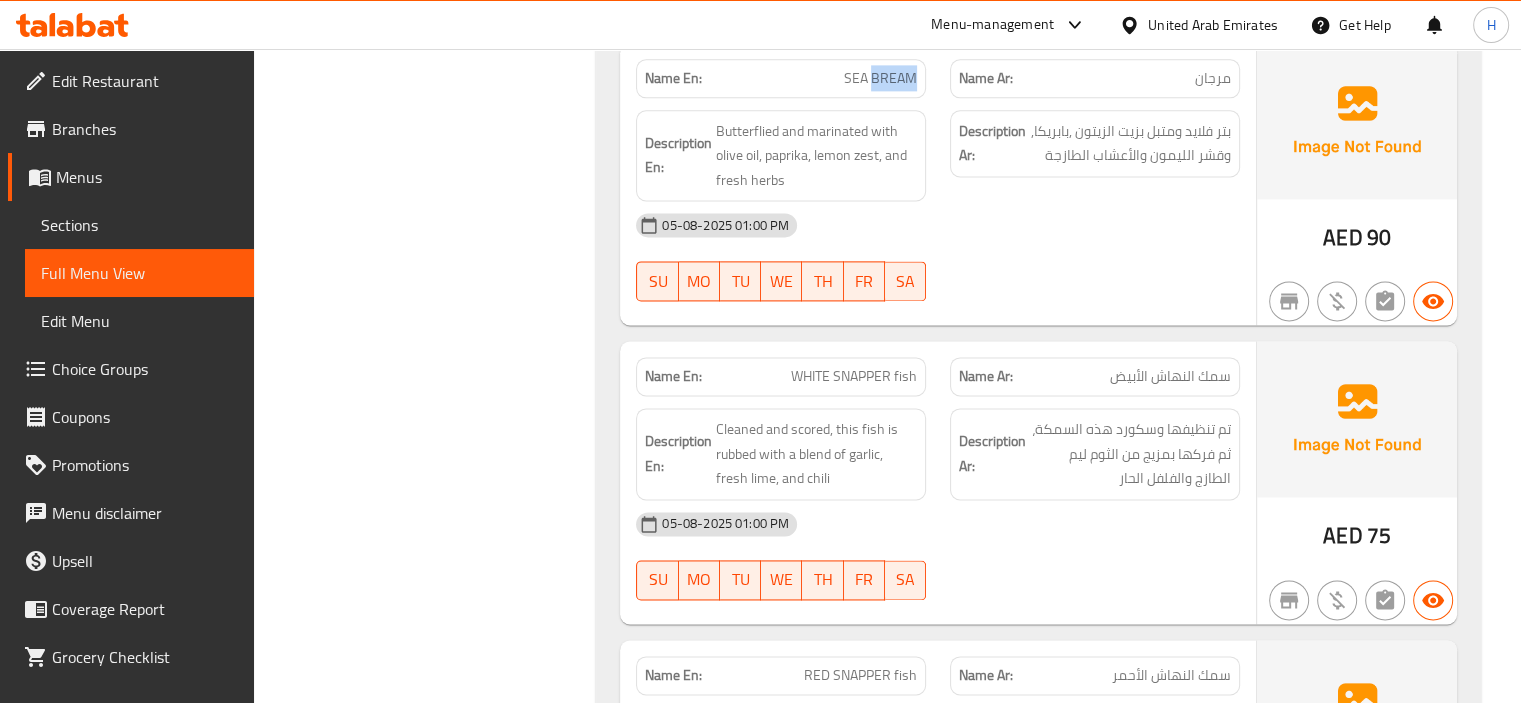 click on "Name En: SEA BREAM" at bounding box center [781, -1277] 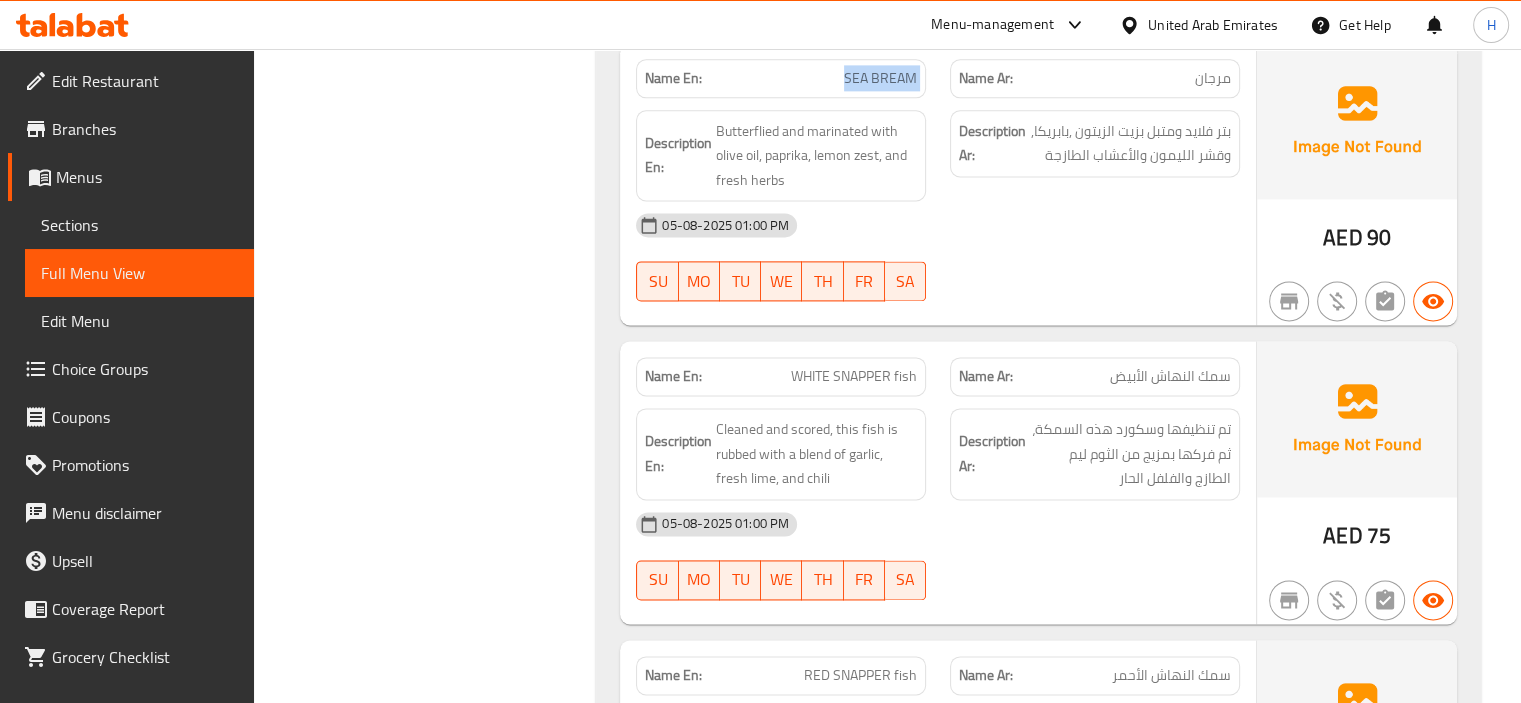 click on "Name En: SEA BREAM" at bounding box center (781, -1277) 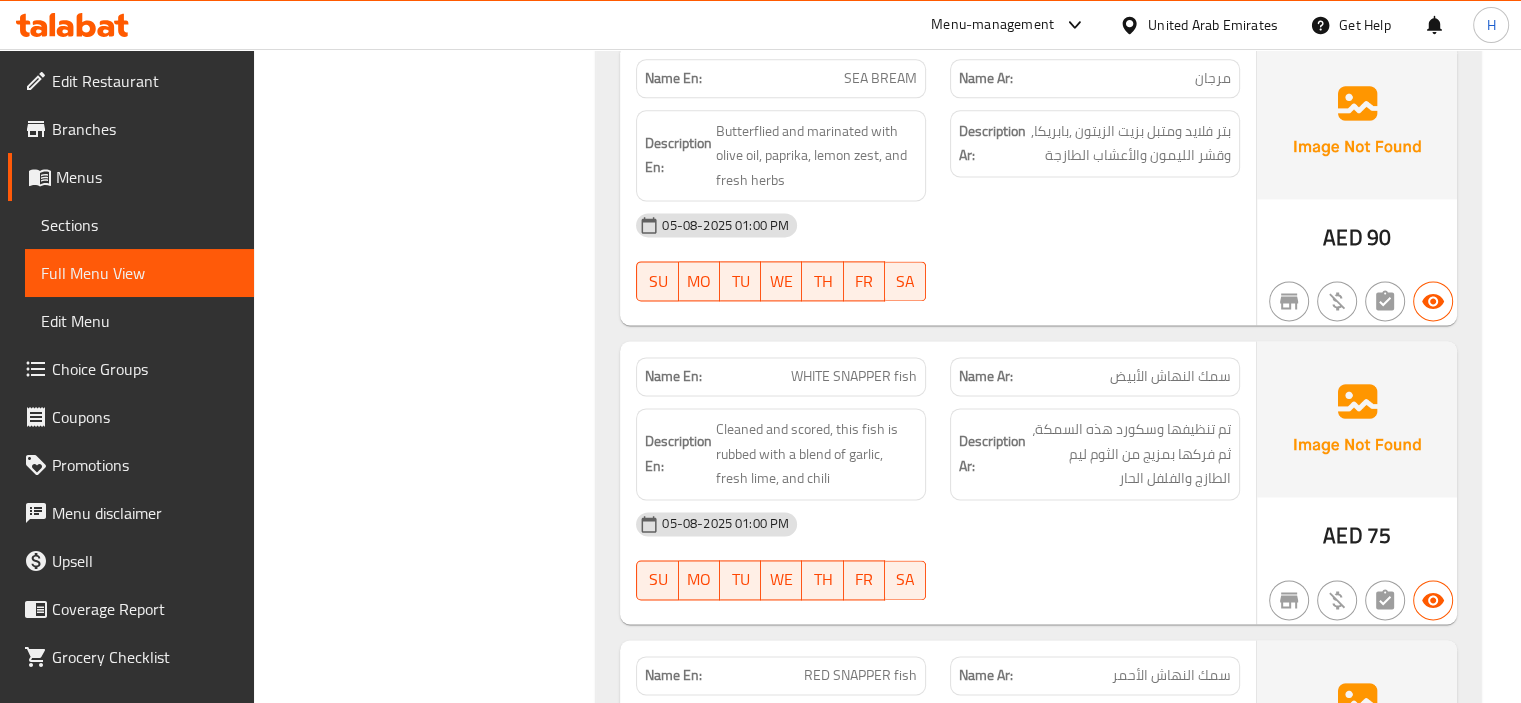 click on "Name En: SEA BASS Name Ar: قاروص Description En: Whole sea bass seasoned with garlic, lemon, coriander, and cumin
Description Ar: القاروص كامل متبل بالثوم والليمون والكزبرة والكمون 05-08-2025 01:00 PM SU MO TU WE TH FR SA AED 90 Name En: SEA BREAM Name Ar: مرجان Description En: Butterflied and marinated with olive oil, paprika, lemon zest, and fresh herbs
Description Ar: بتر فلايد ومتبل بزيت الزيتون ,بابريكا, وقشر الليمون والأعشاب الطازجة 05-08-2025 01:00 PM SU MO TU WE TH FR SA AED 90 Name En: WHITE SNAPPER fish Name Ar: سمك النهاش الأبيض Description En: Cleaned and scored, this fish is rubbed with a blend of garlic, fresh lime, and chili
Description Ar: تم تنظيفها وسكورد هذه السمكة، ثم فركها بمزيج من الثوم ليم الطازج والفلفل الحار
05-08-2025 01:00 PM SU MO TU WE TH FR SA AED 75 Name En: RED SNAPPER fish Name Ar: SU" at bounding box center (1038, -2053) 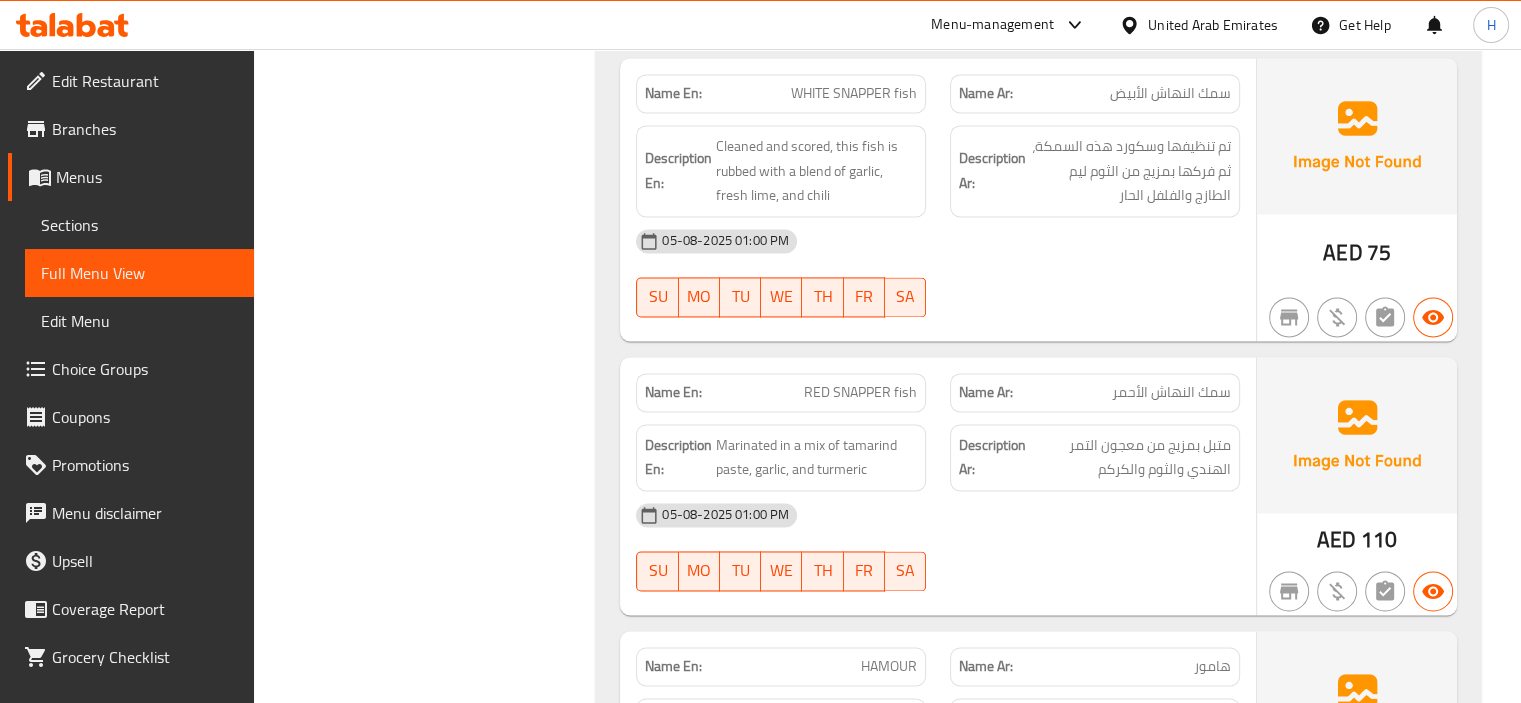 scroll, scrollTop: 3016, scrollLeft: 0, axis: vertical 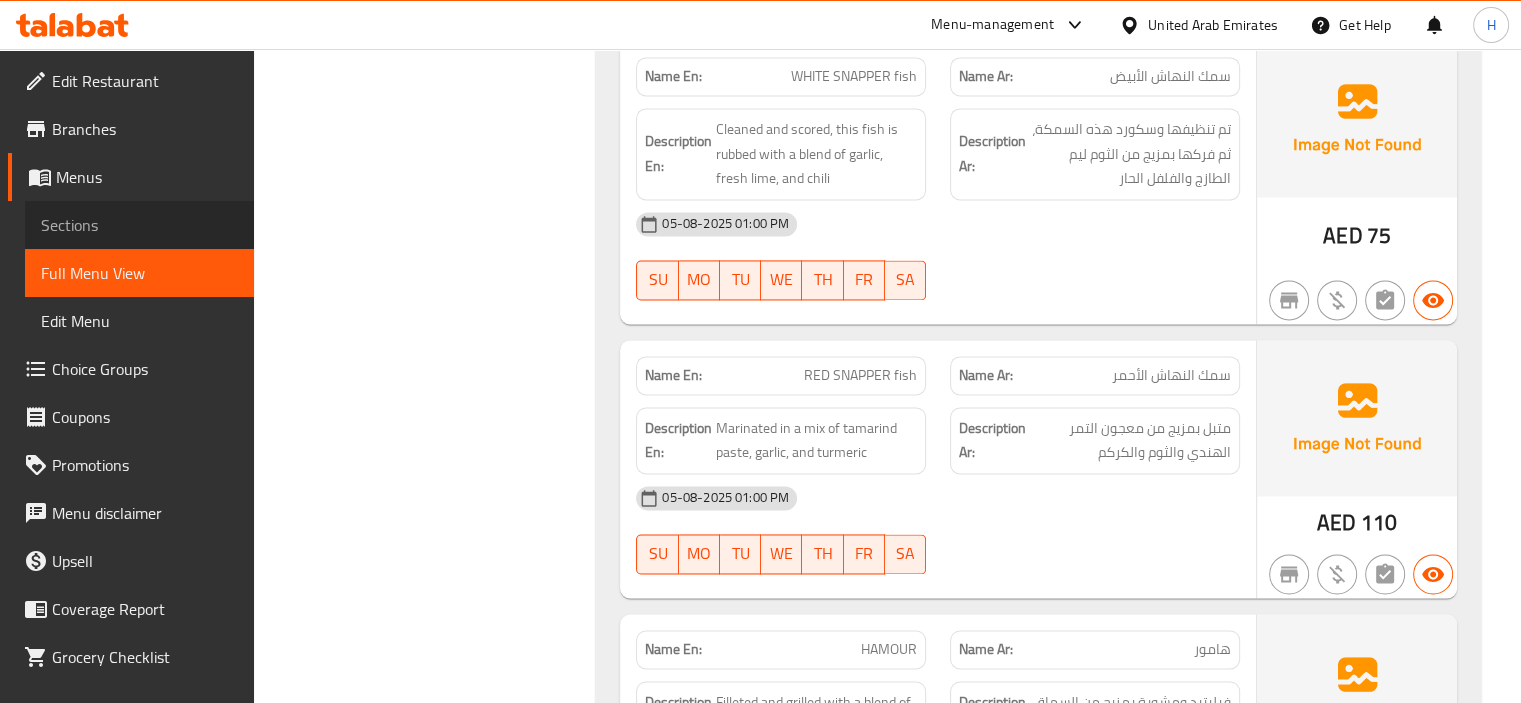 click on "Sections" at bounding box center (139, 225) 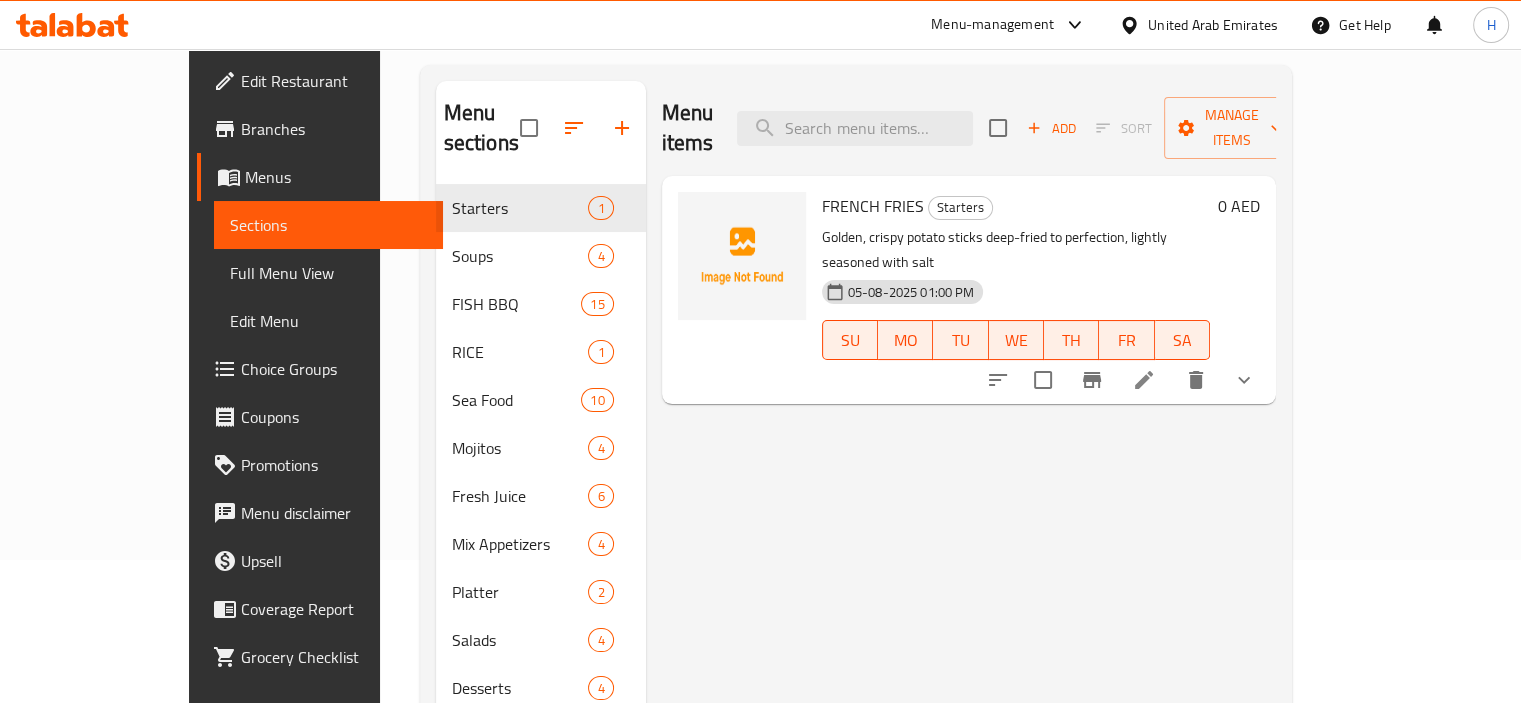 scroll, scrollTop: 92, scrollLeft: 0, axis: vertical 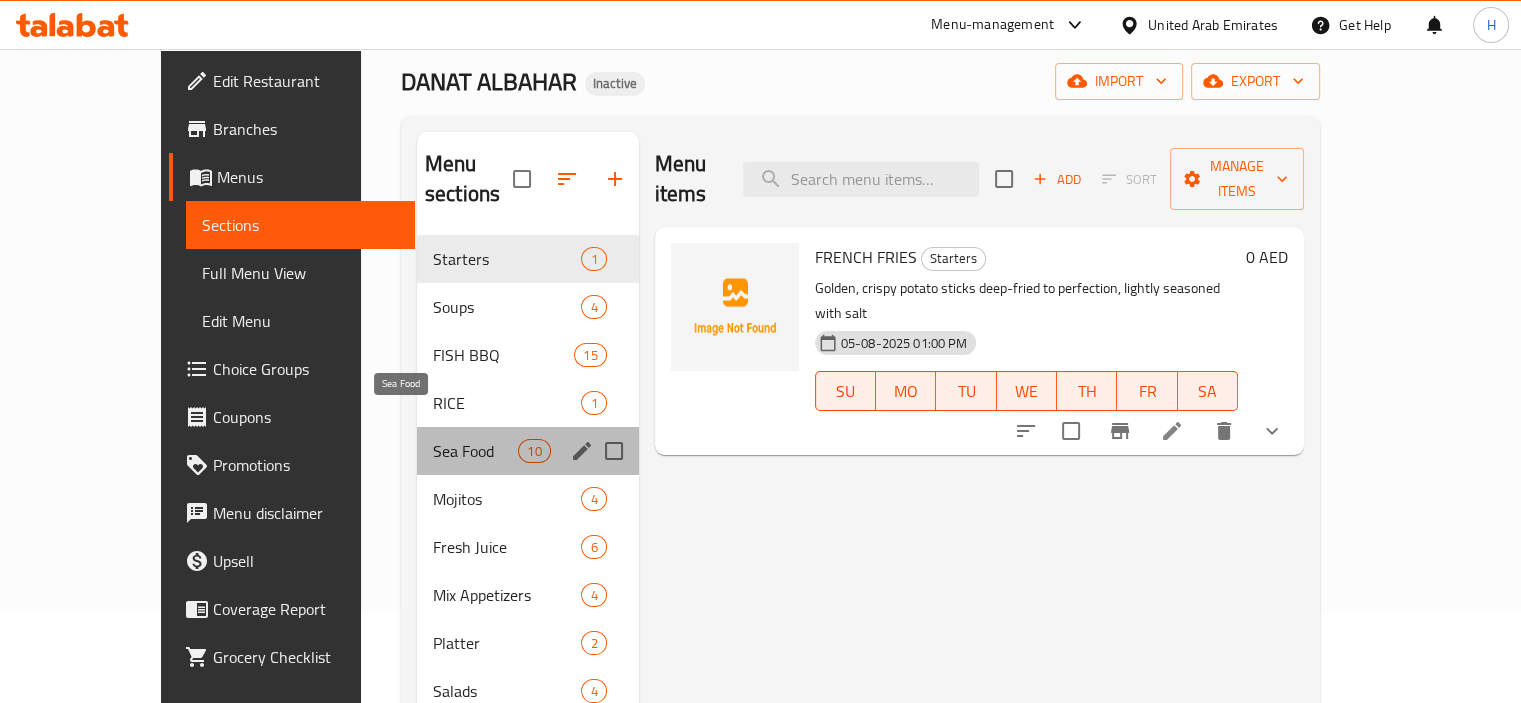 click on "Sea Food" at bounding box center (475, 451) 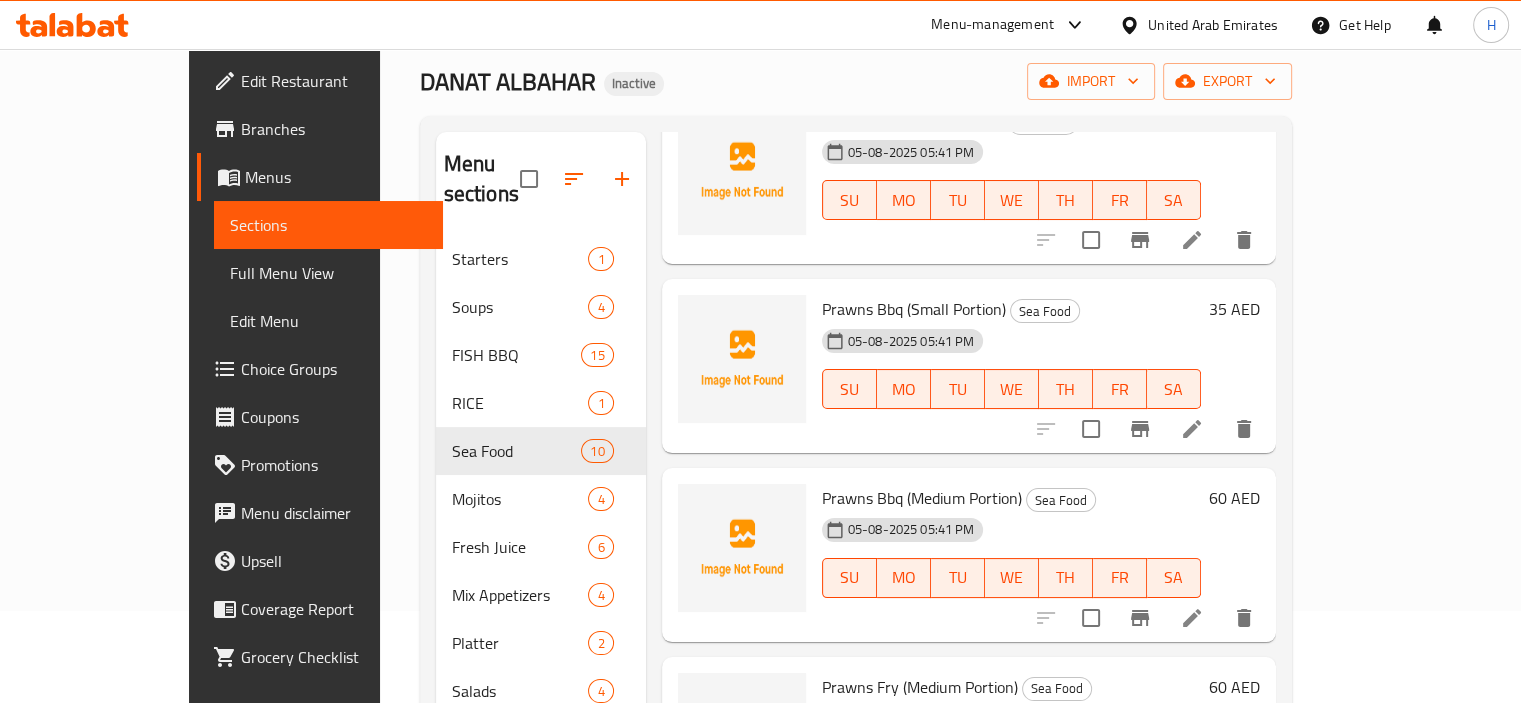 scroll, scrollTop: 130, scrollLeft: 0, axis: vertical 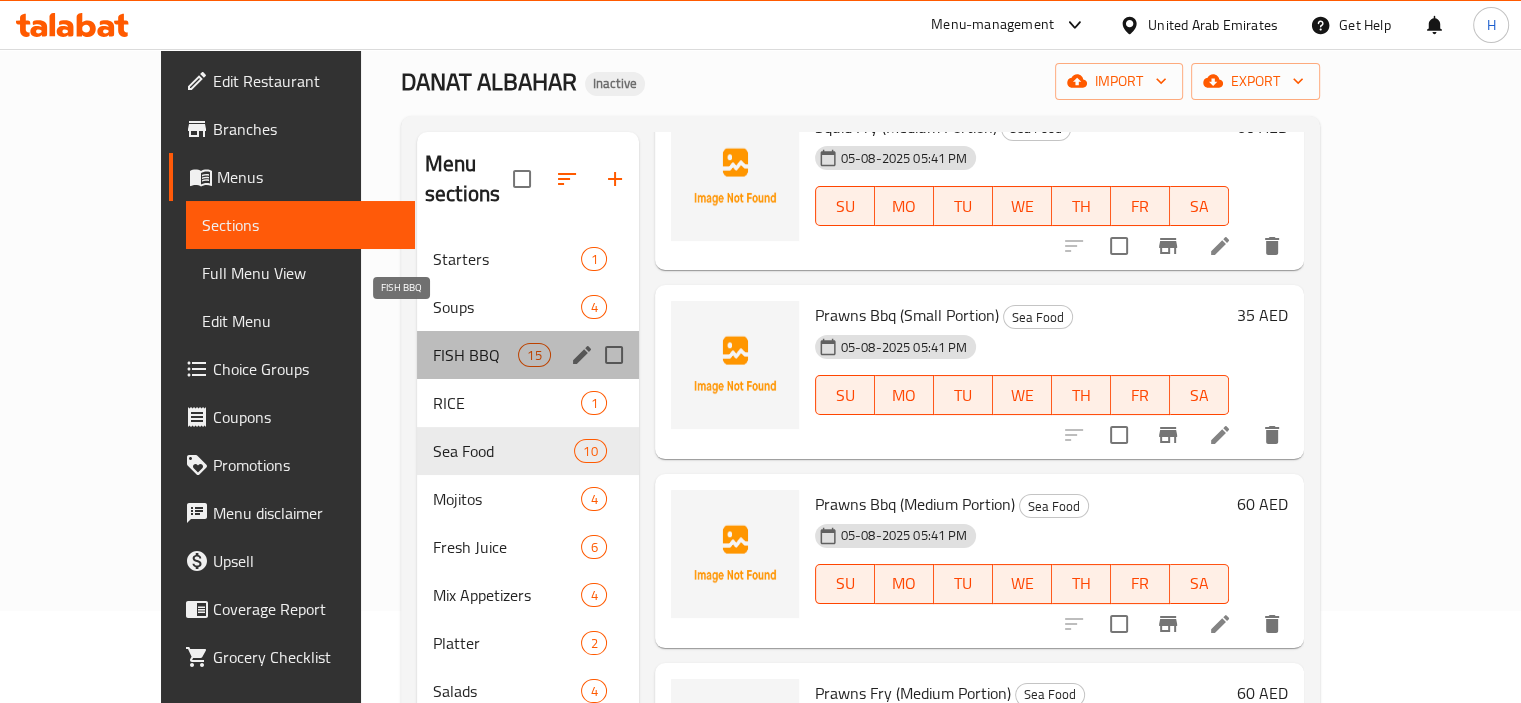 click on "FISH BBQ" at bounding box center [475, 355] 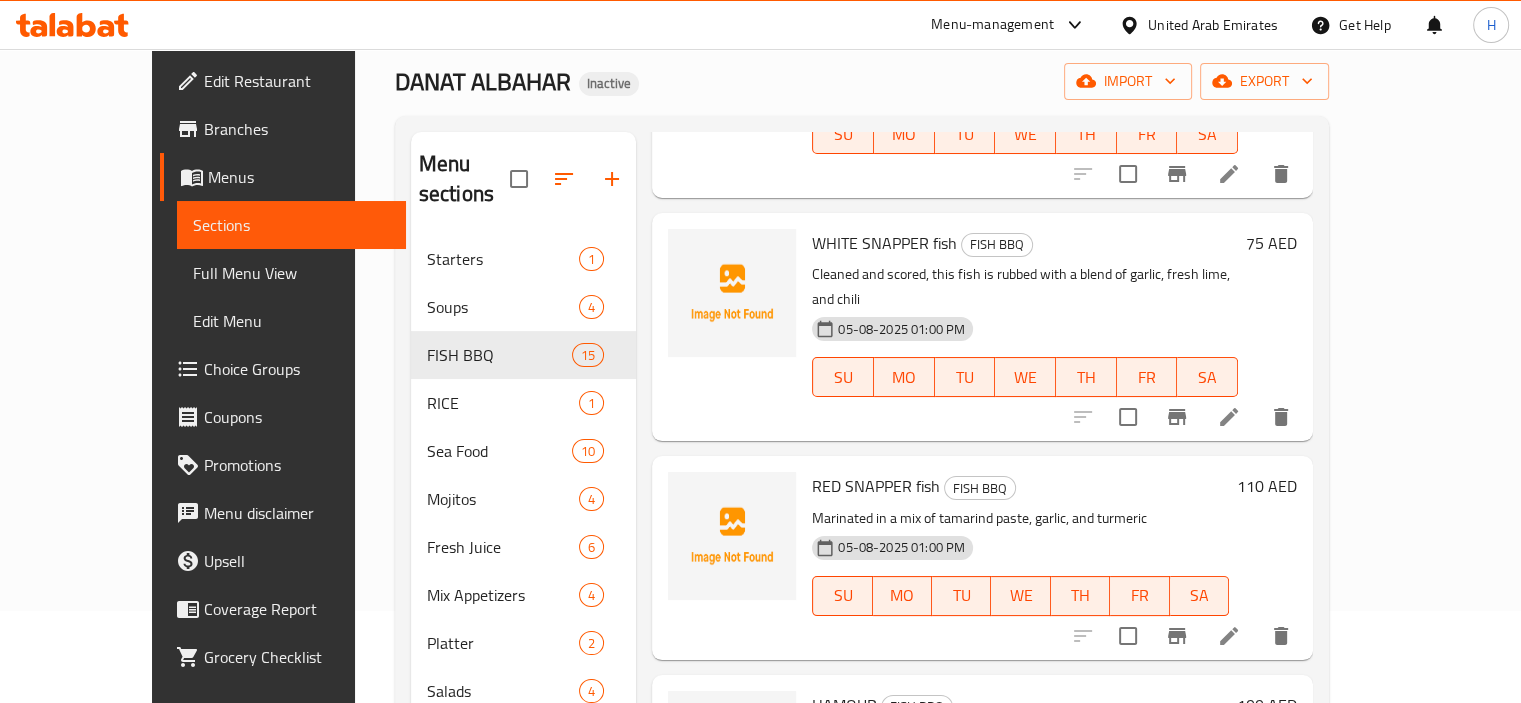scroll, scrollTop: 484, scrollLeft: 0, axis: vertical 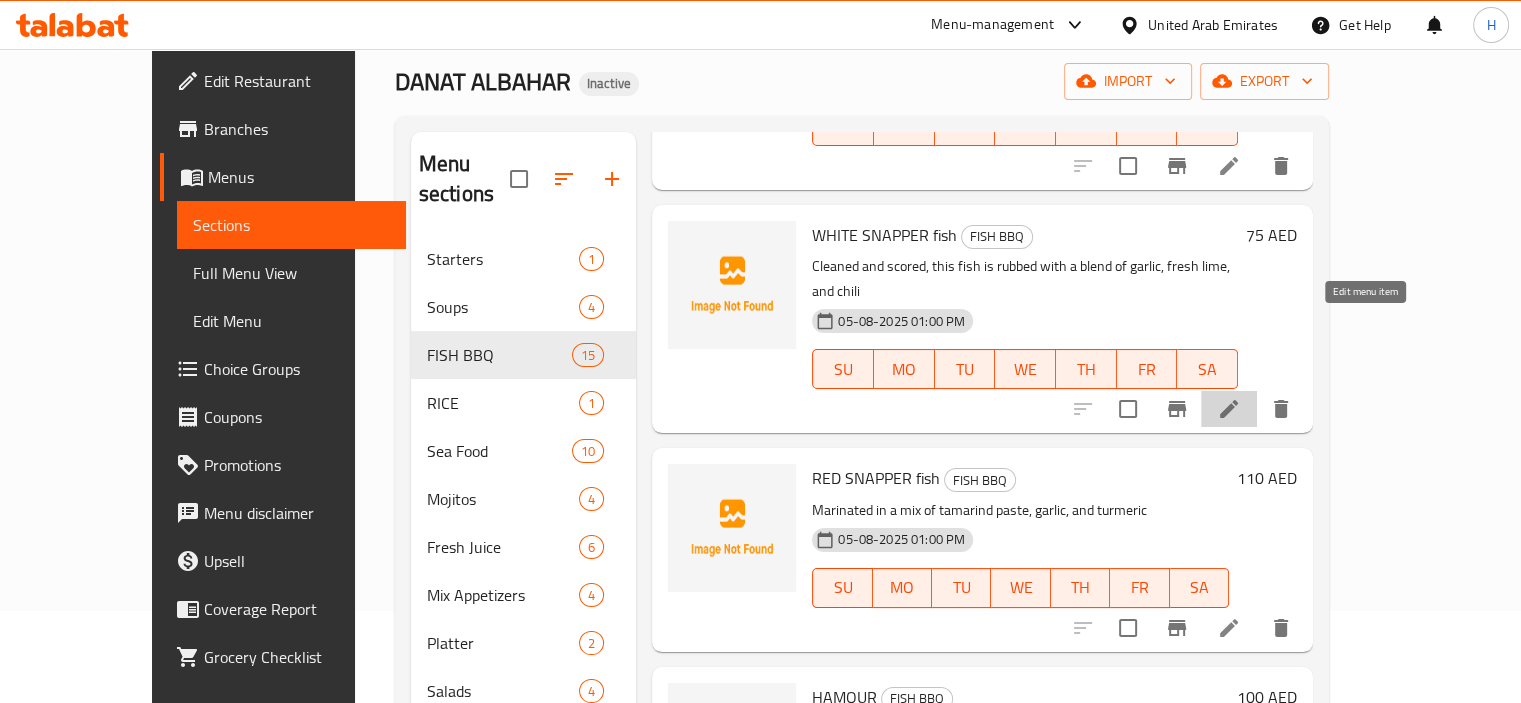 click 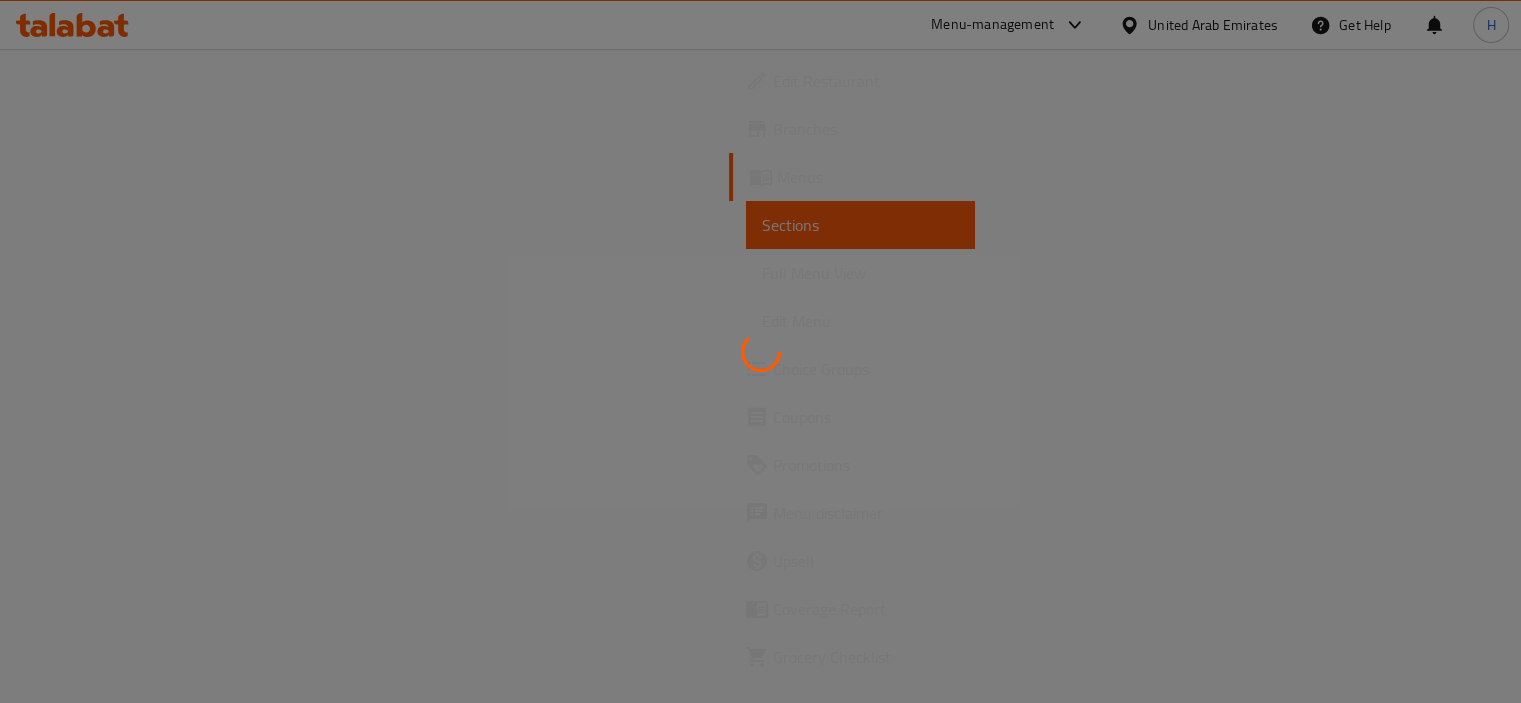 scroll, scrollTop: 0, scrollLeft: 0, axis: both 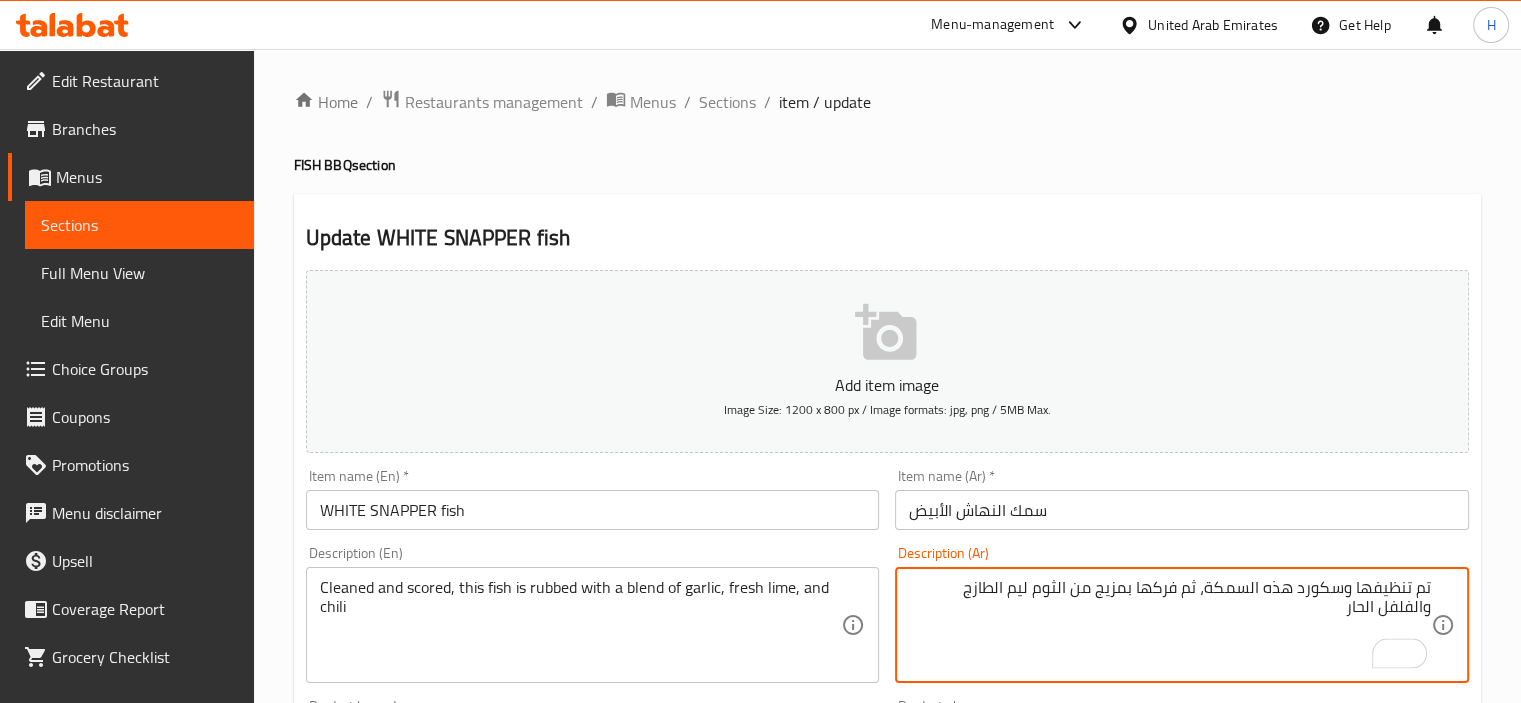 click on "تم تنظيفها وسكورد هذه السمكة، ثم فركها بمزيج من الثوم ليم الطازج والفلفل الحار" at bounding box center [1170, 625] 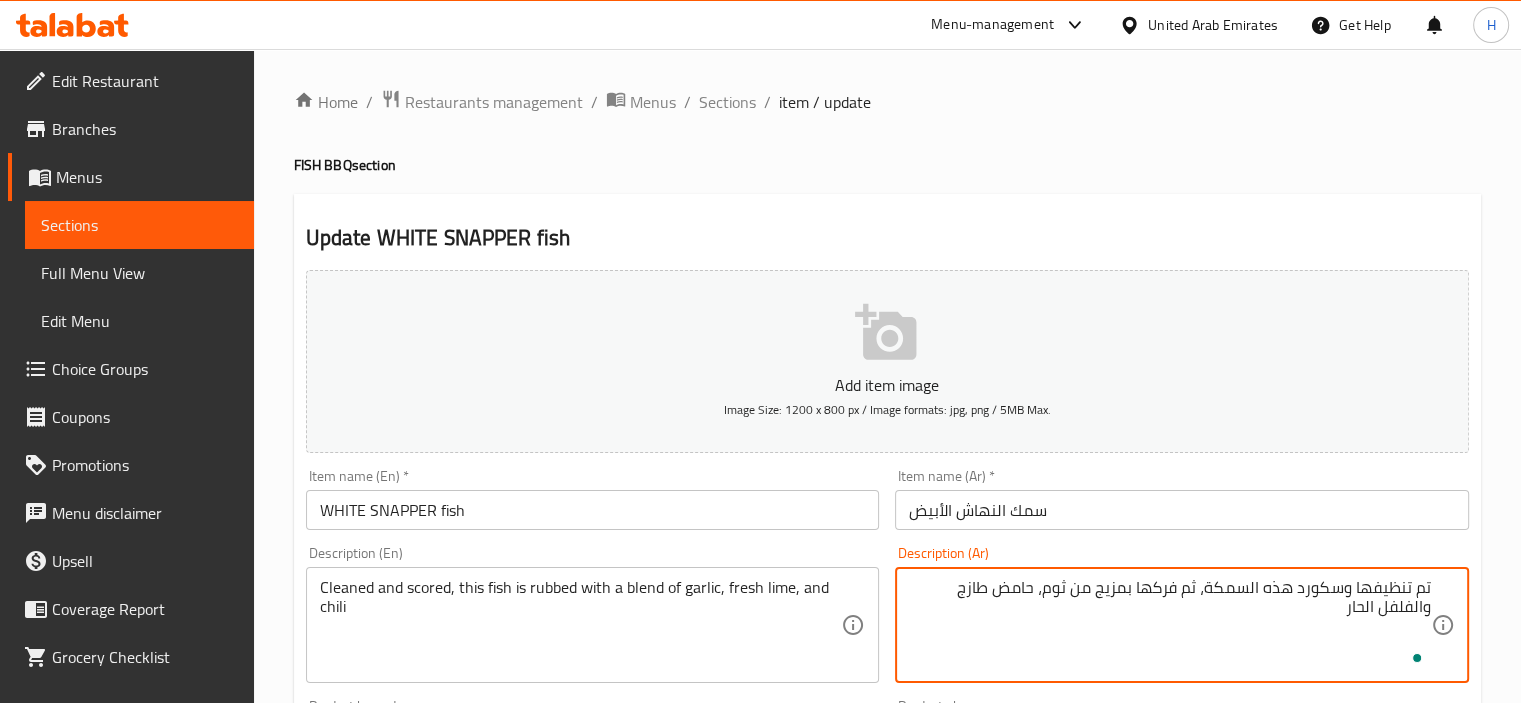 scroll, scrollTop: 709, scrollLeft: 0, axis: vertical 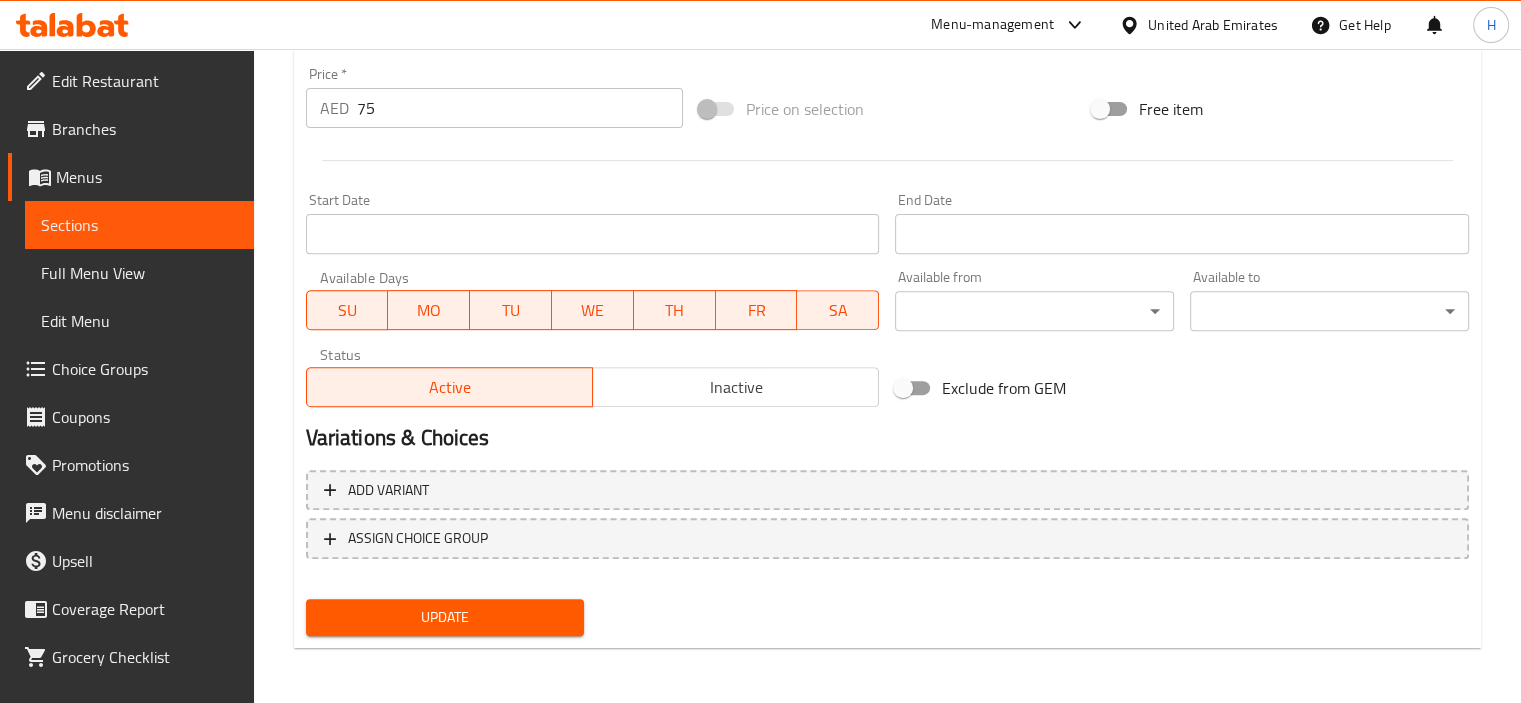 type on "تم تنظيفها وسكورد هذه السمكة، ثم فركها بمزيج من ثوم، حامض طازج والفلفل الحار" 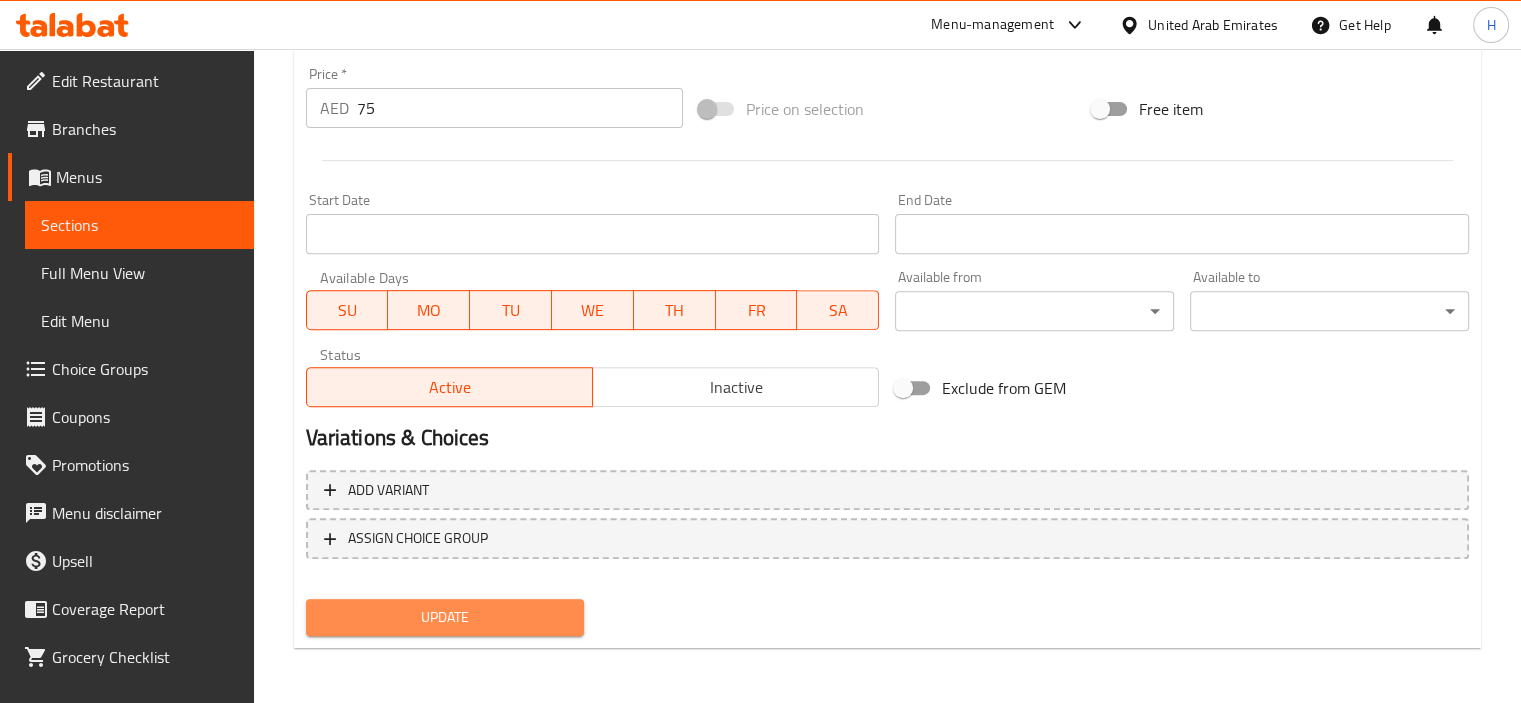 click on "Update" at bounding box center (445, 617) 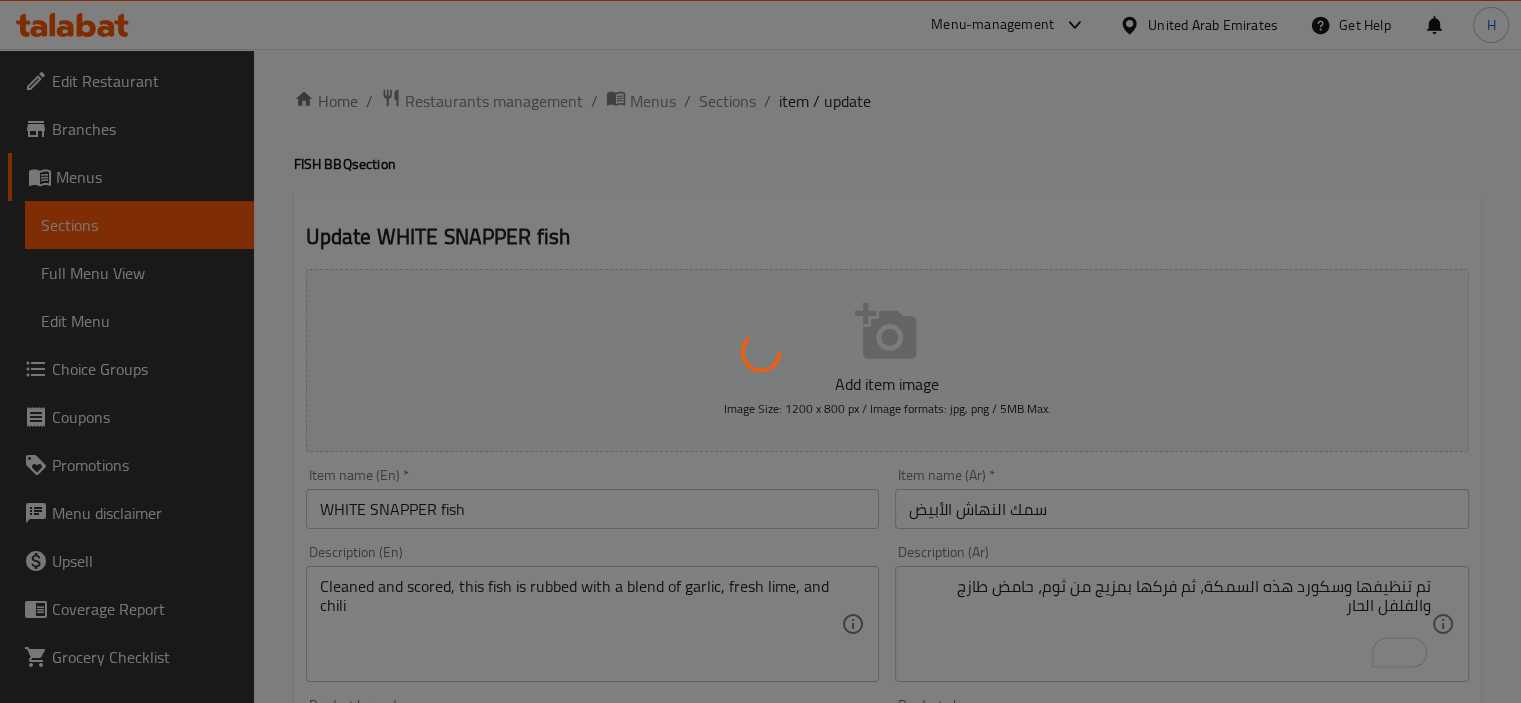 scroll, scrollTop: 0, scrollLeft: 0, axis: both 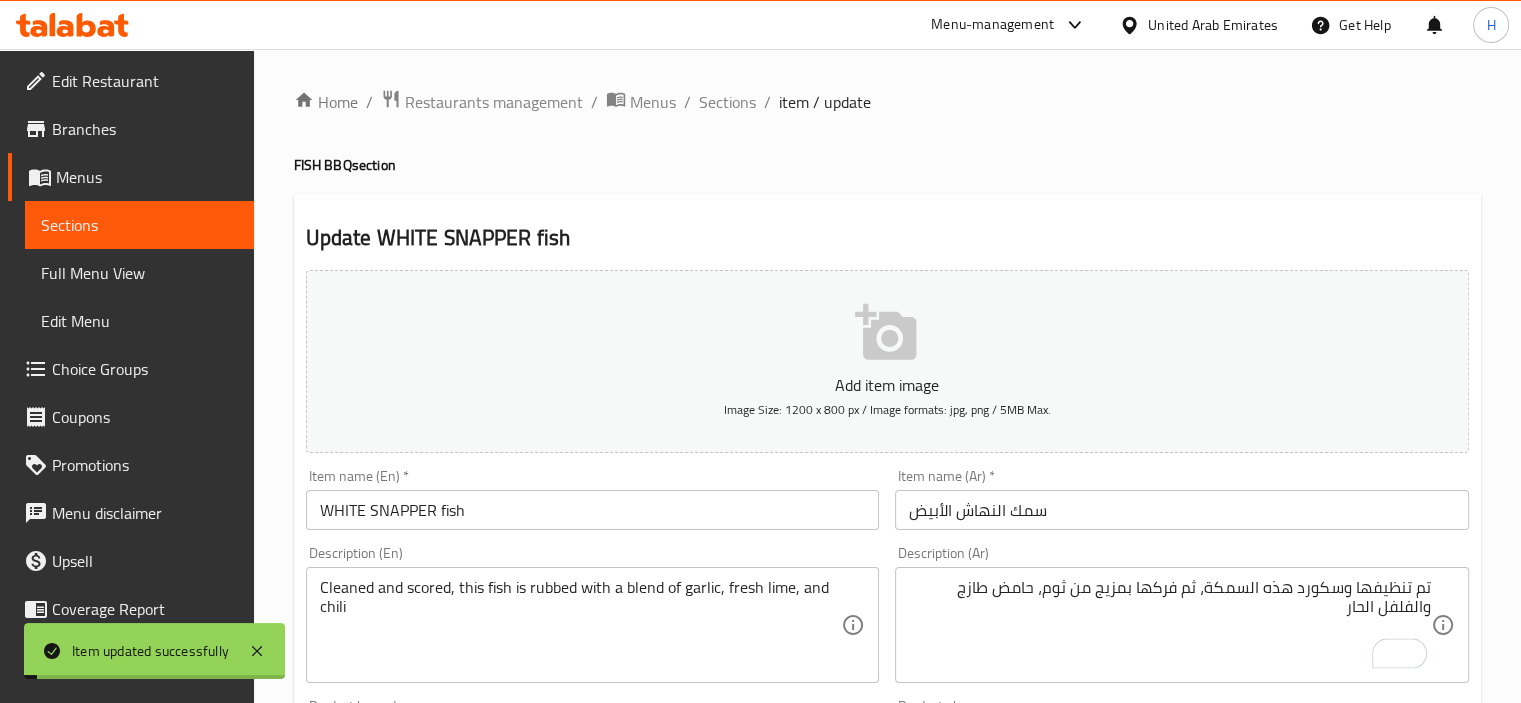 click on "Sections" at bounding box center [727, 102] 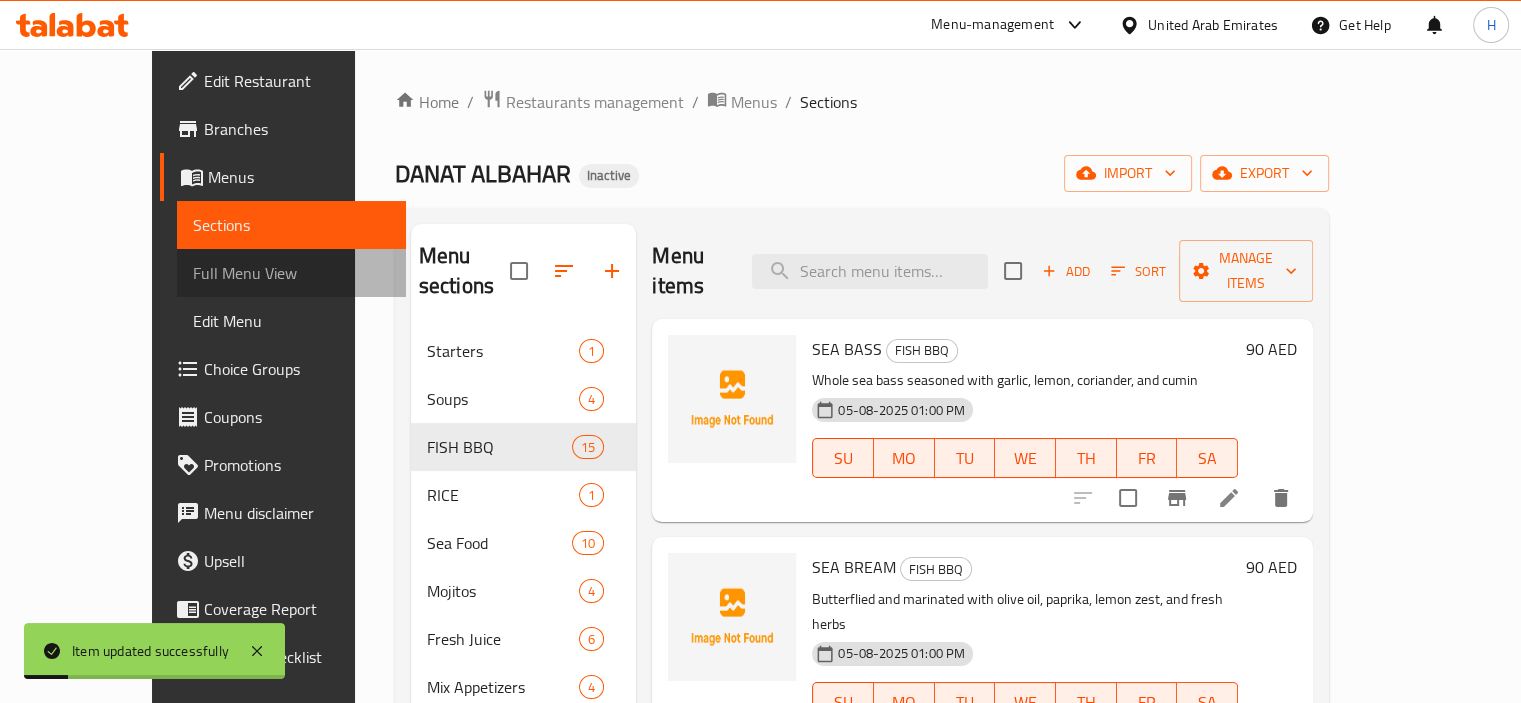 click on "Full Menu View" at bounding box center (291, 273) 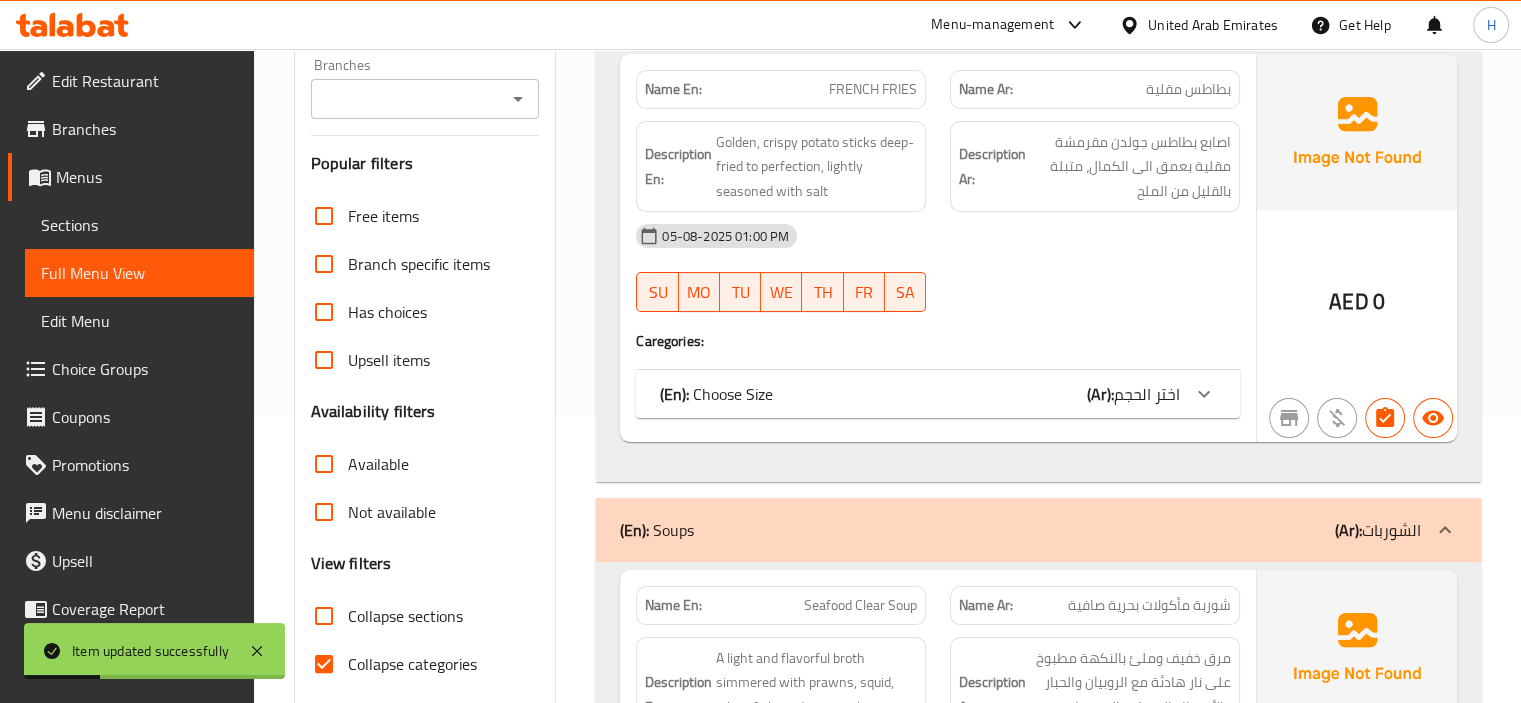 scroll, scrollTop: 446, scrollLeft: 0, axis: vertical 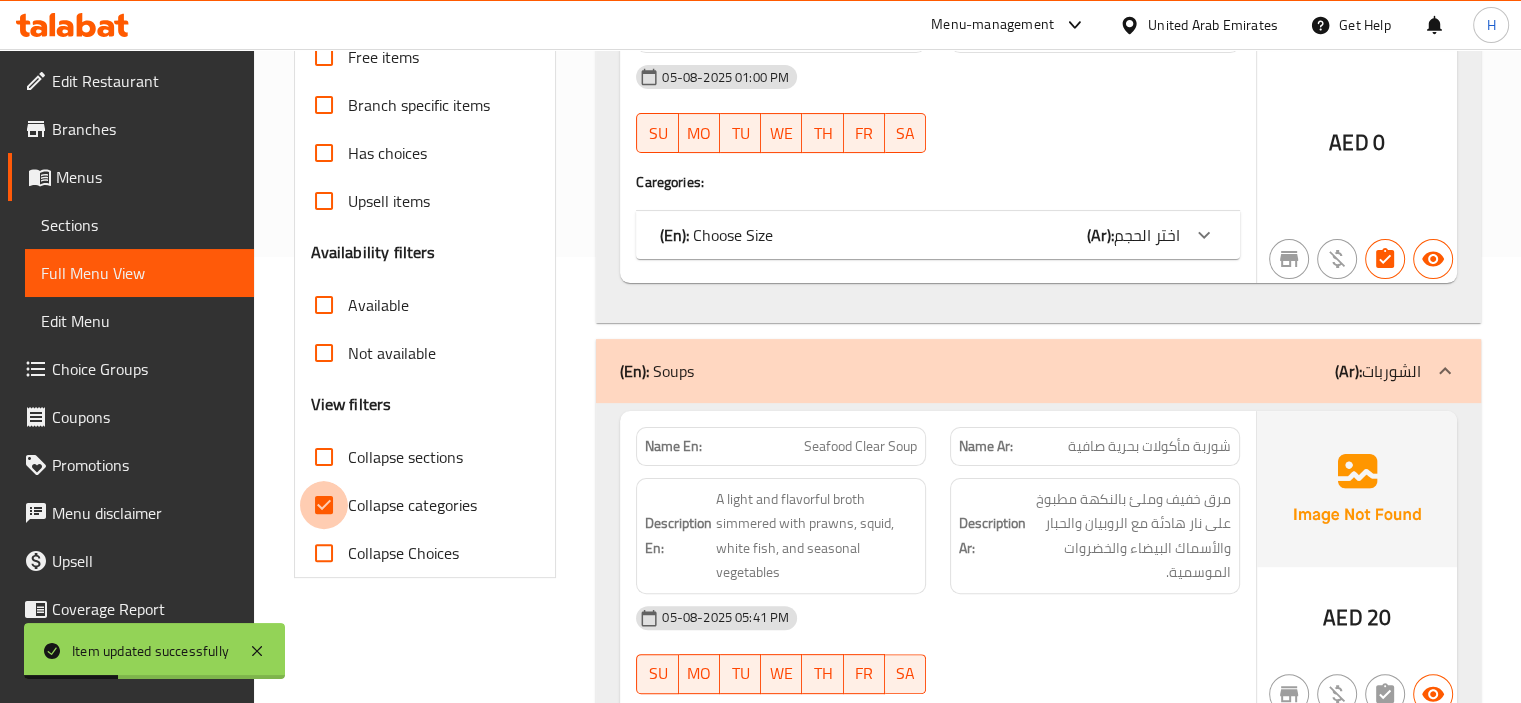 click on "Collapse categories" at bounding box center [324, 505] 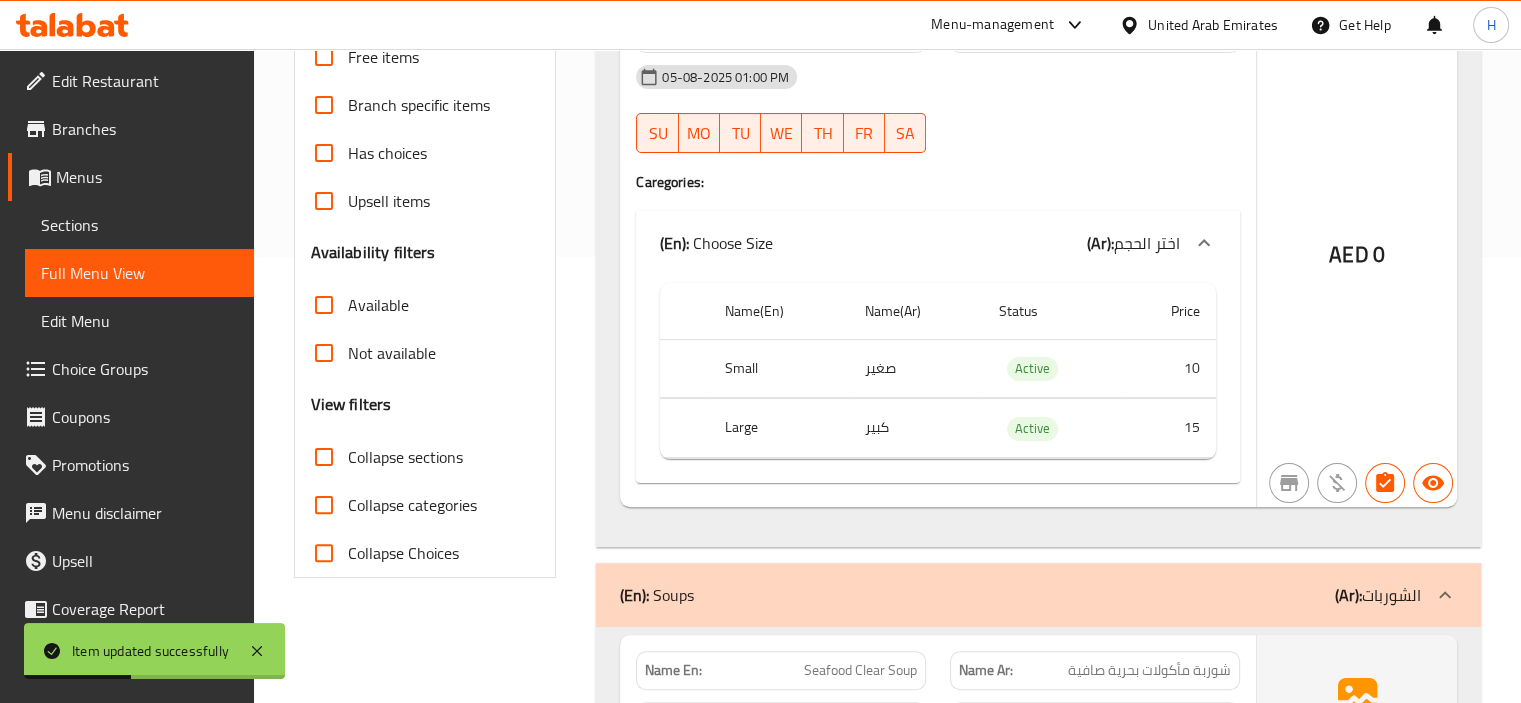 click on "Collapse sections" at bounding box center (324, 457) 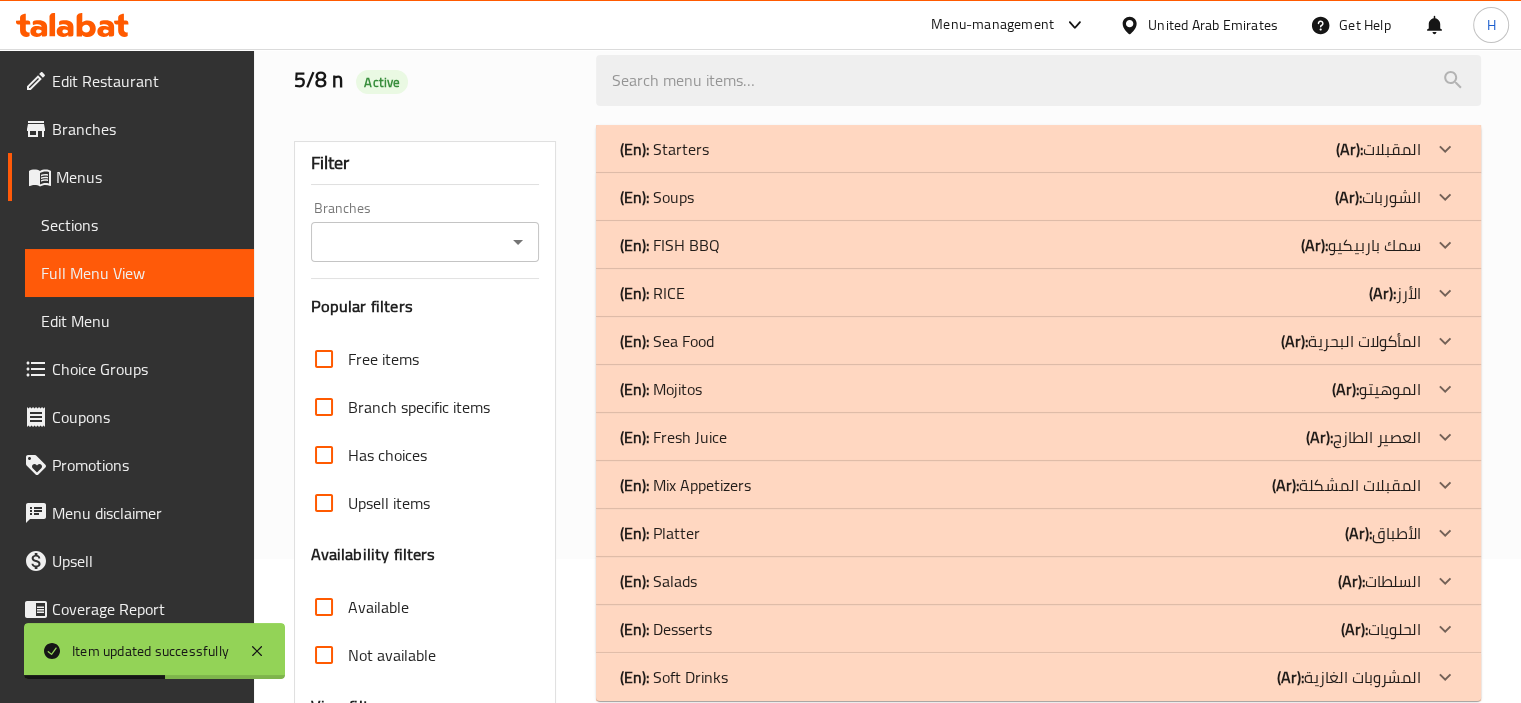 scroll, scrollTop: 110, scrollLeft: 0, axis: vertical 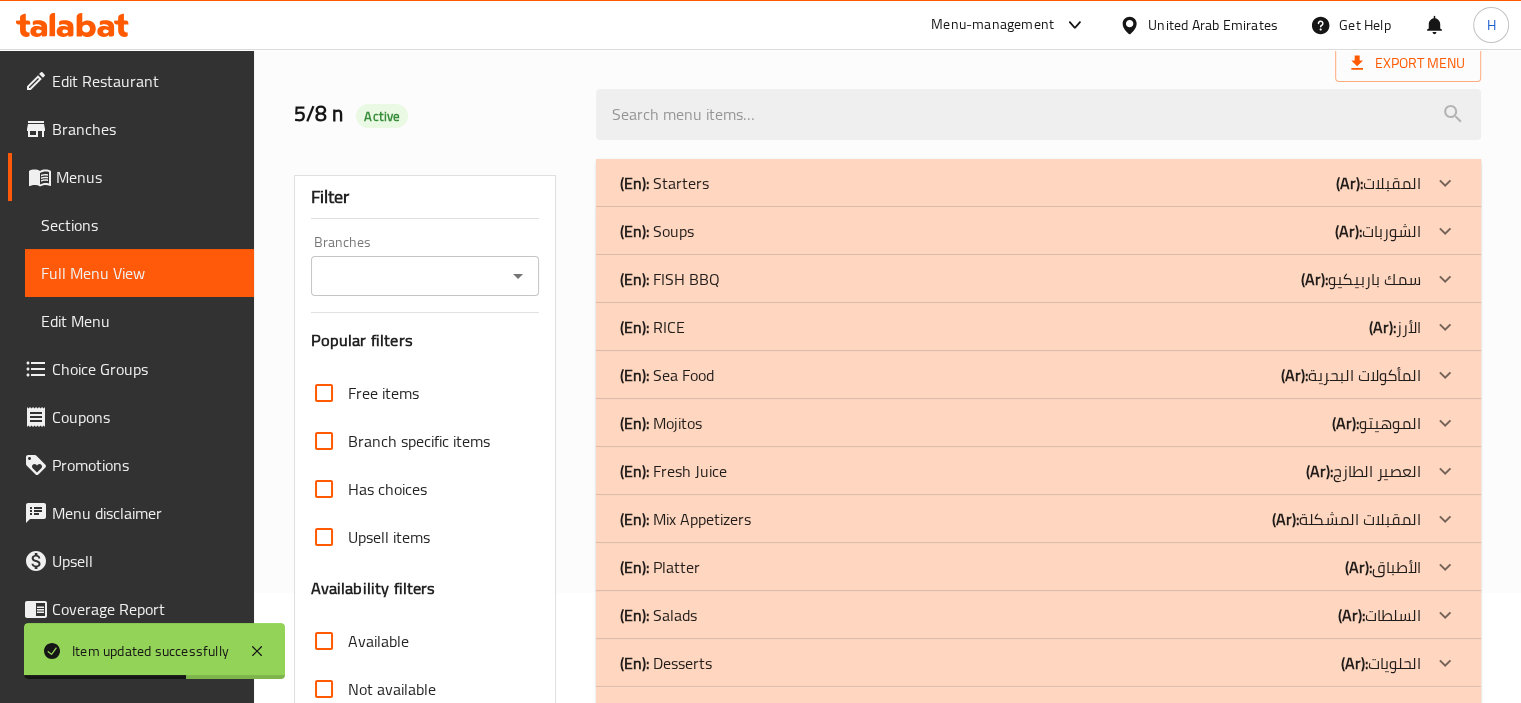 click on "(En):   FISH BBQ (Ar): سمك باربيكيو" at bounding box center (1020, 183) 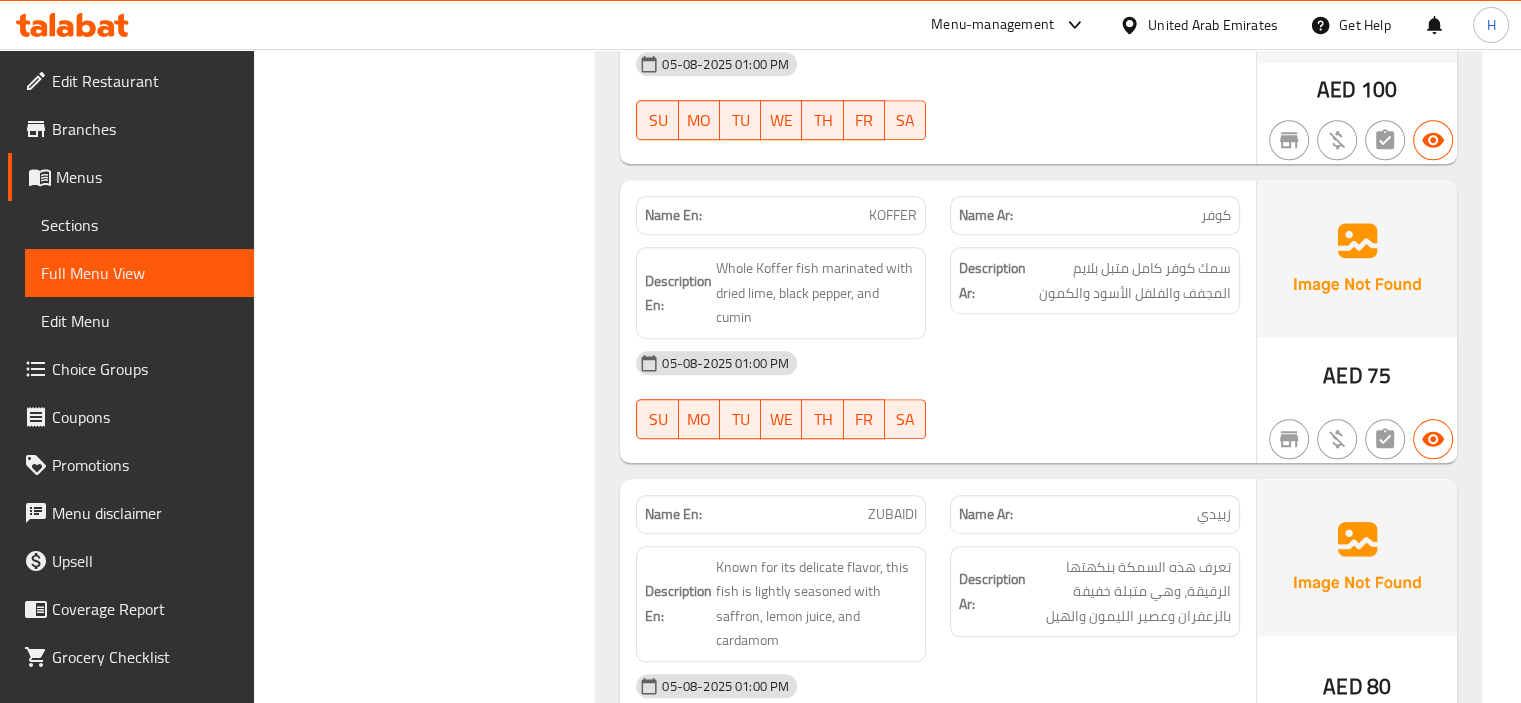 scroll, scrollTop: 1764, scrollLeft: 0, axis: vertical 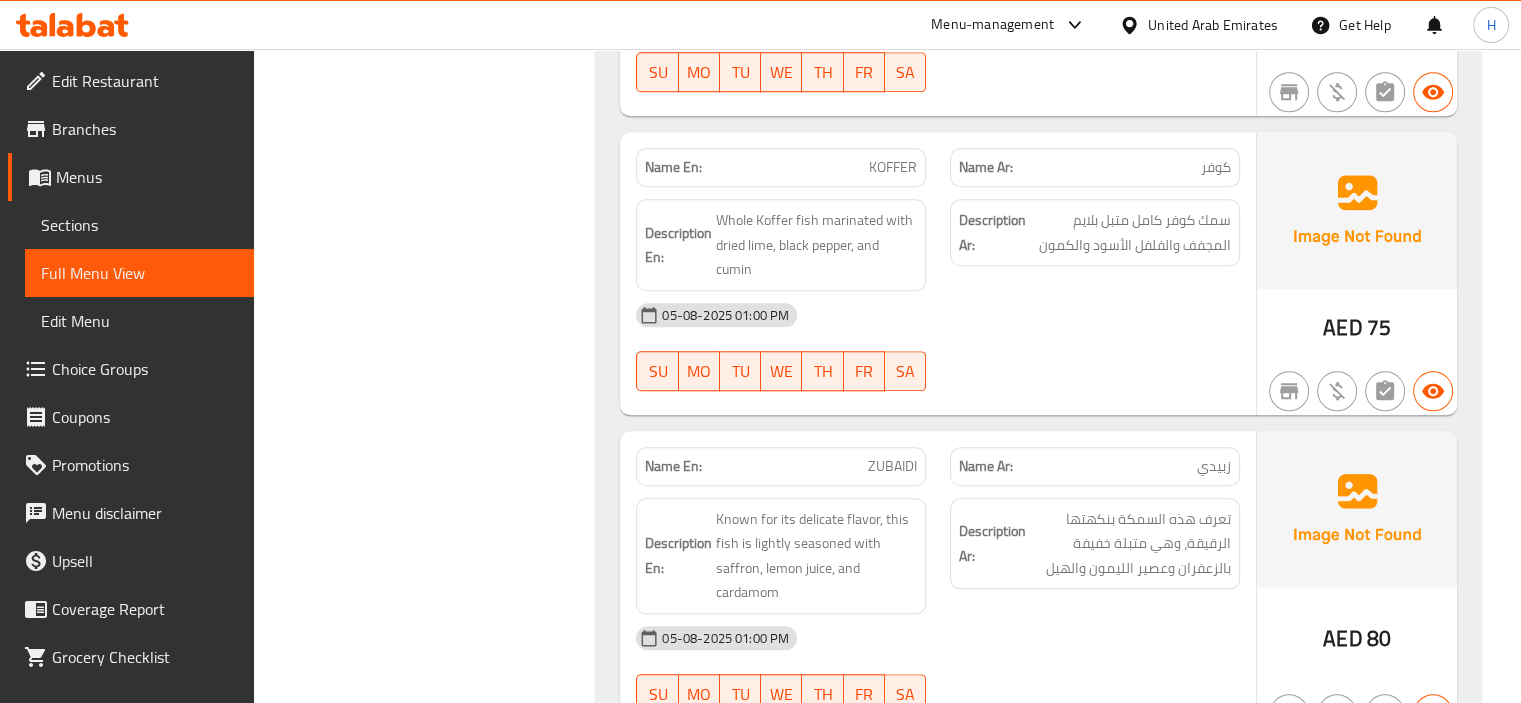 click on "Description Ar:" at bounding box center (992, 232) 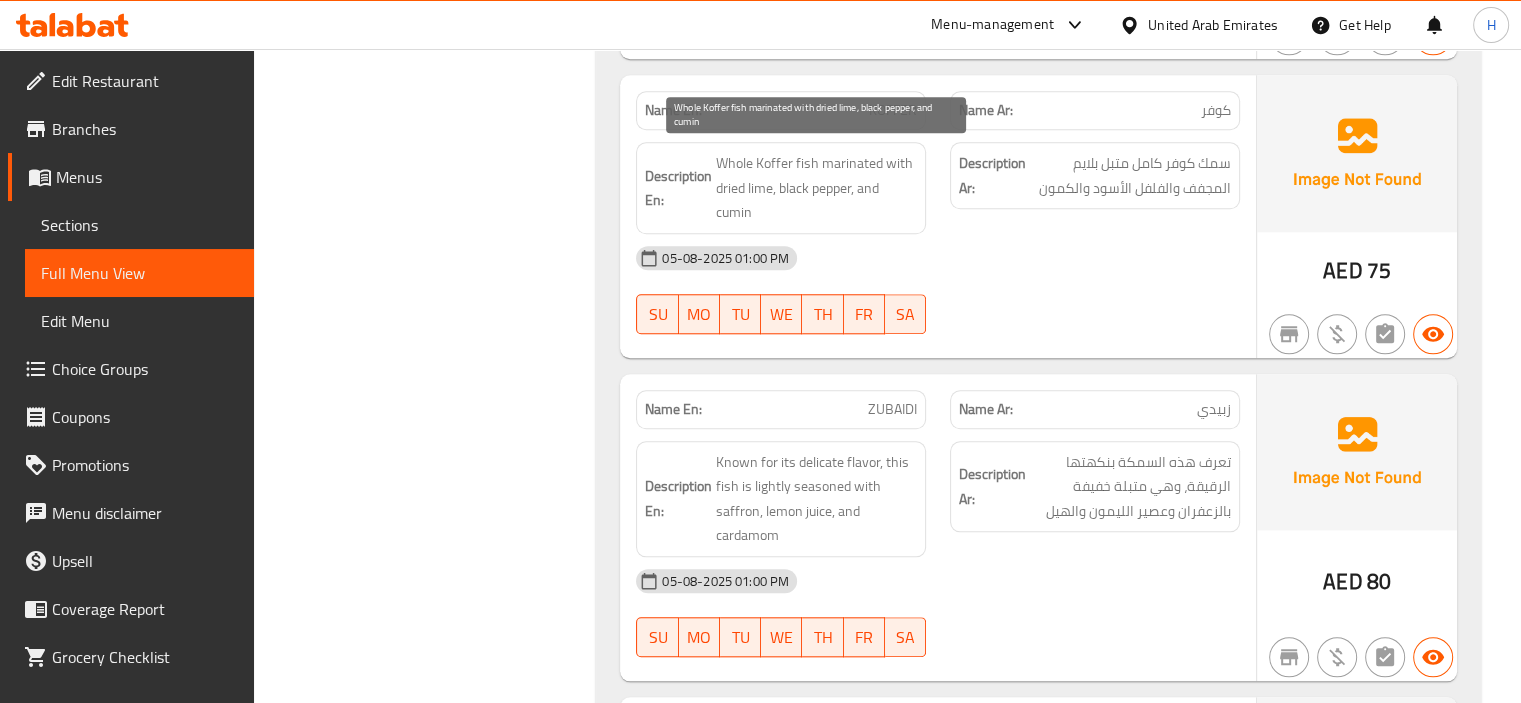 scroll, scrollTop: 1844, scrollLeft: 0, axis: vertical 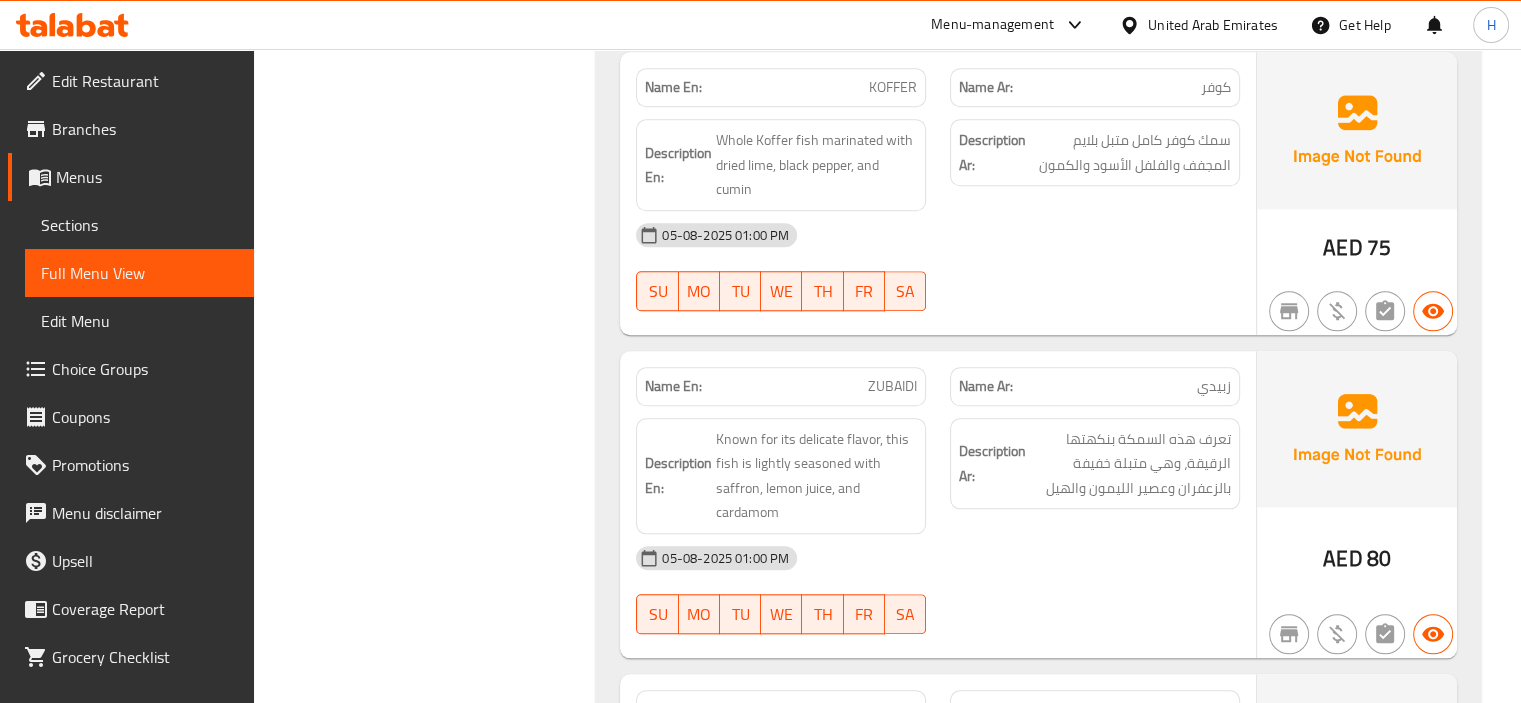 click on "KOFFER" at bounding box center [893, 87] 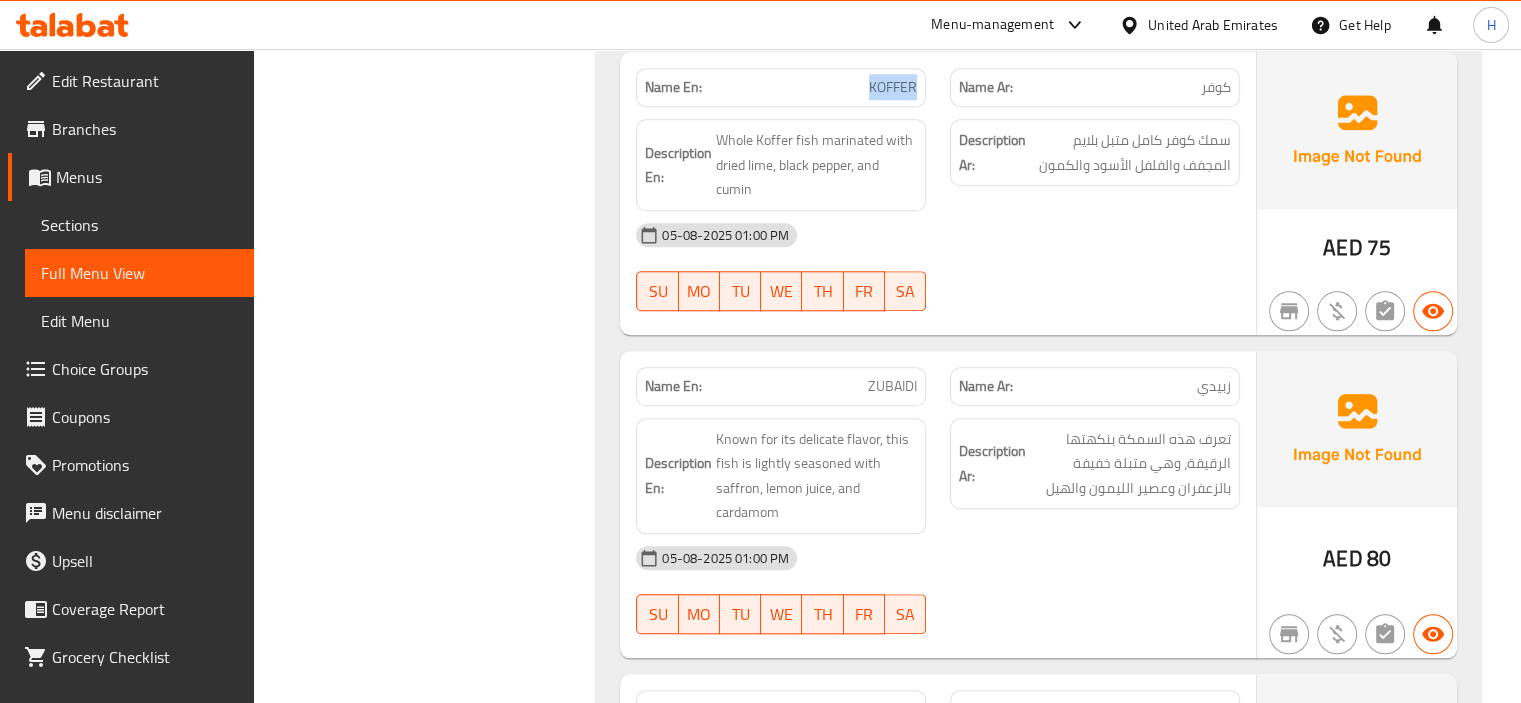 click on "KOFFER" at bounding box center [893, 87] 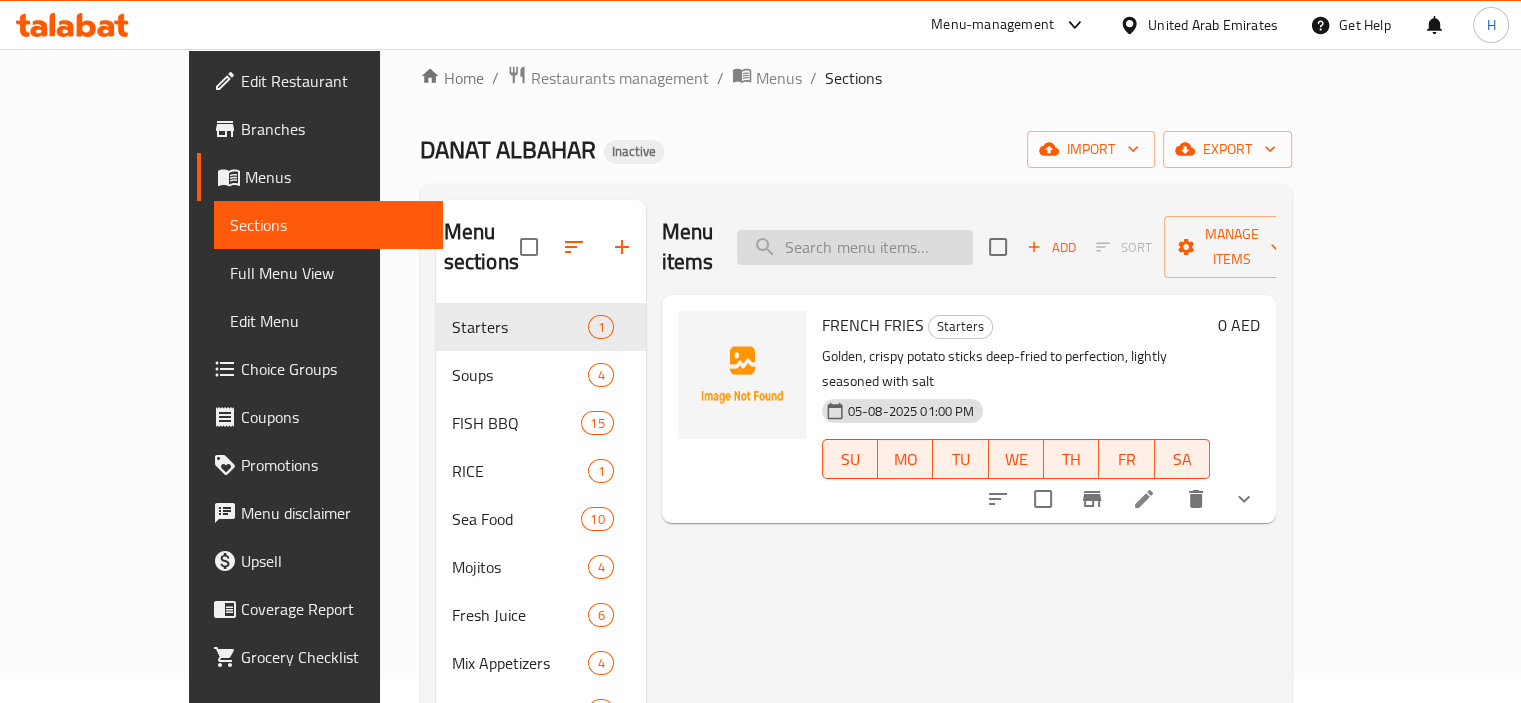 scroll, scrollTop: 13, scrollLeft: 0, axis: vertical 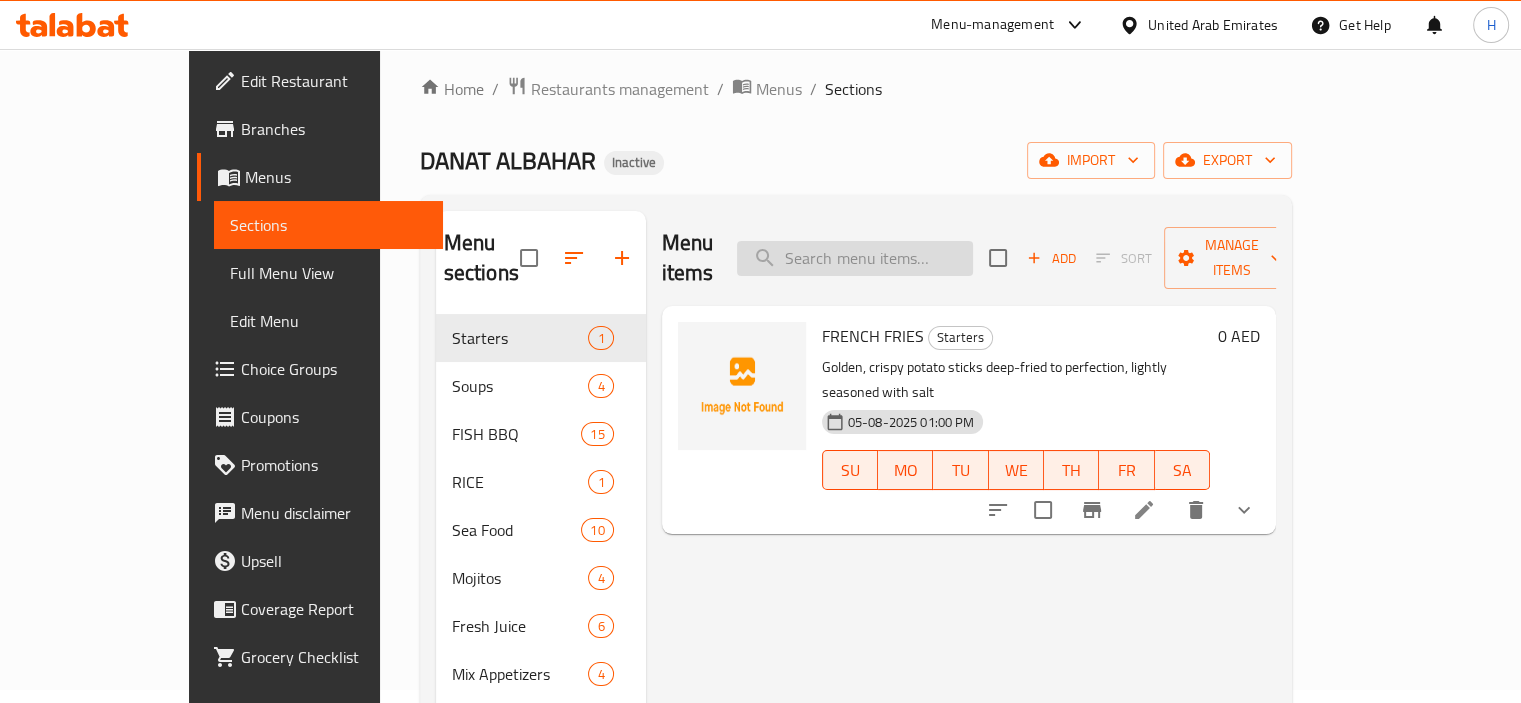 paste on "KOFFER" 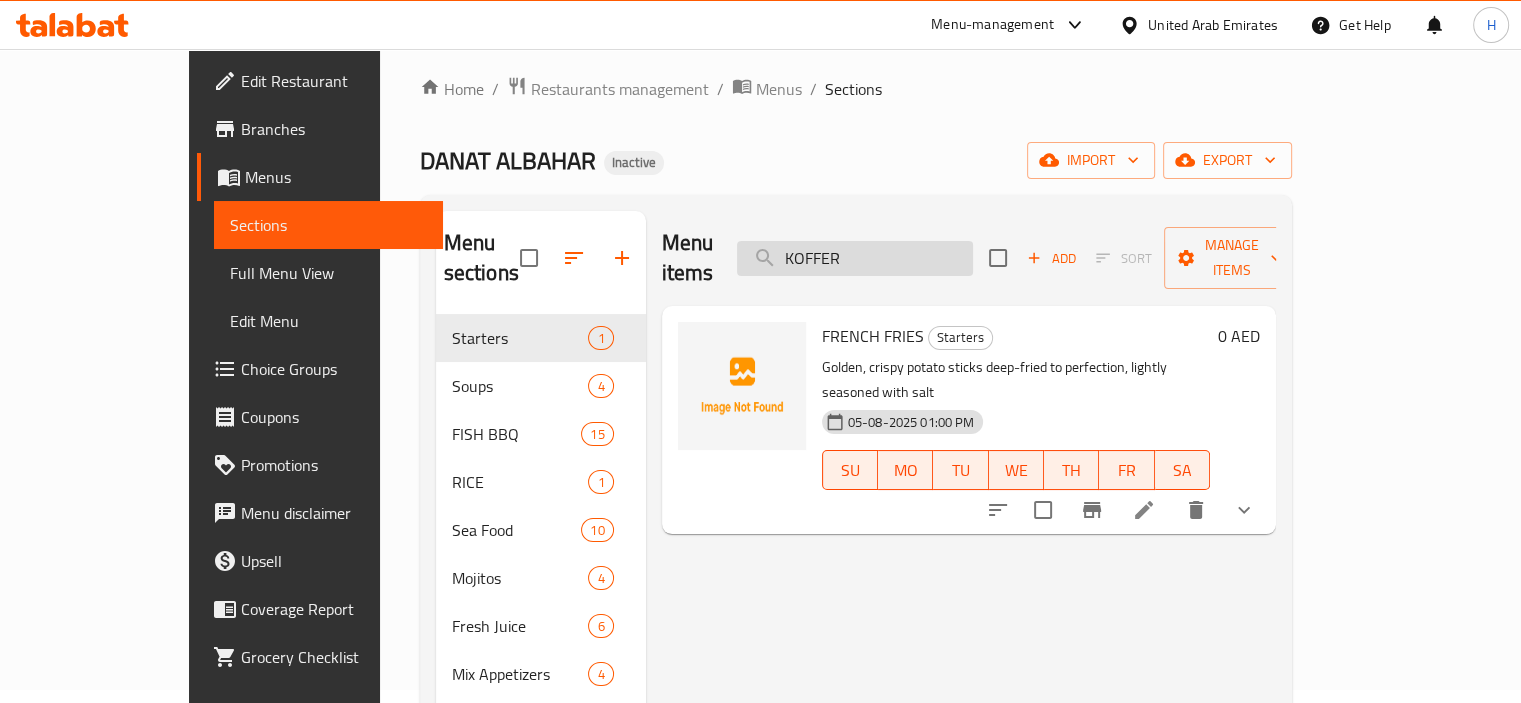 click on "KOFFER" at bounding box center (855, 258) 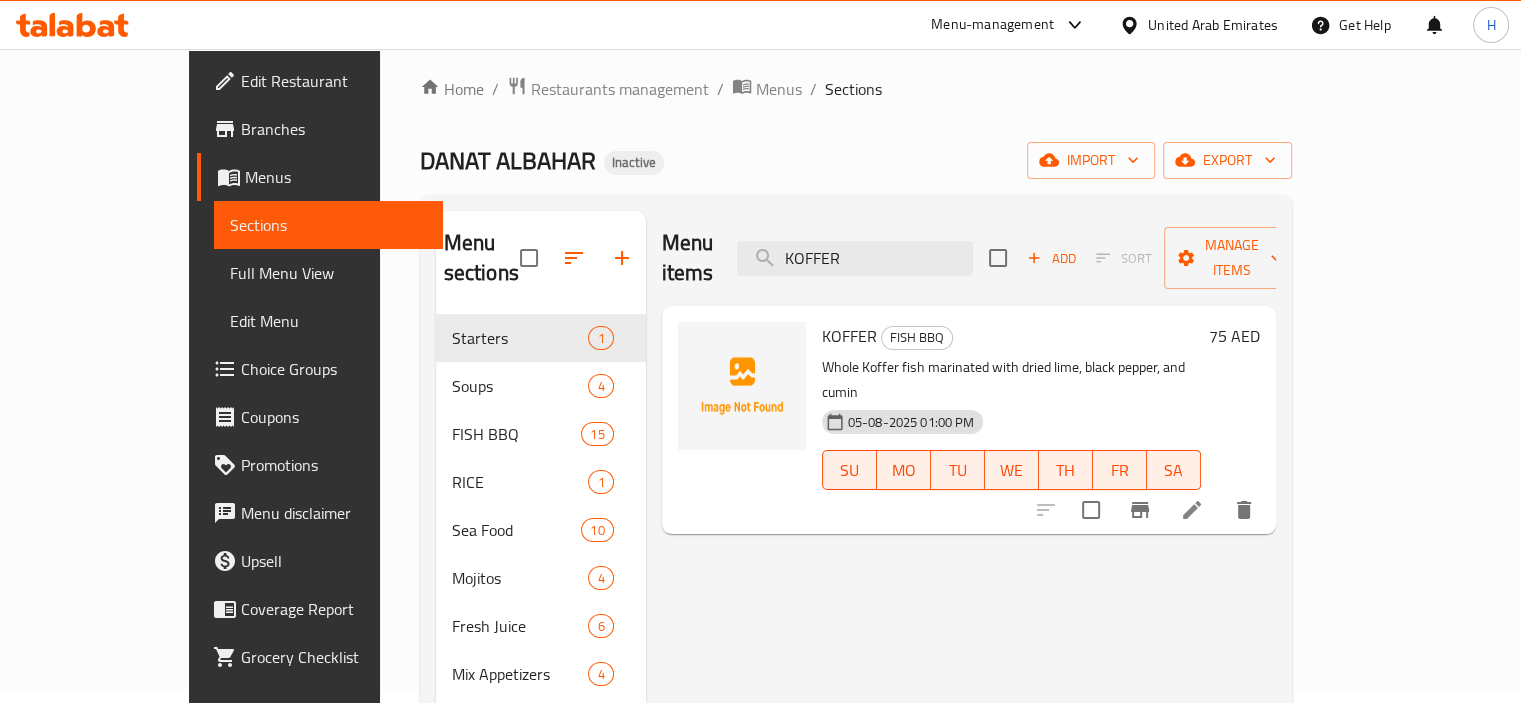 type on "KOFFER" 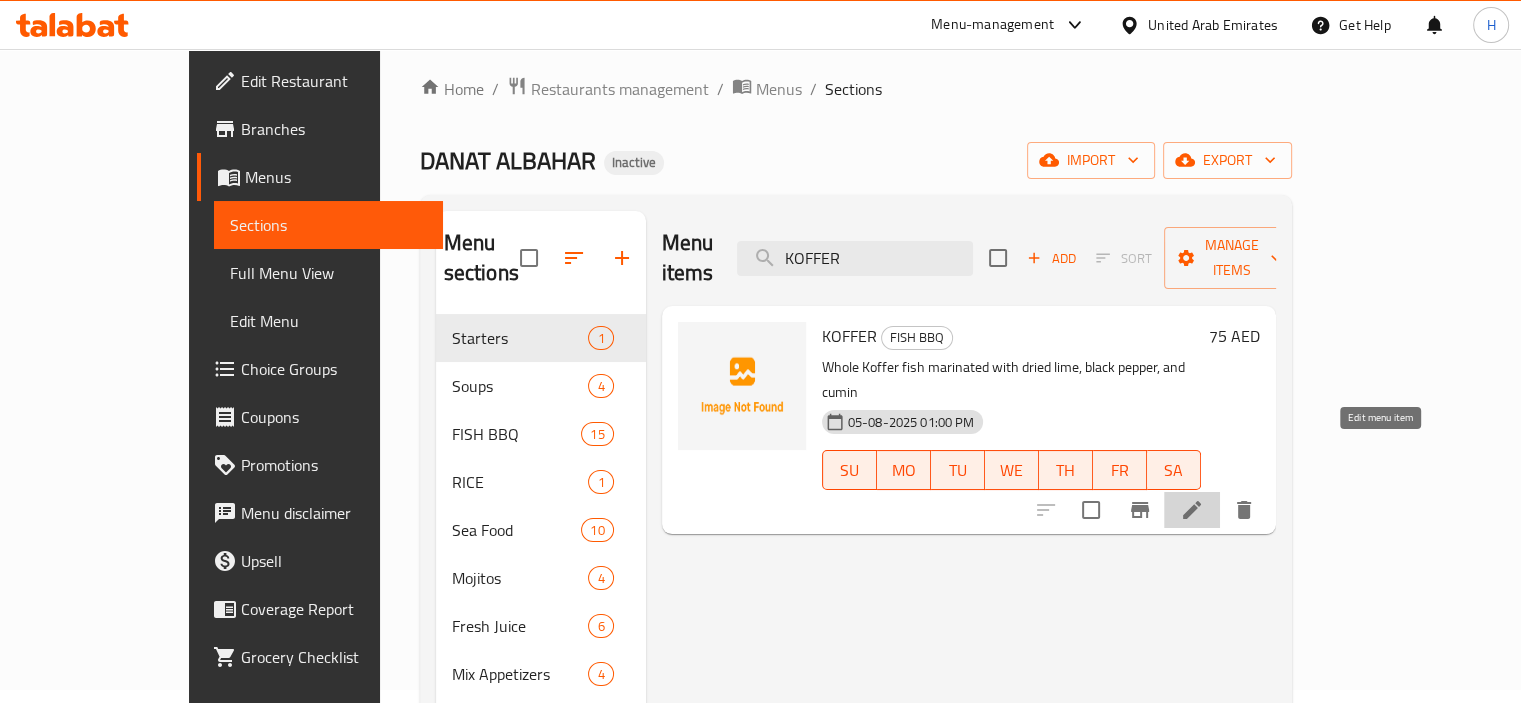 click 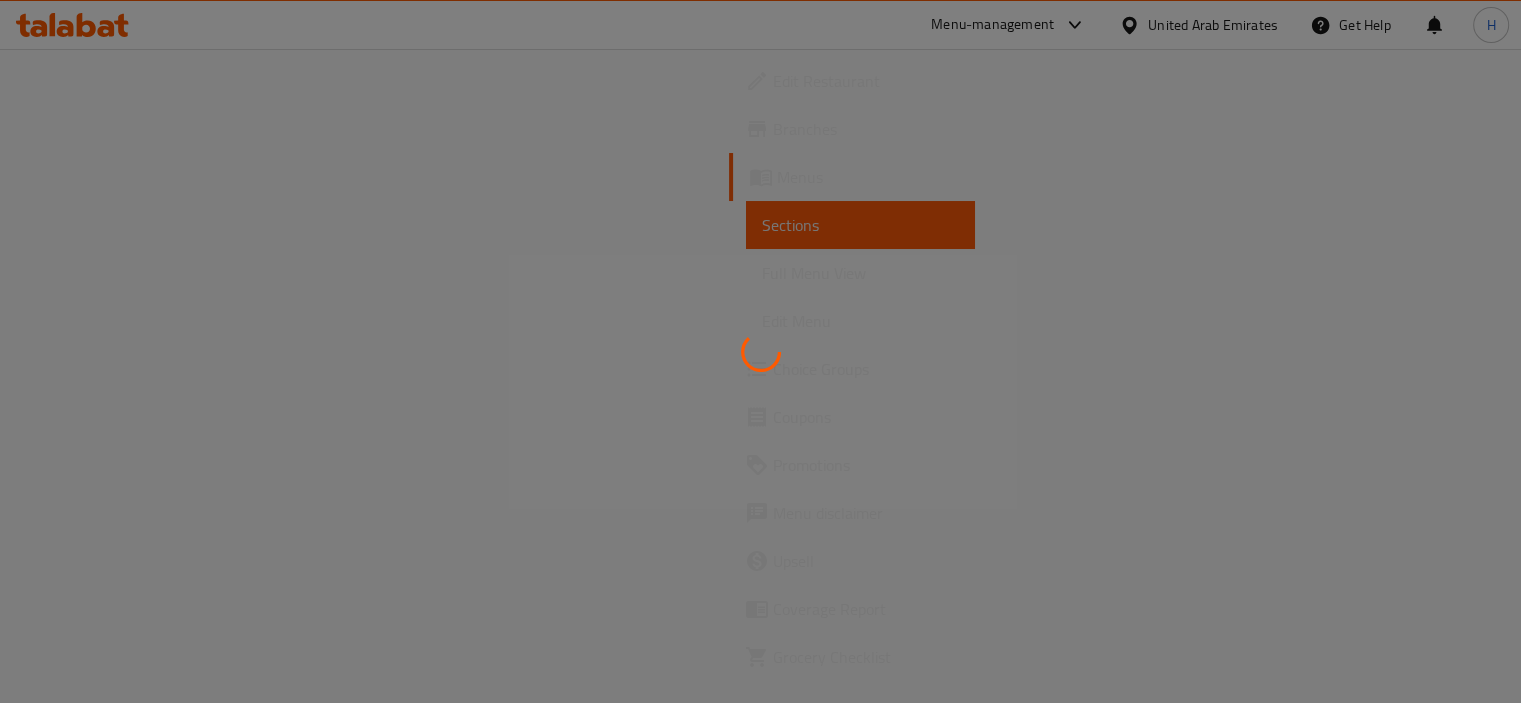scroll, scrollTop: 0, scrollLeft: 0, axis: both 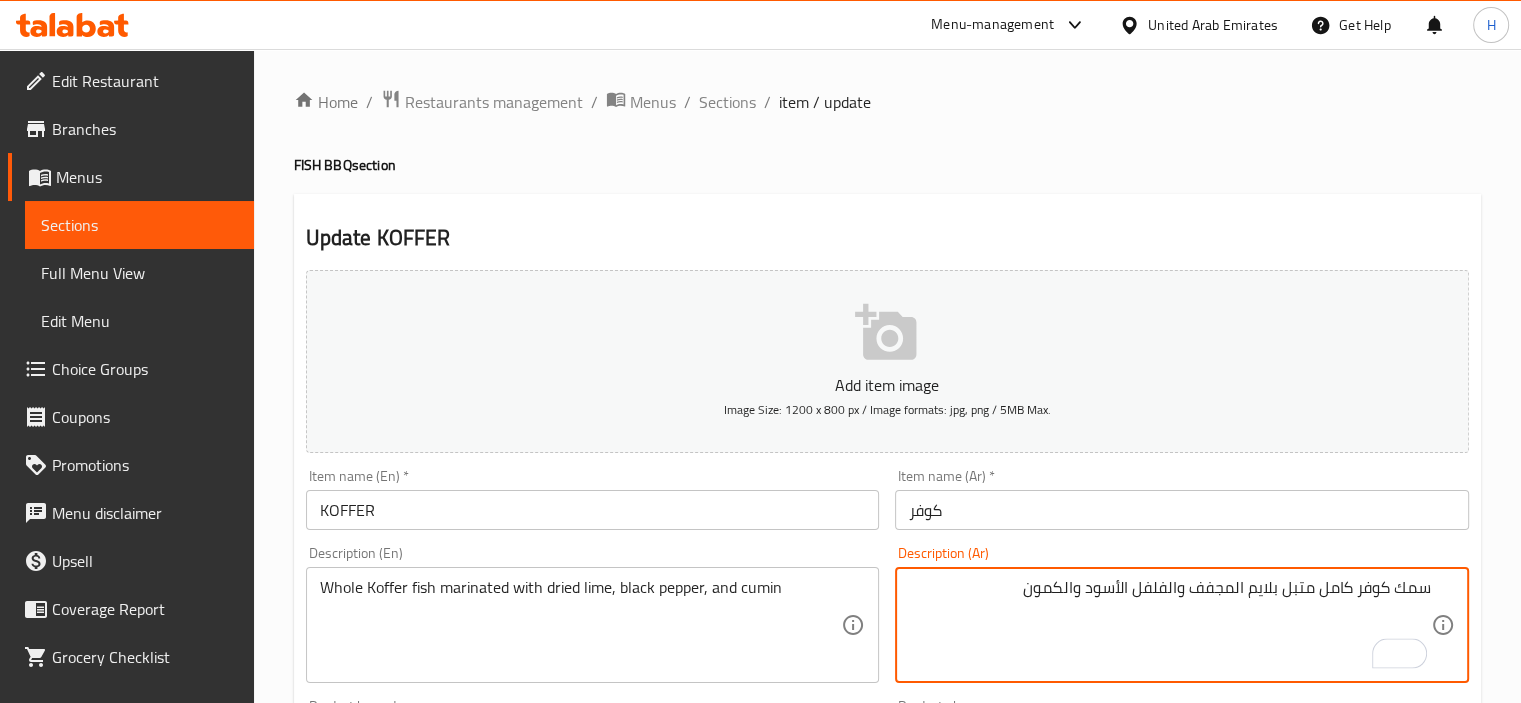click on "سمك كوفر كامل متبل بلايم المجفف والفلفل الأسود والكمون" at bounding box center (1170, 625) 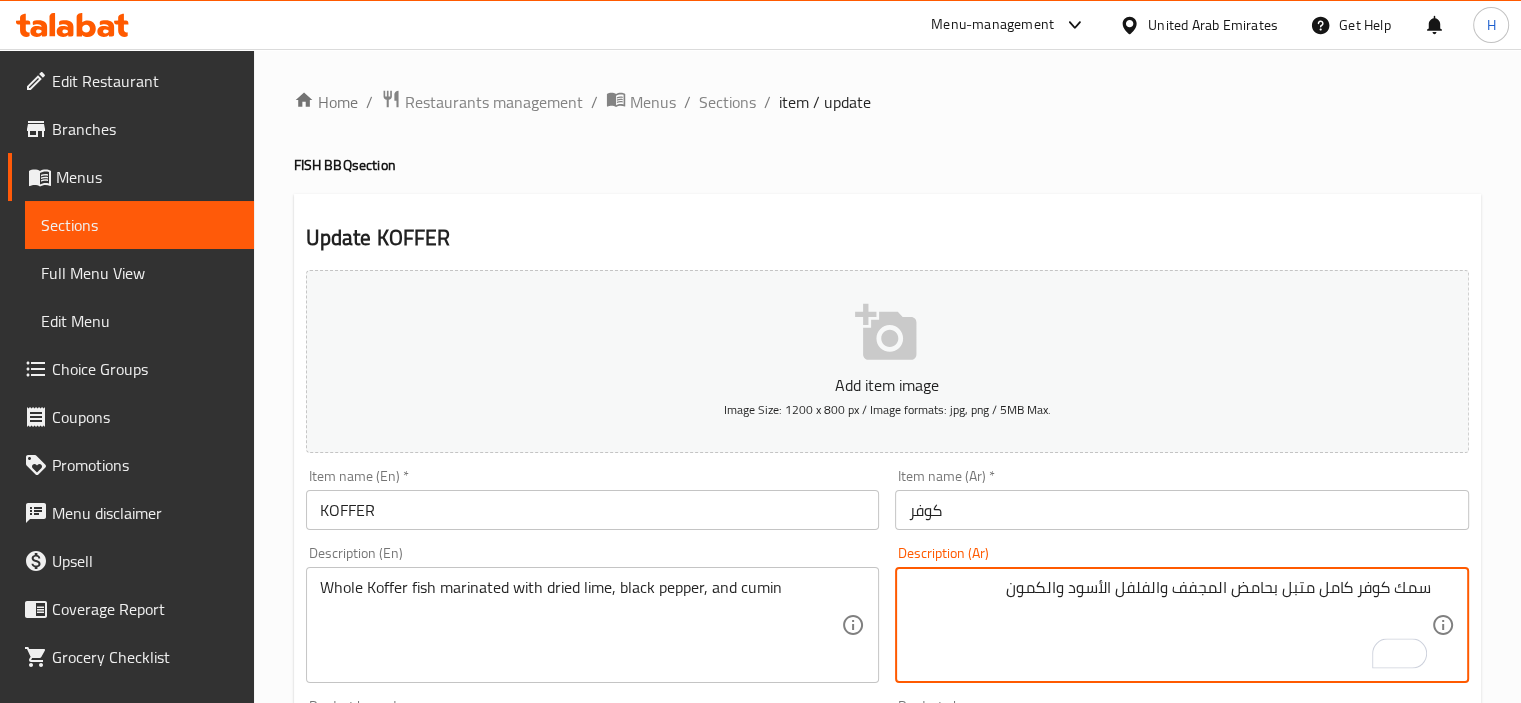 scroll, scrollTop: 709, scrollLeft: 0, axis: vertical 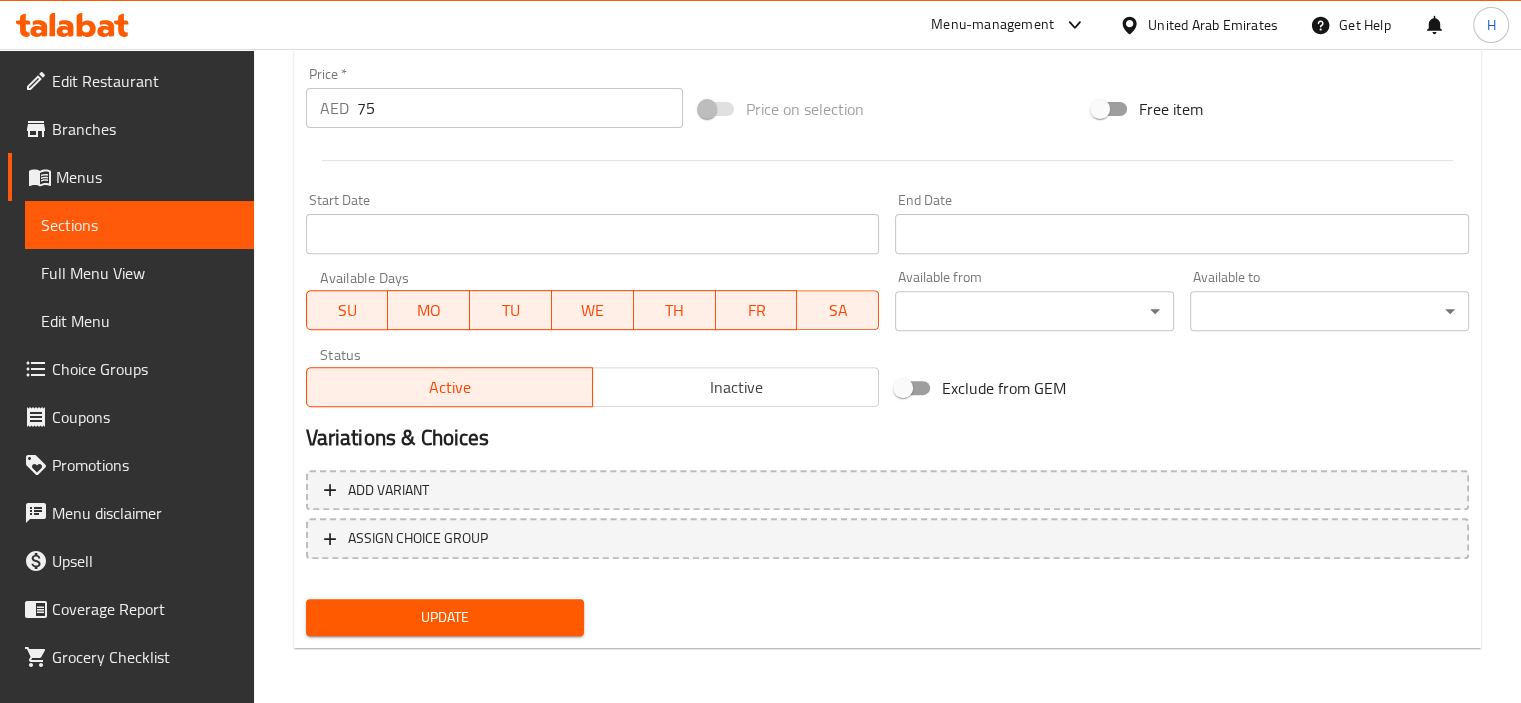 type on "سمك كوفر كامل متبل بحامض المجفف والفلفل الأسود والكمون" 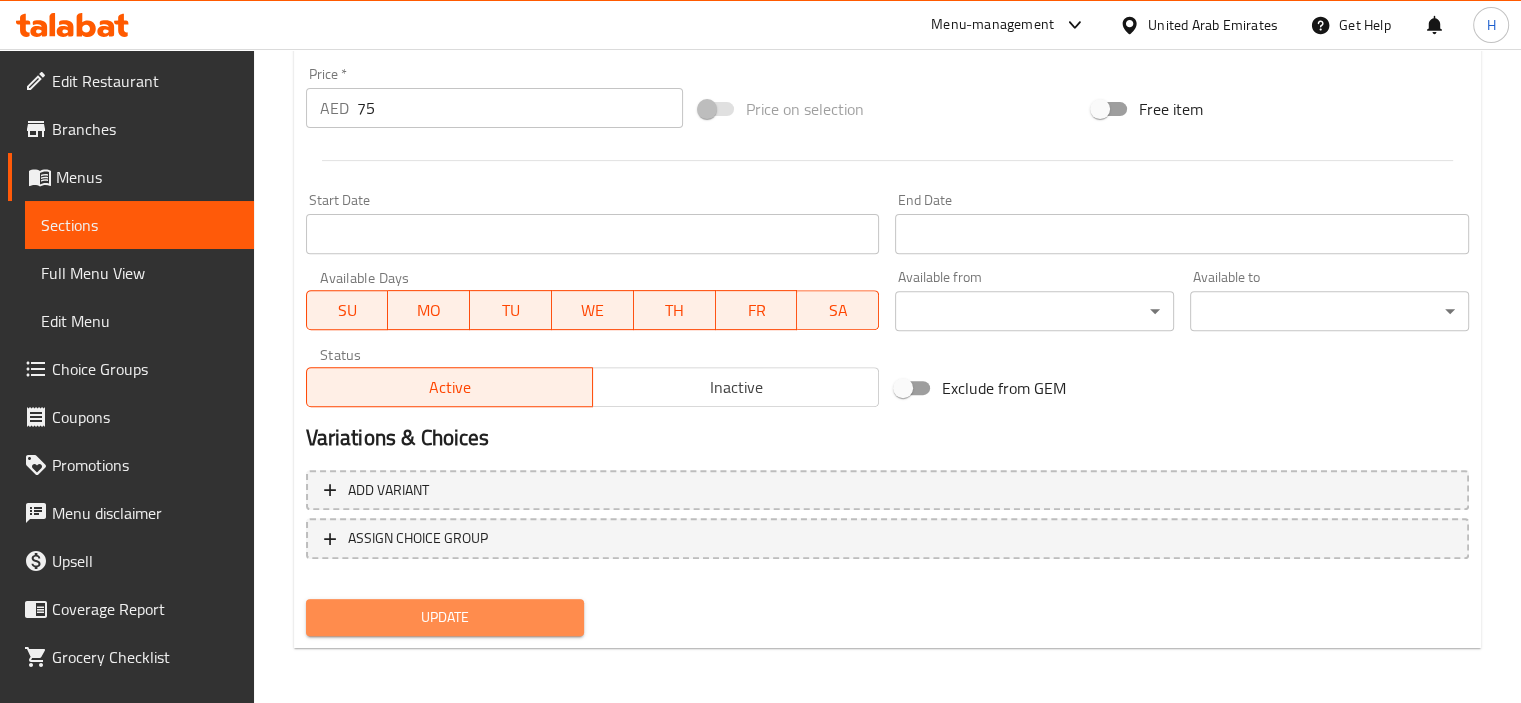 click on "Update" at bounding box center (445, 617) 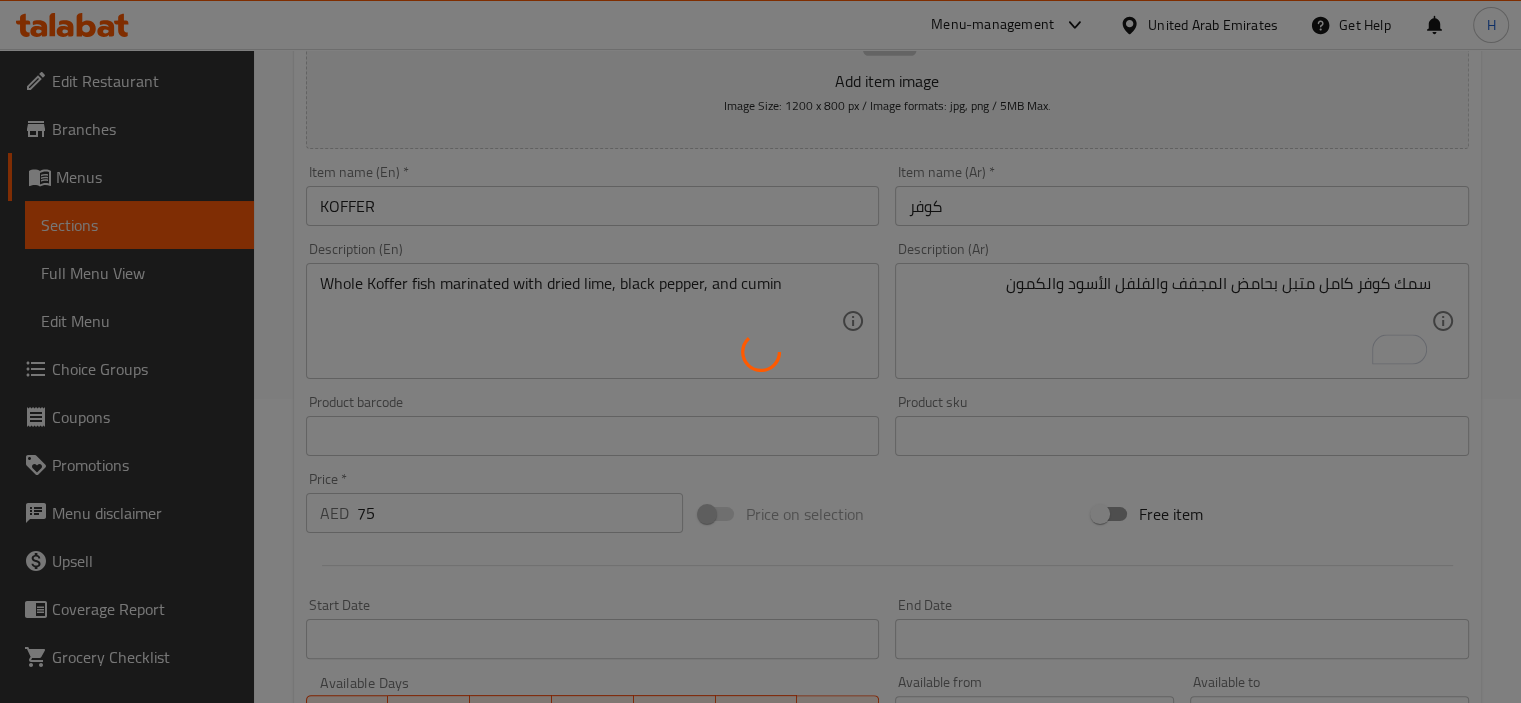 scroll, scrollTop: 304, scrollLeft: 0, axis: vertical 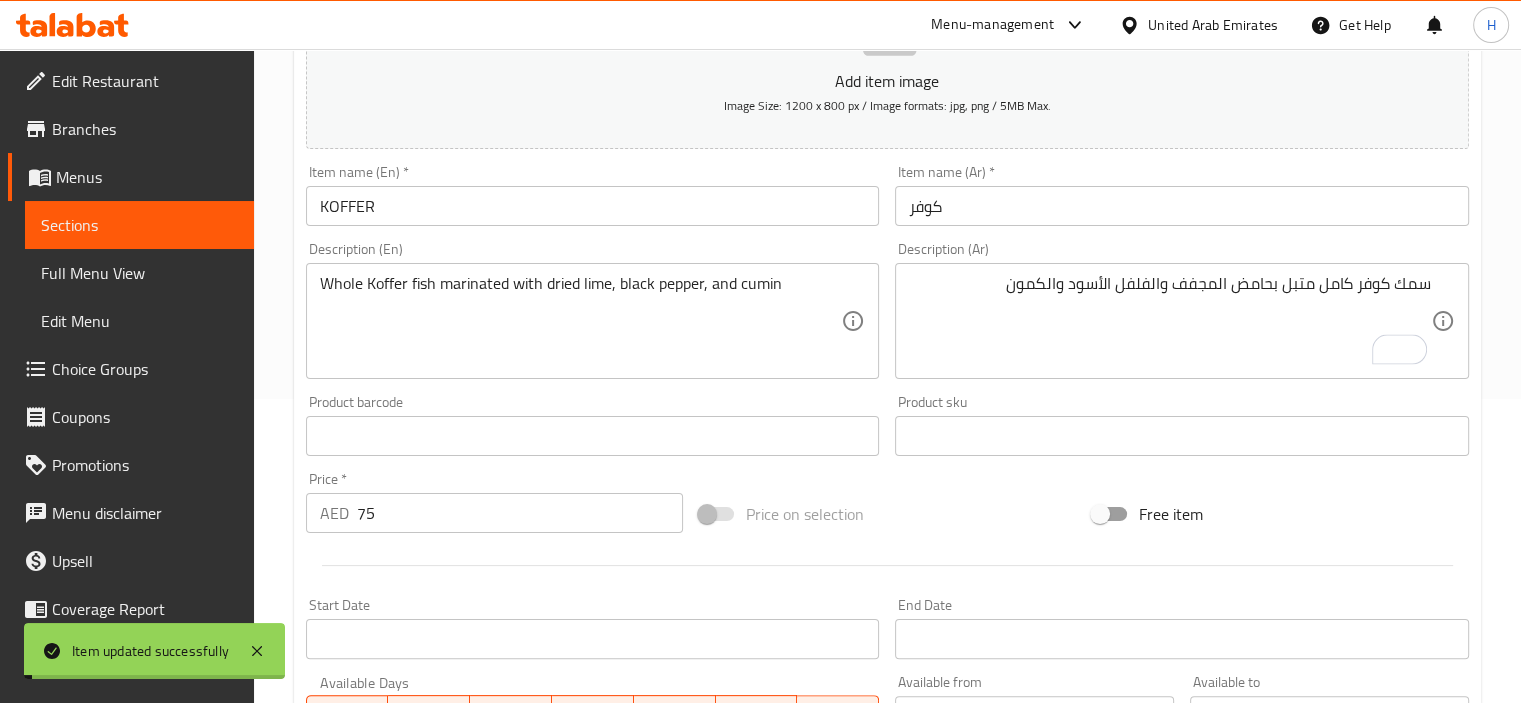 click on "Full Menu View" at bounding box center [139, 273] 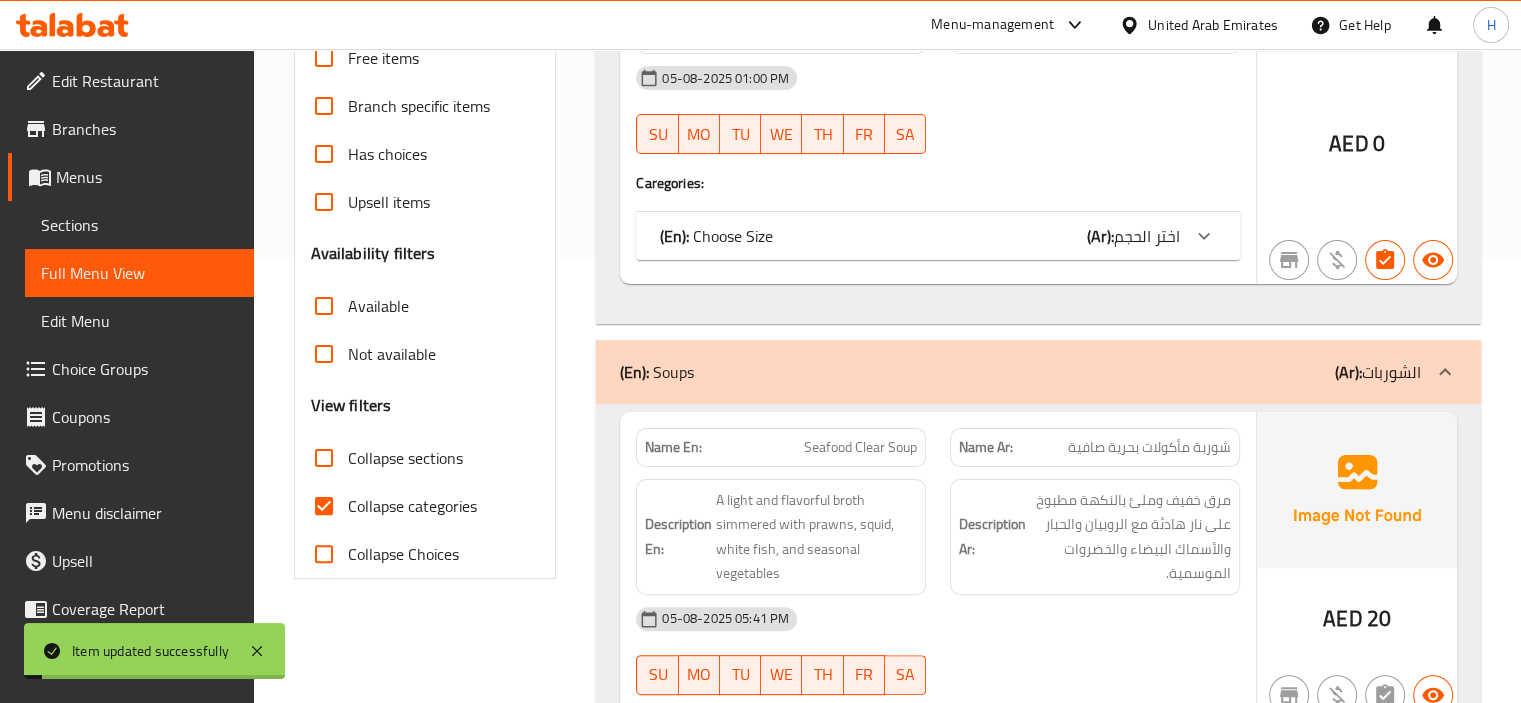 scroll, scrollTop: 449, scrollLeft: 0, axis: vertical 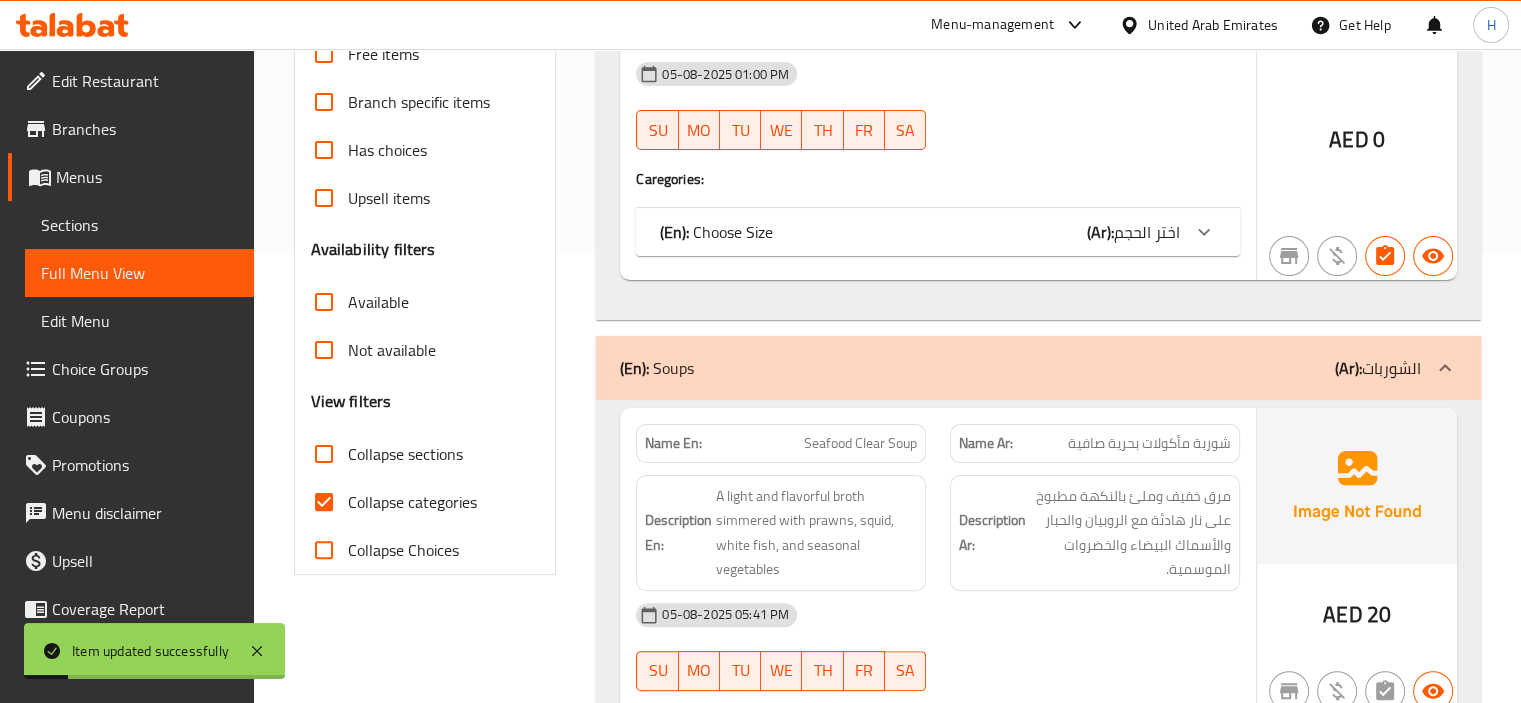 drag, startPoint x: 331, startPoint y: 427, endPoint x: 331, endPoint y: 450, distance: 23 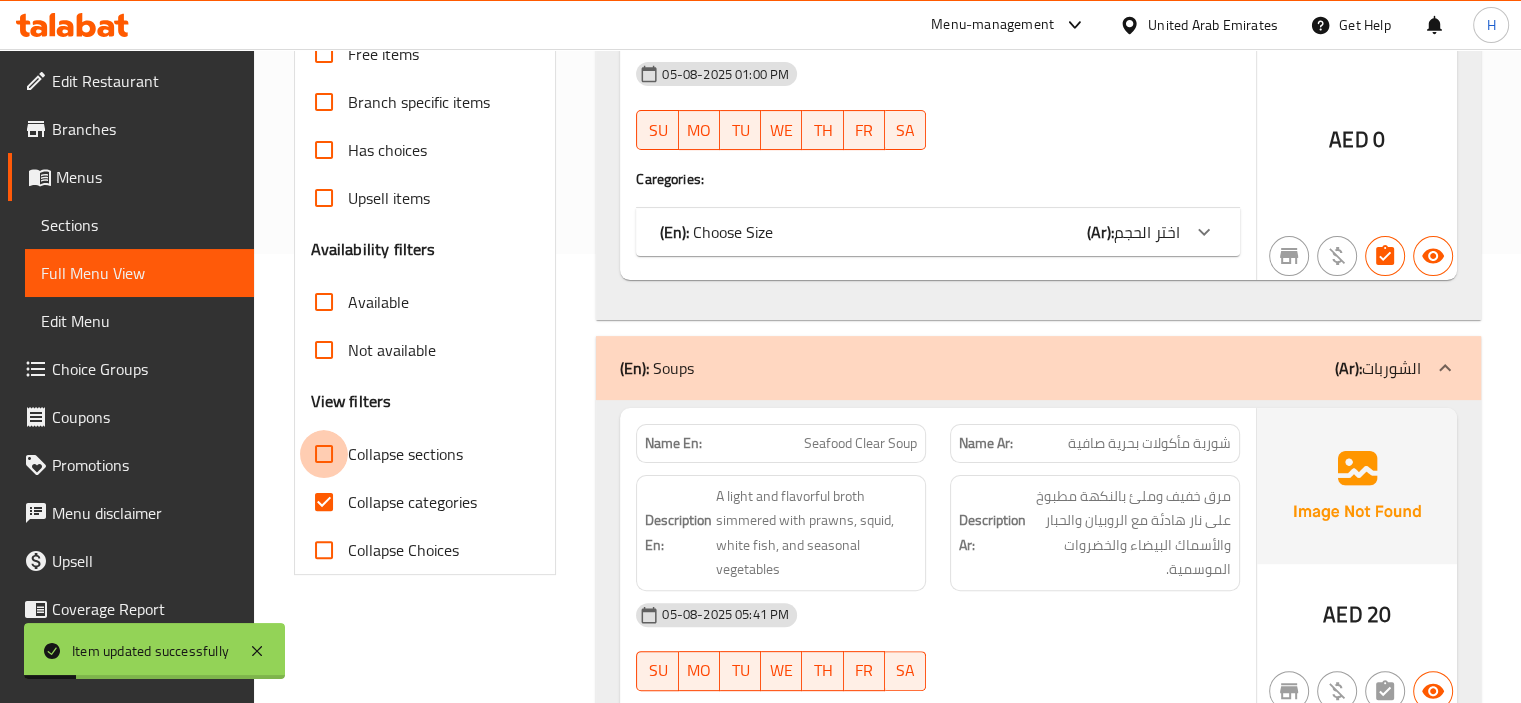 click on "Collapse sections" at bounding box center (324, 454) 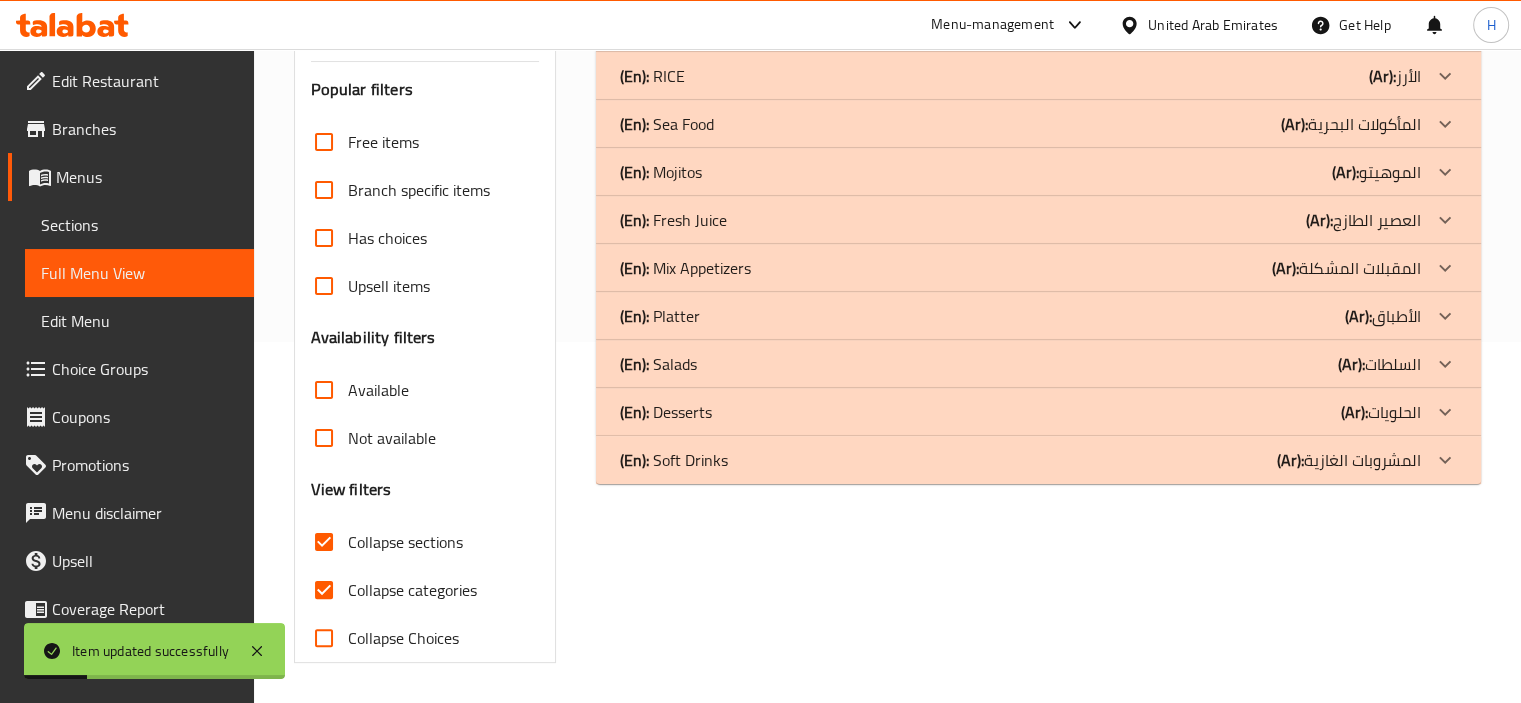 scroll, scrollTop: 360, scrollLeft: 0, axis: vertical 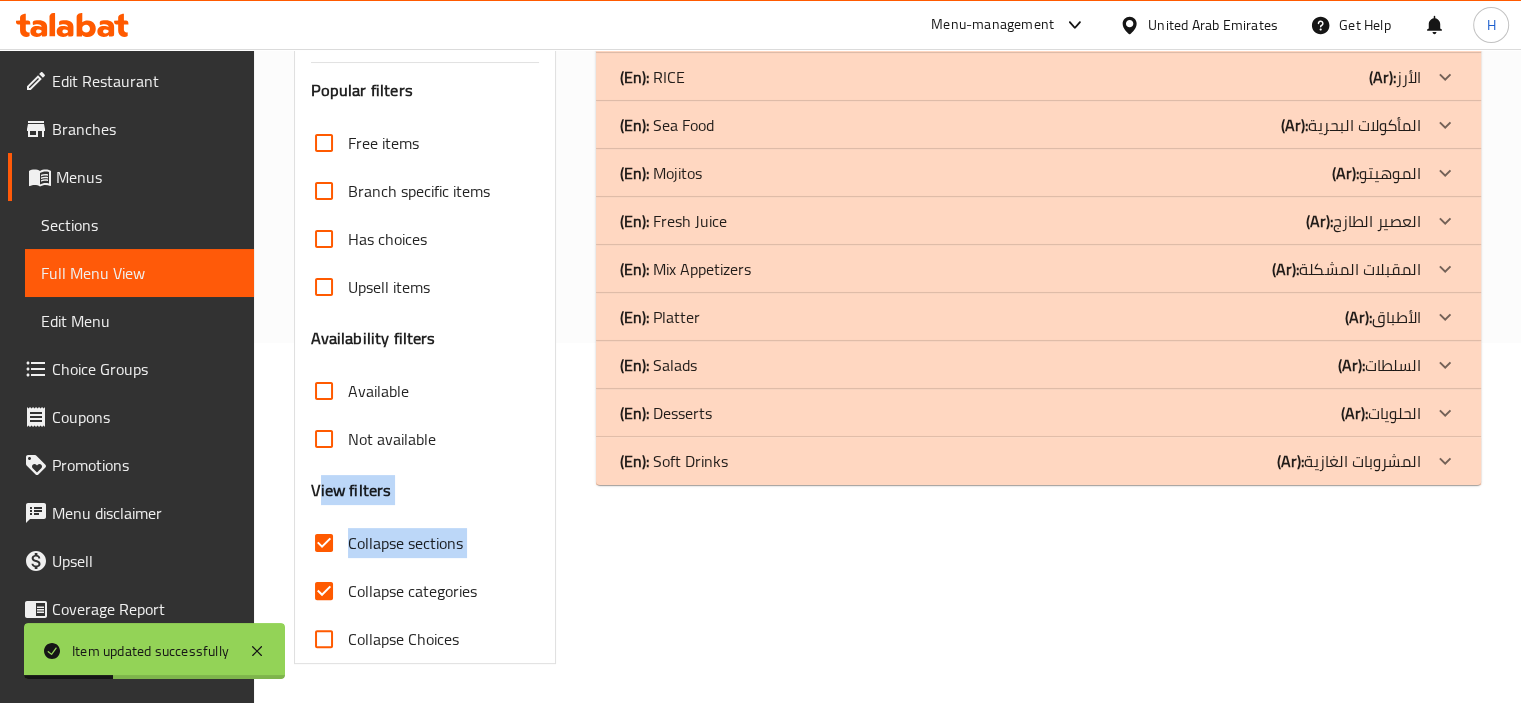 drag, startPoint x: 317, startPoint y: 499, endPoint x: 331, endPoint y: 587, distance: 89.106674 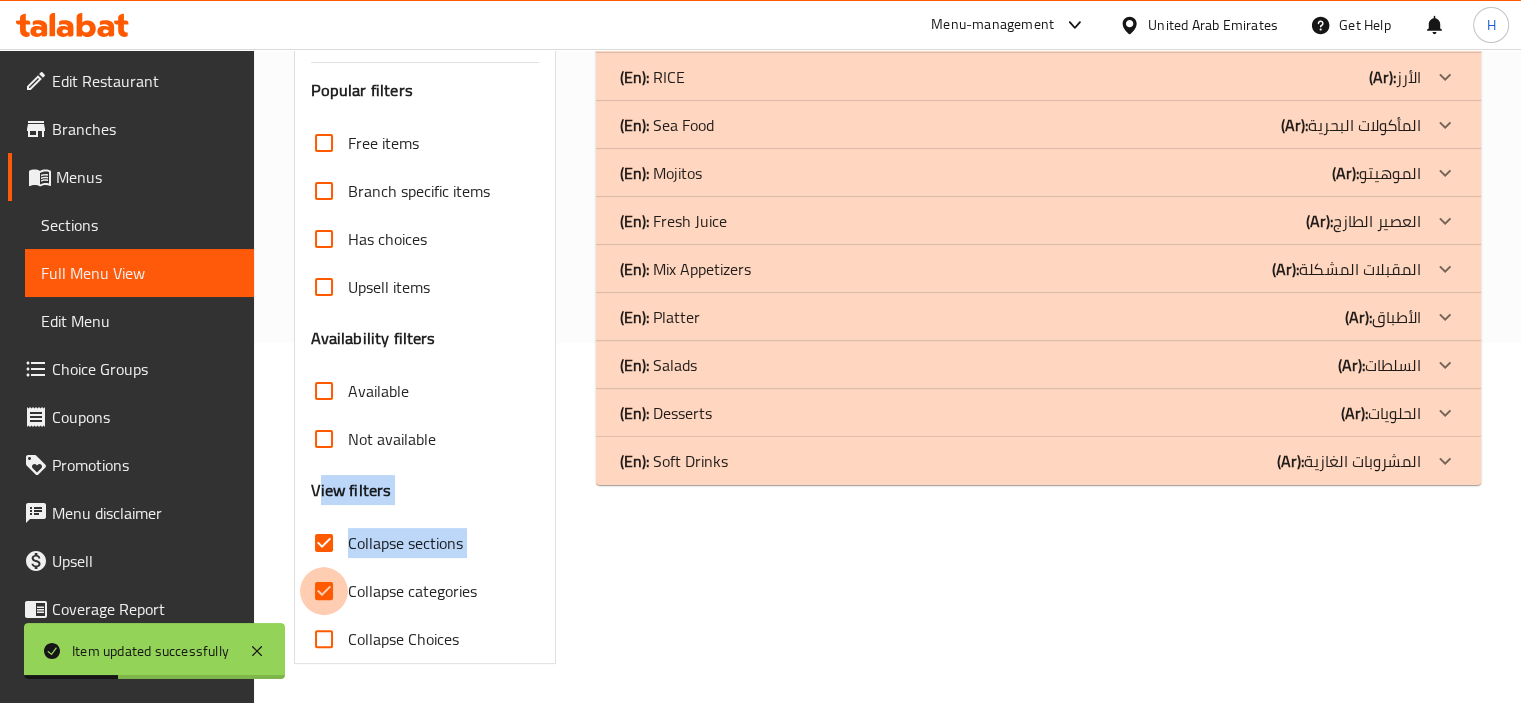 click on "Collapse categories" at bounding box center (324, 591) 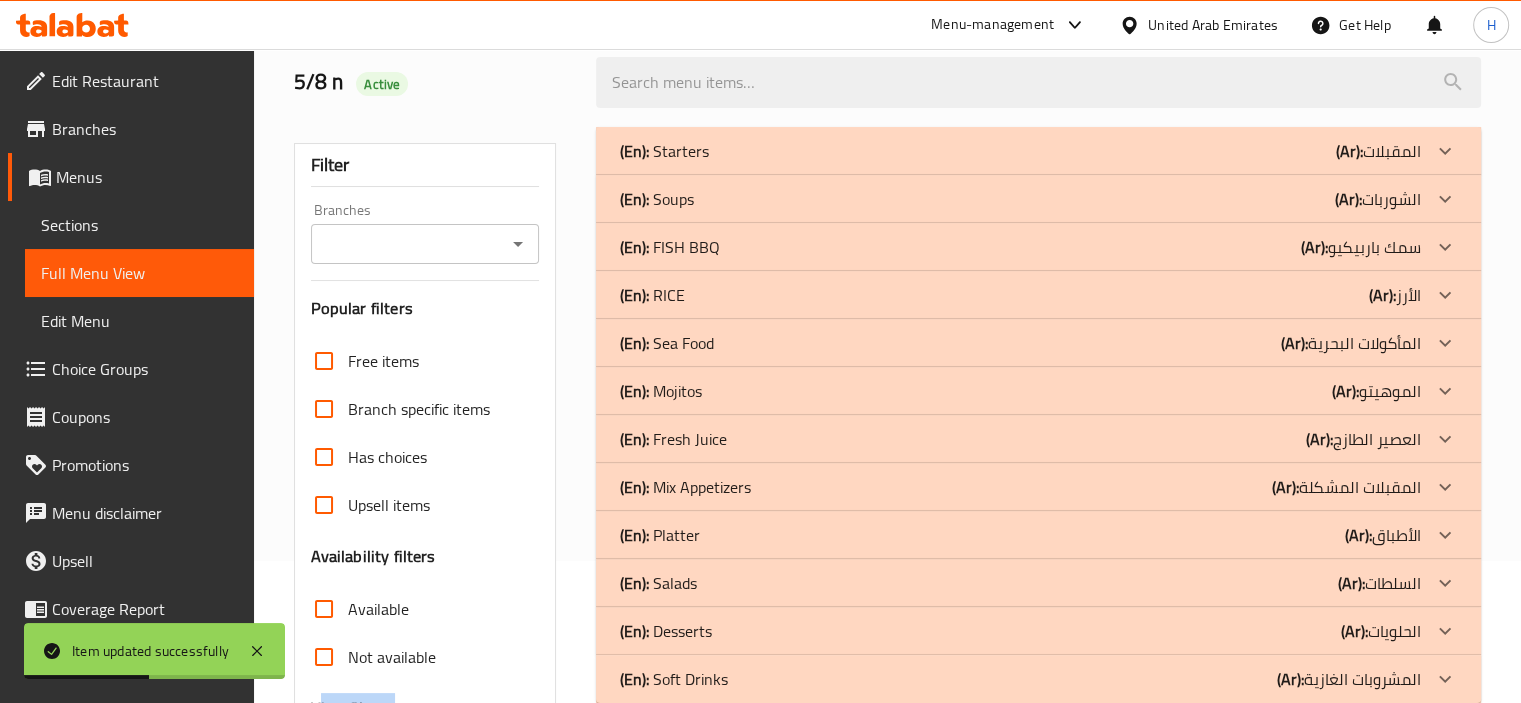 scroll, scrollTop: 140, scrollLeft: 0, axis: vertical 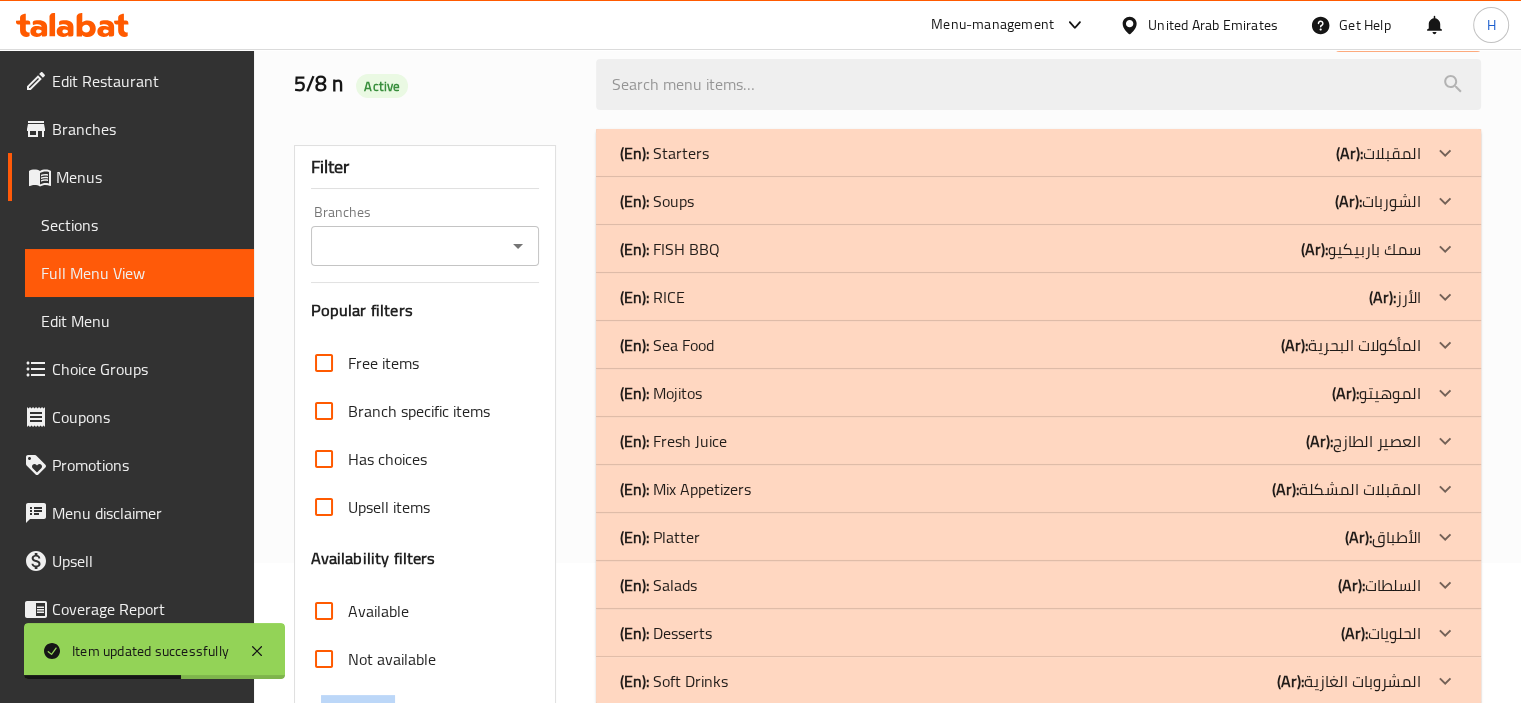 click on "(En):   FISH BBQ (Ar): سمك باربيكيو" at bounding box center [1020, 153] 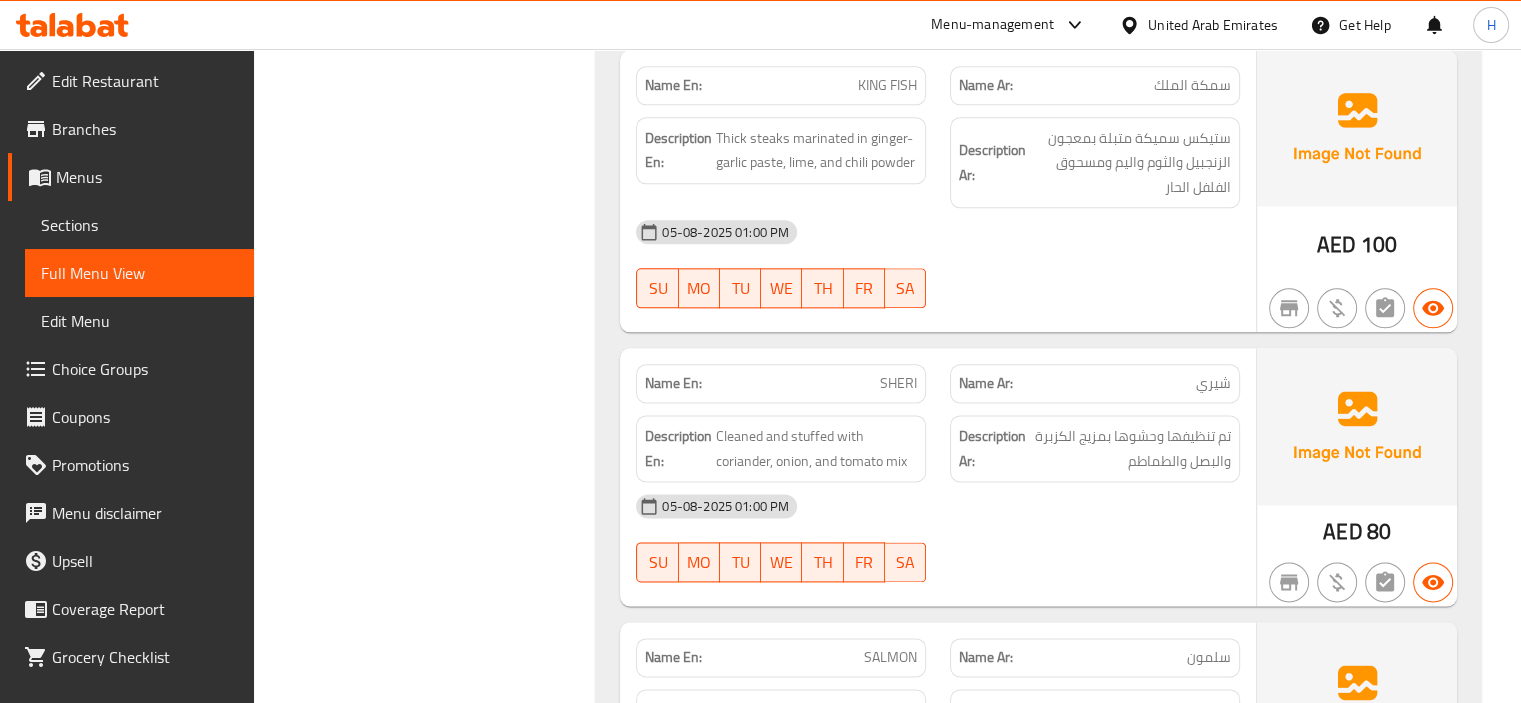 scroll, scrollTop: 2470, scrollLeft: 0, axis: vertical 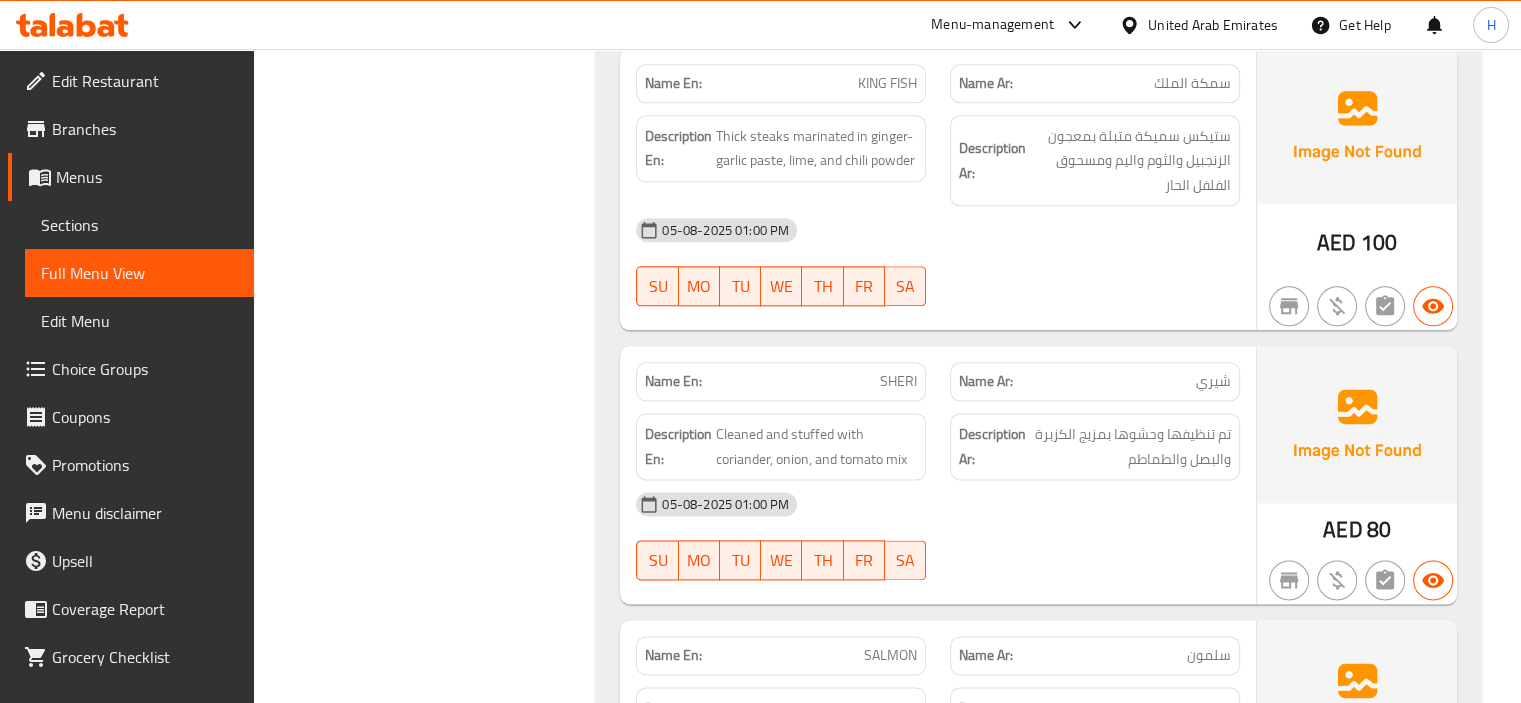 click on "KING FISH" at bounding box center (887, 83) 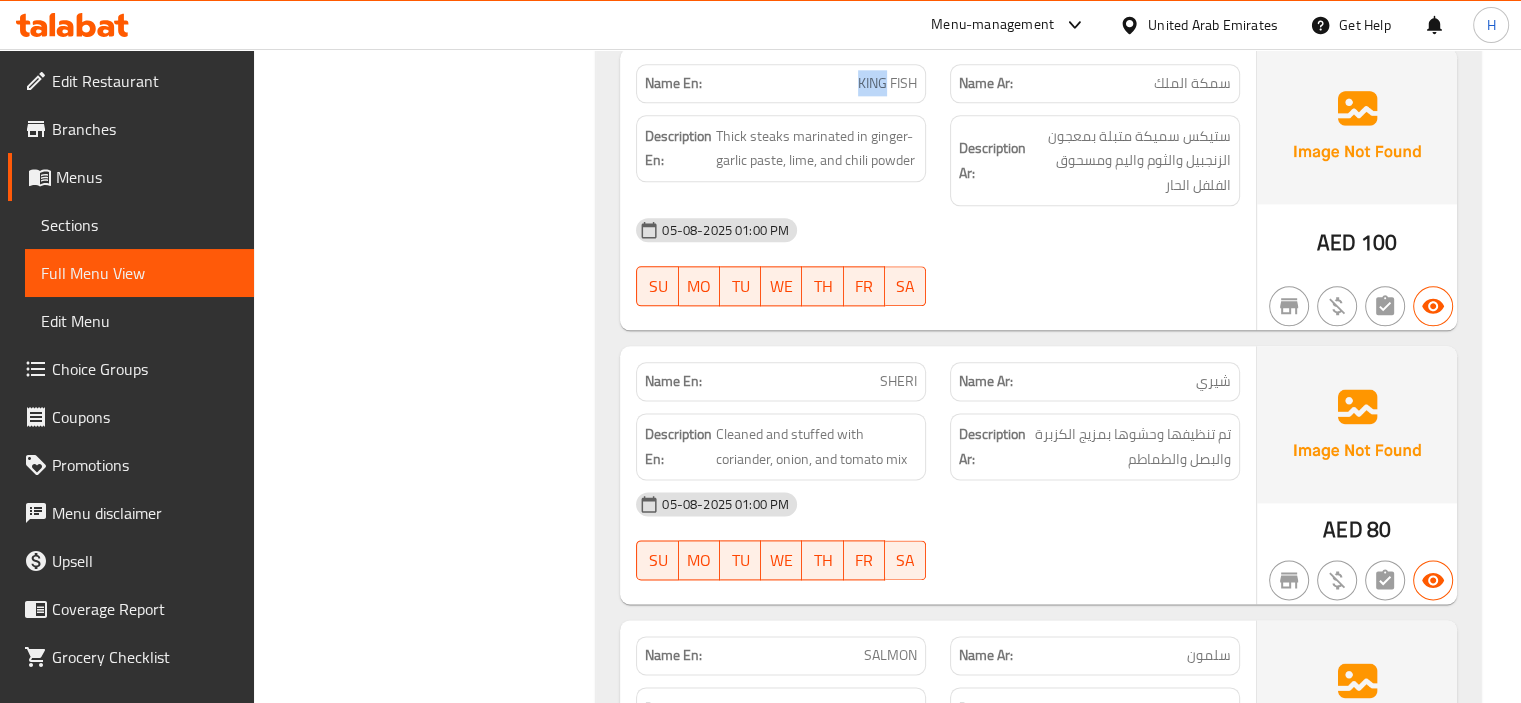 click on "KING FISH" at bounding box center (887, 83) 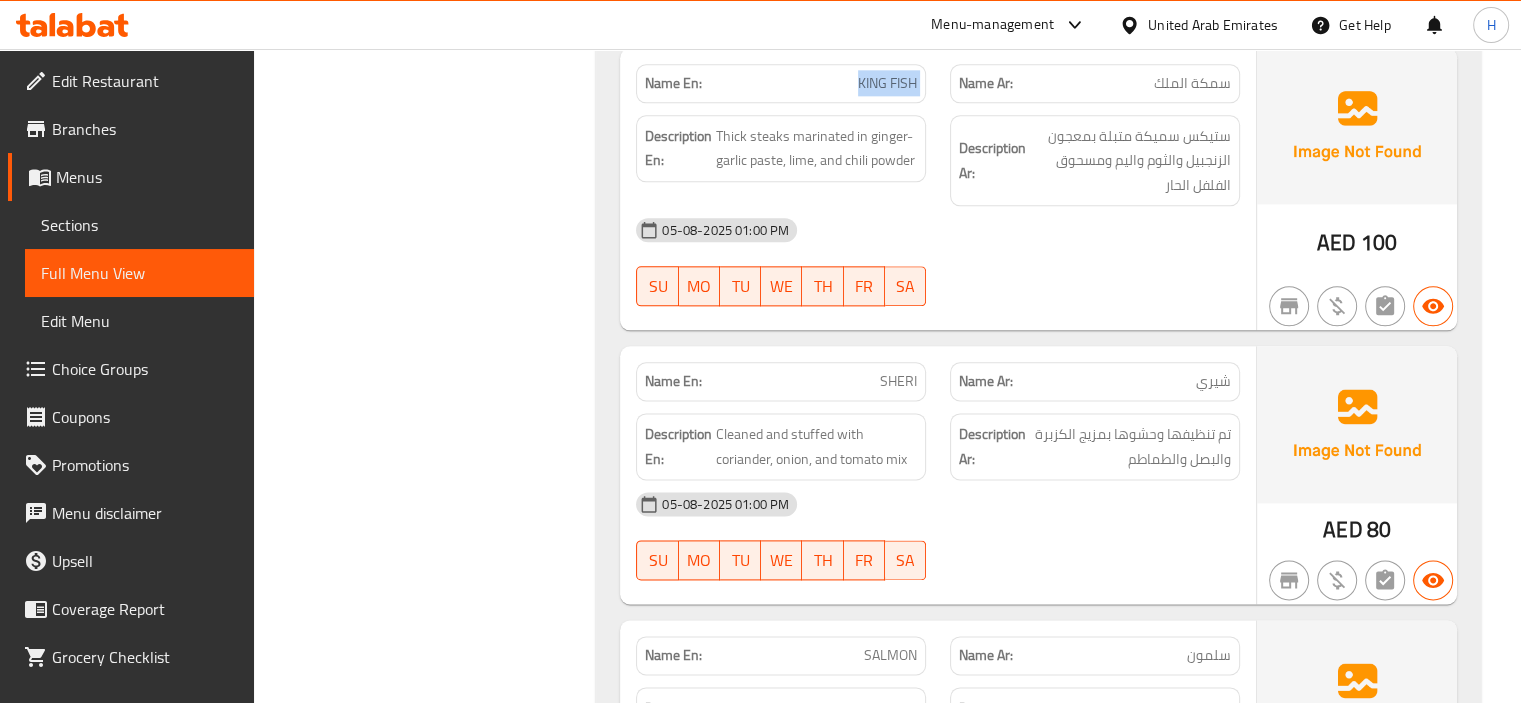 copy on "KING FISH" 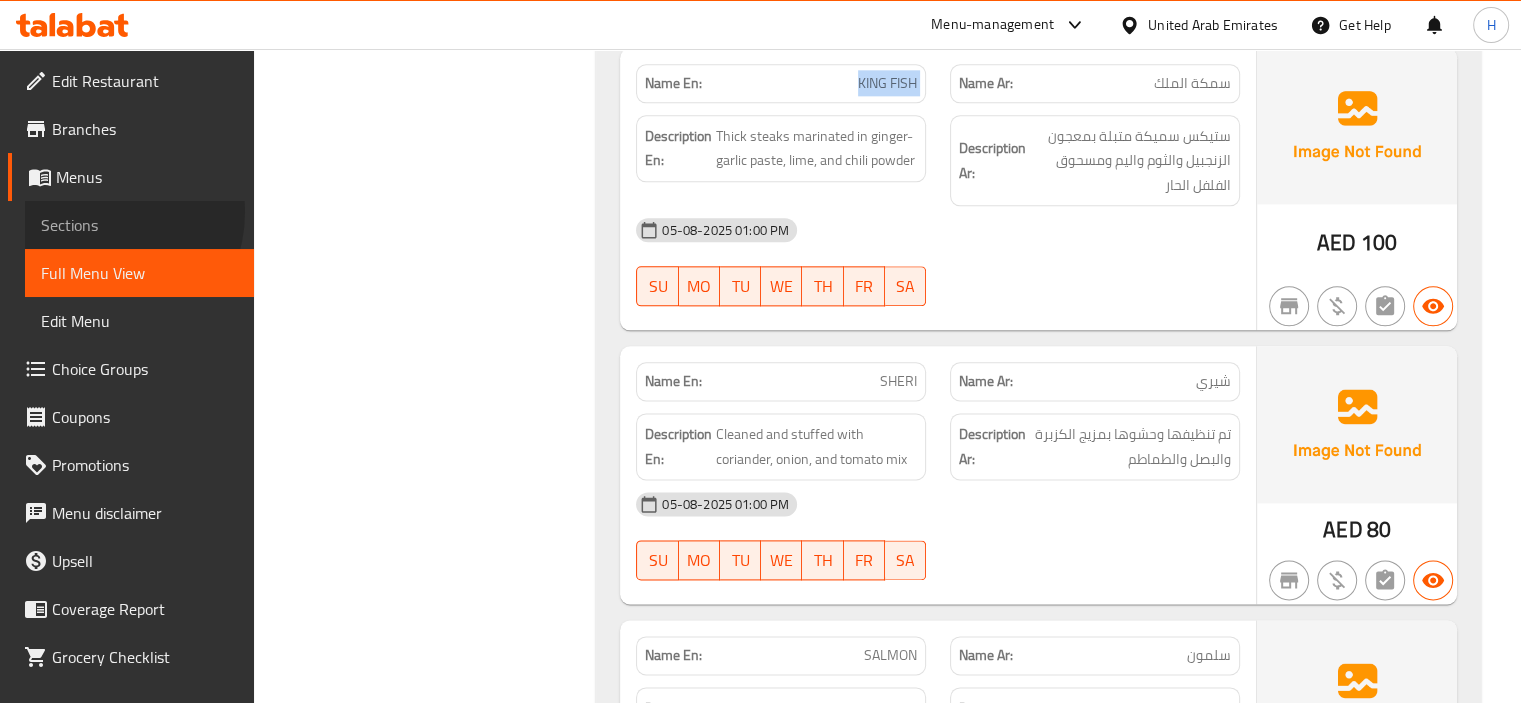 click on "Sections" at bounding box center [139, 225] 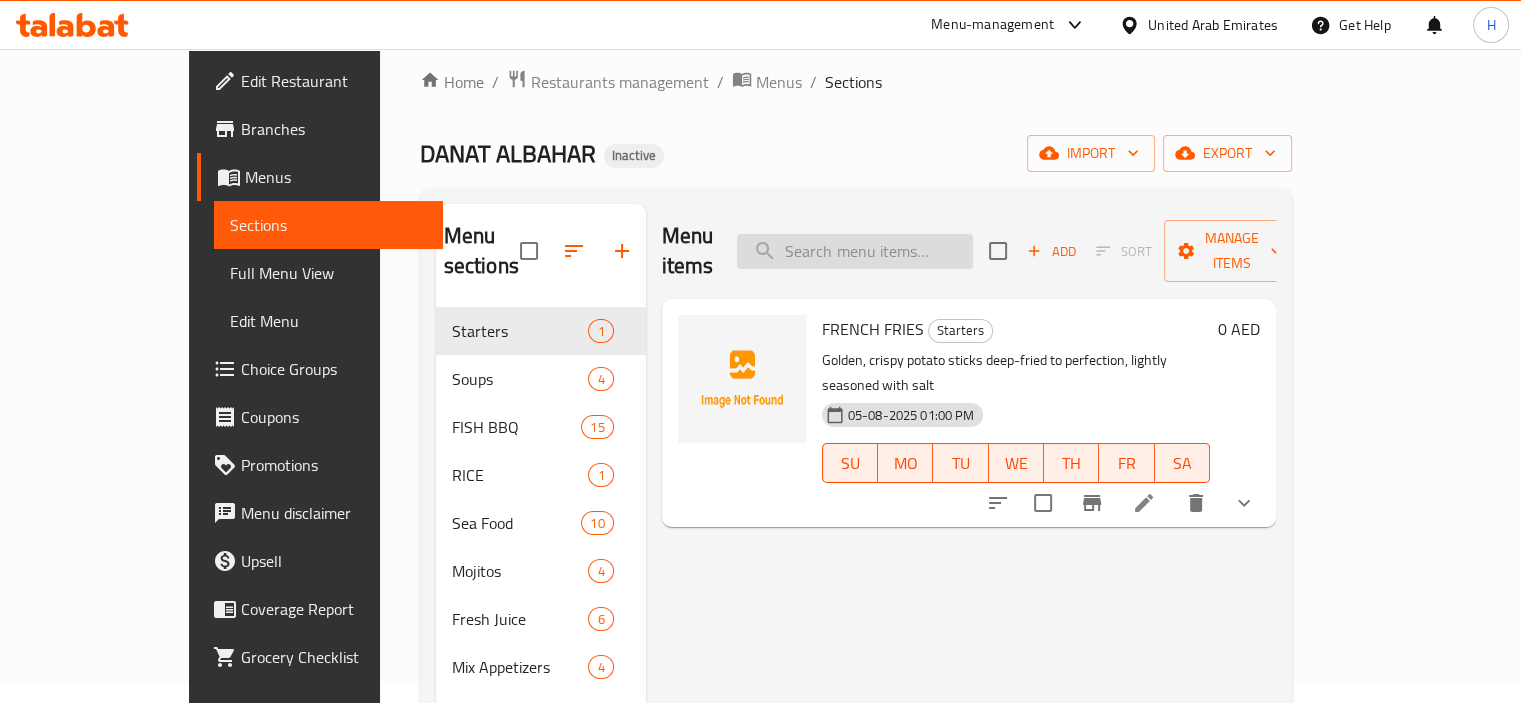 scroll, scrollTop: 16, scrollLeft: 0, axis: vertical 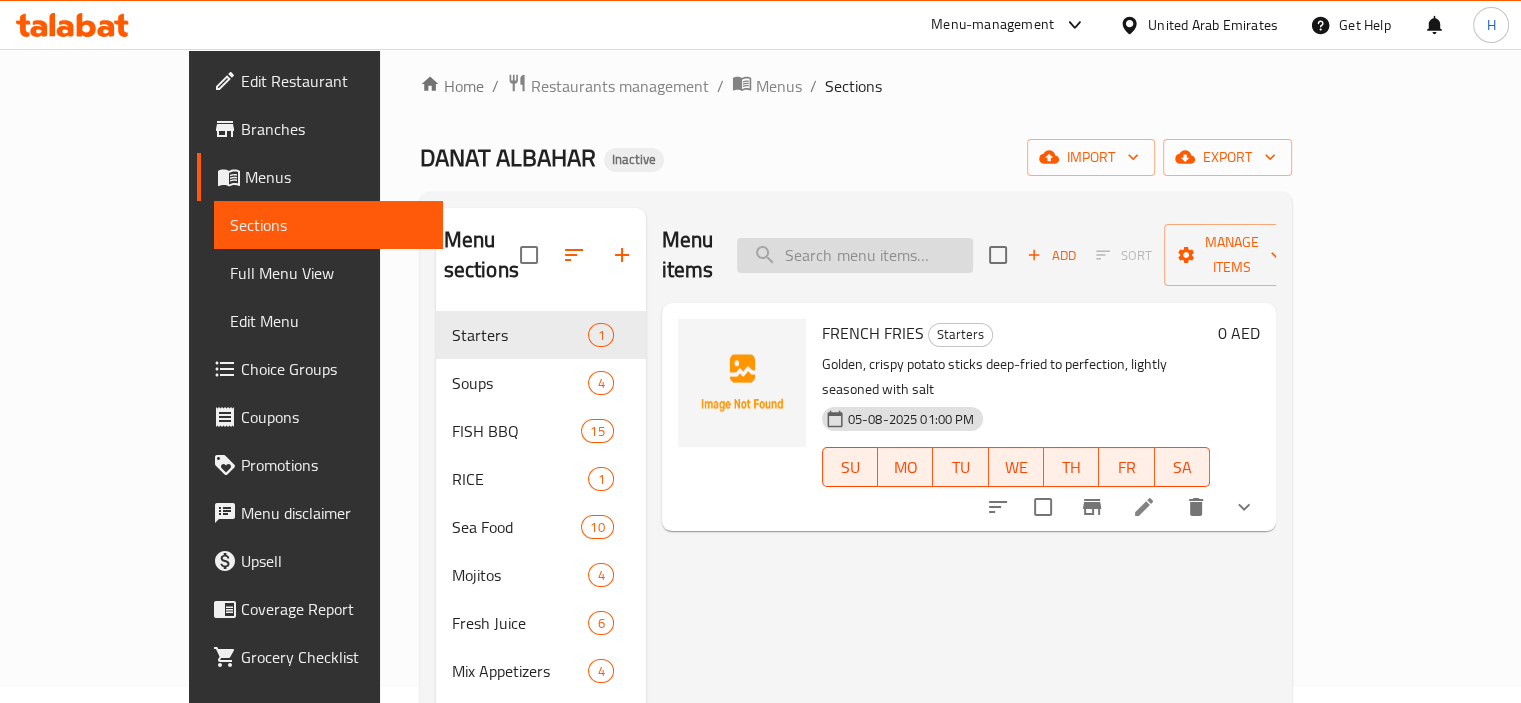 click at bounding box center [855, 255] 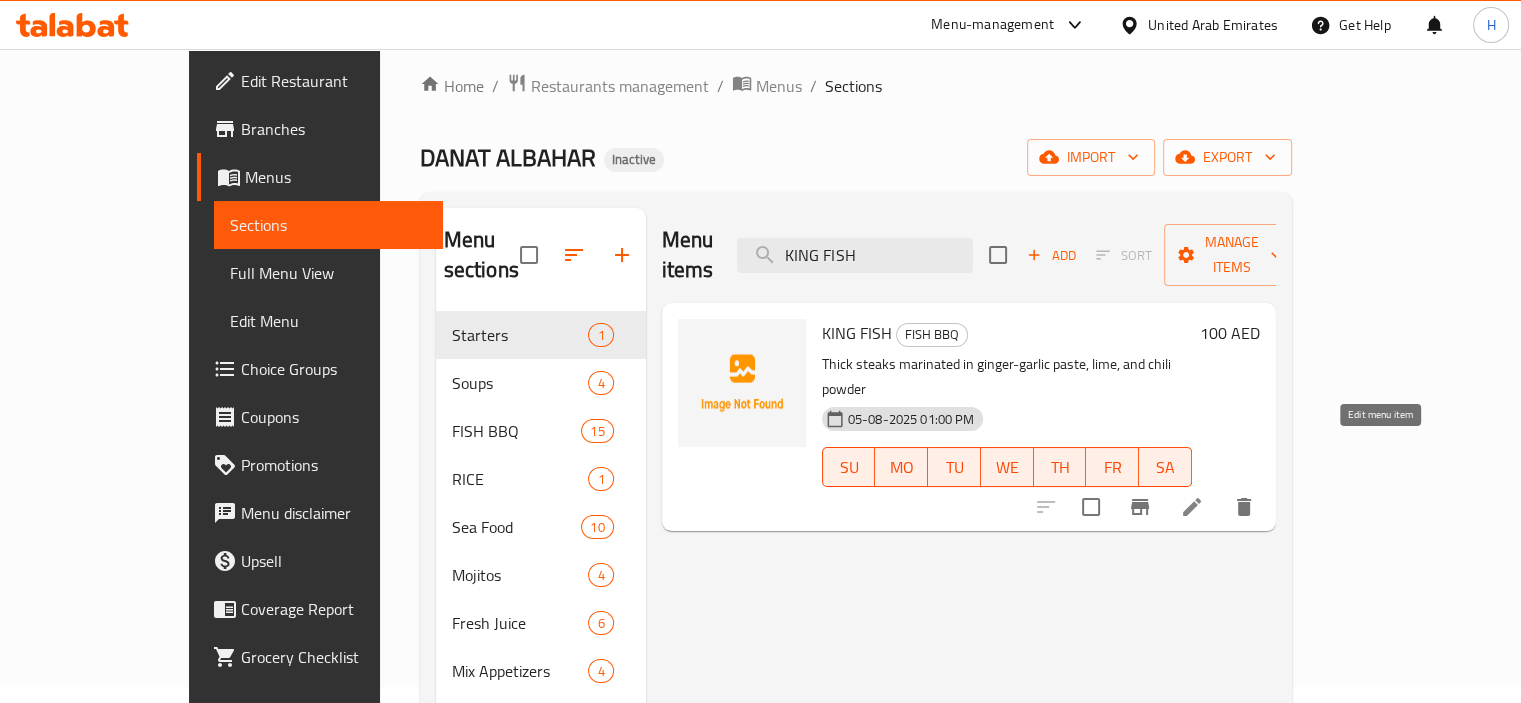 type on "KING FISH" 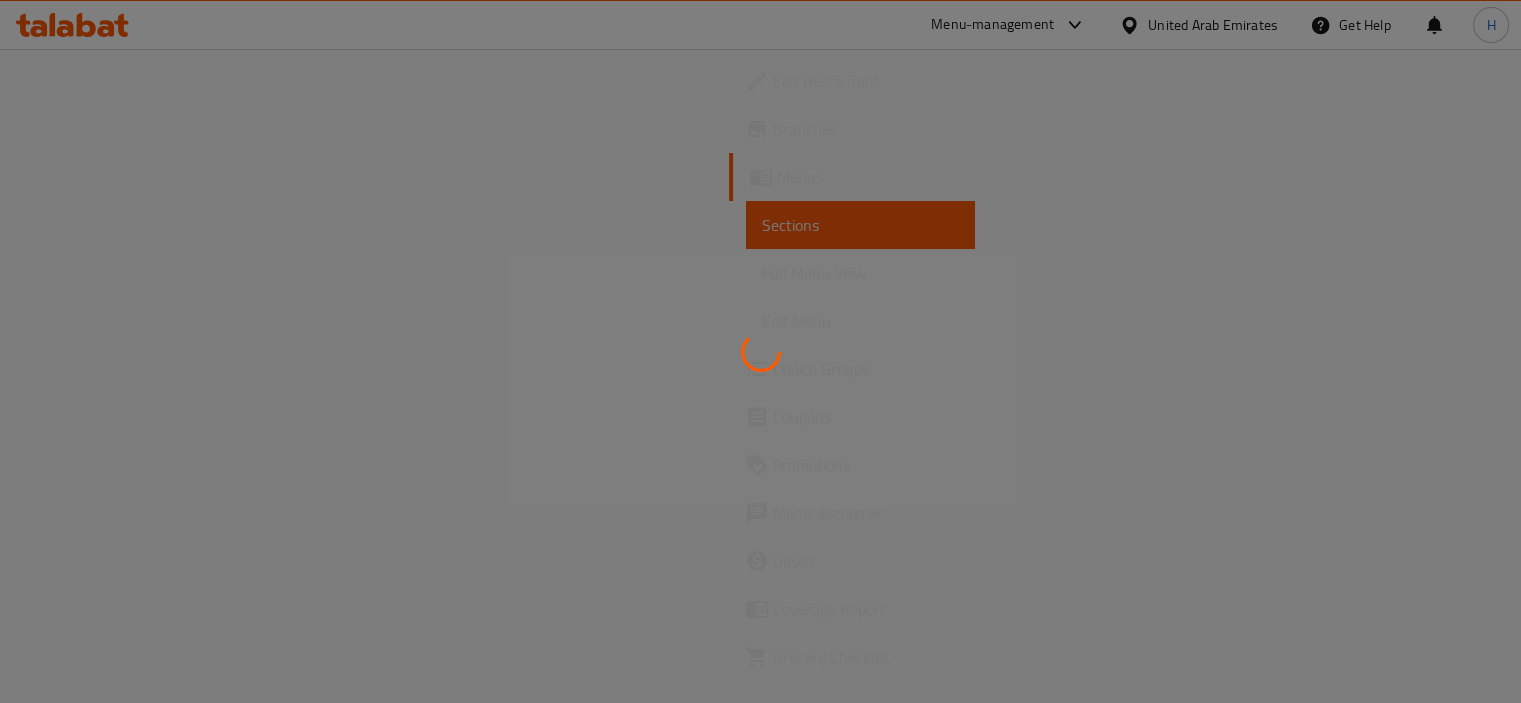 scroll, scrollTop: 0, scrollLeft: 0, axis: both 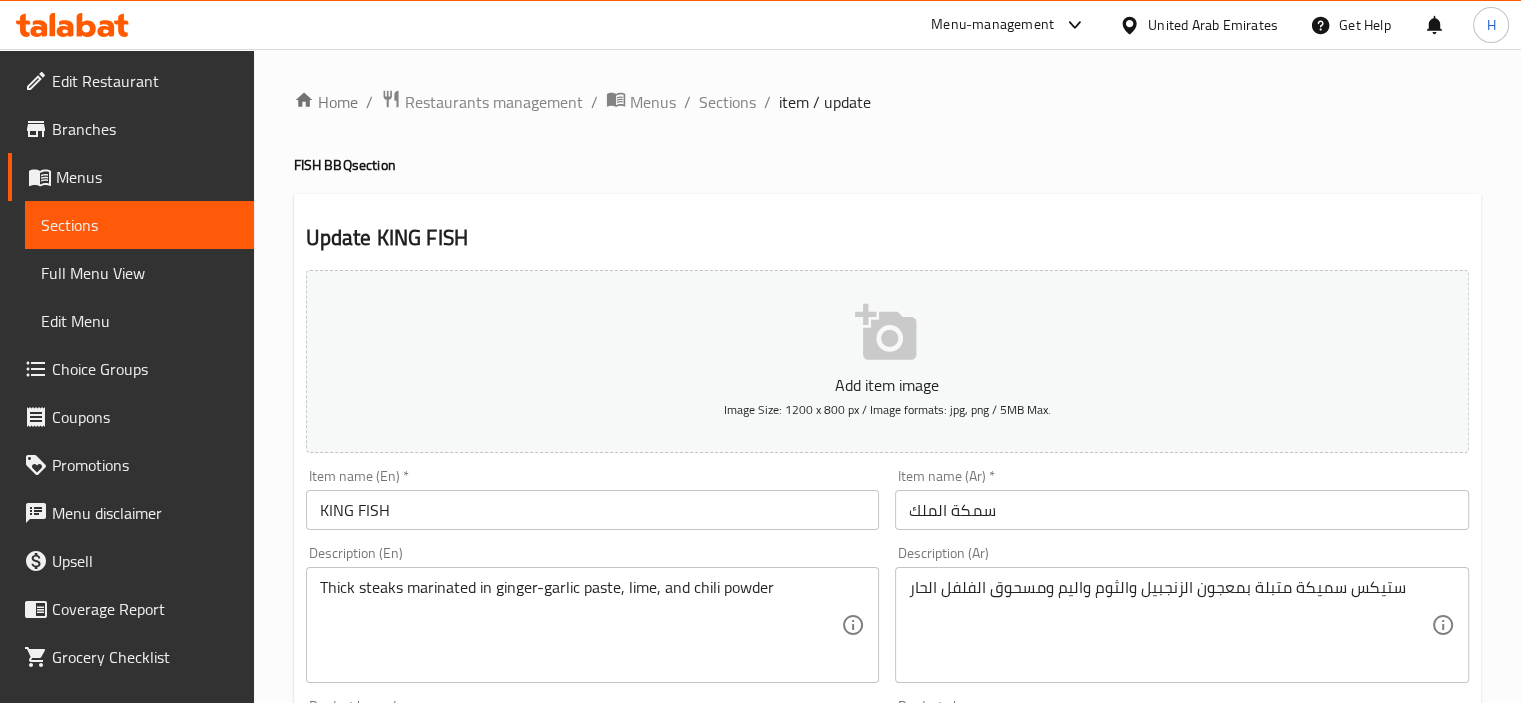 click on "سمكة الملك" at bounding box center (1182, 510) 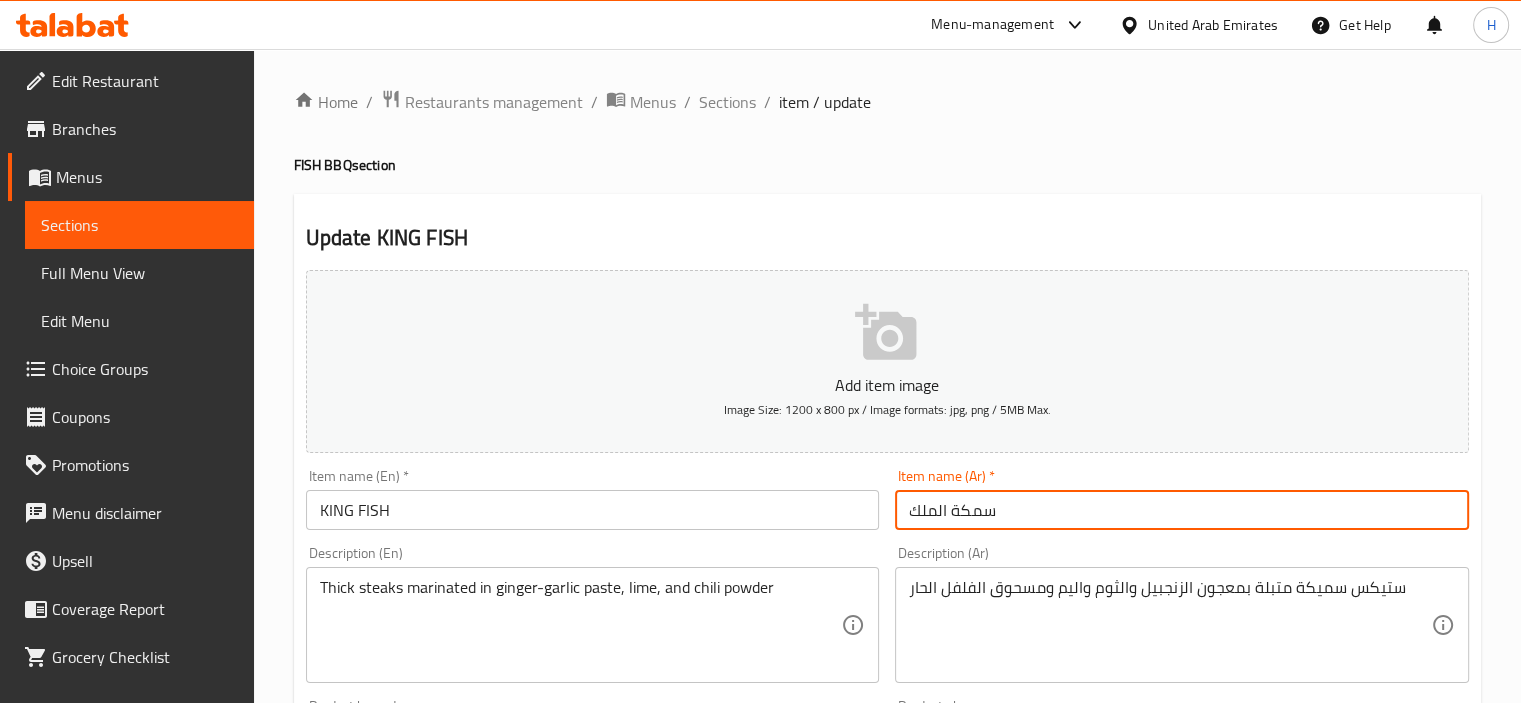 click on "سمكة الملك" at bounding box center (1182, 510) 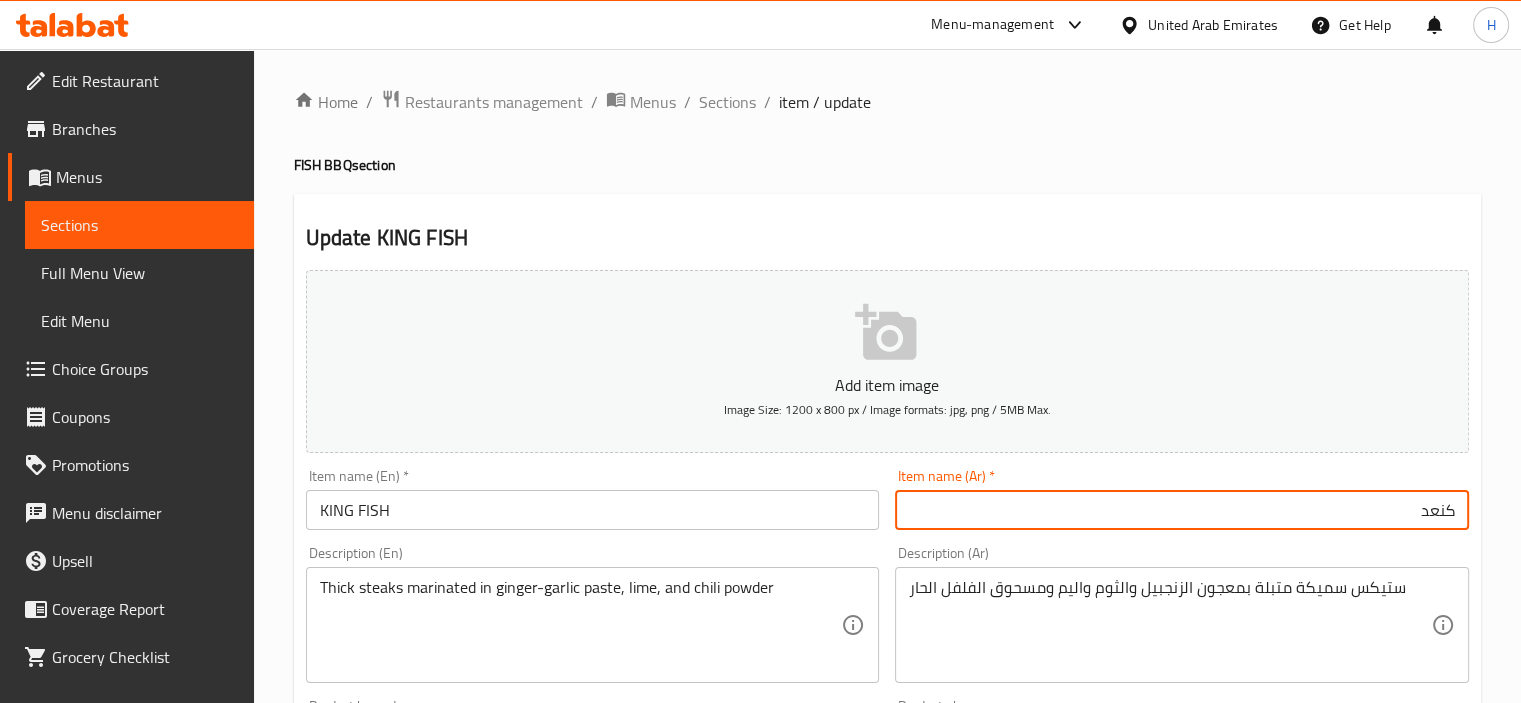 type on "كنعد" 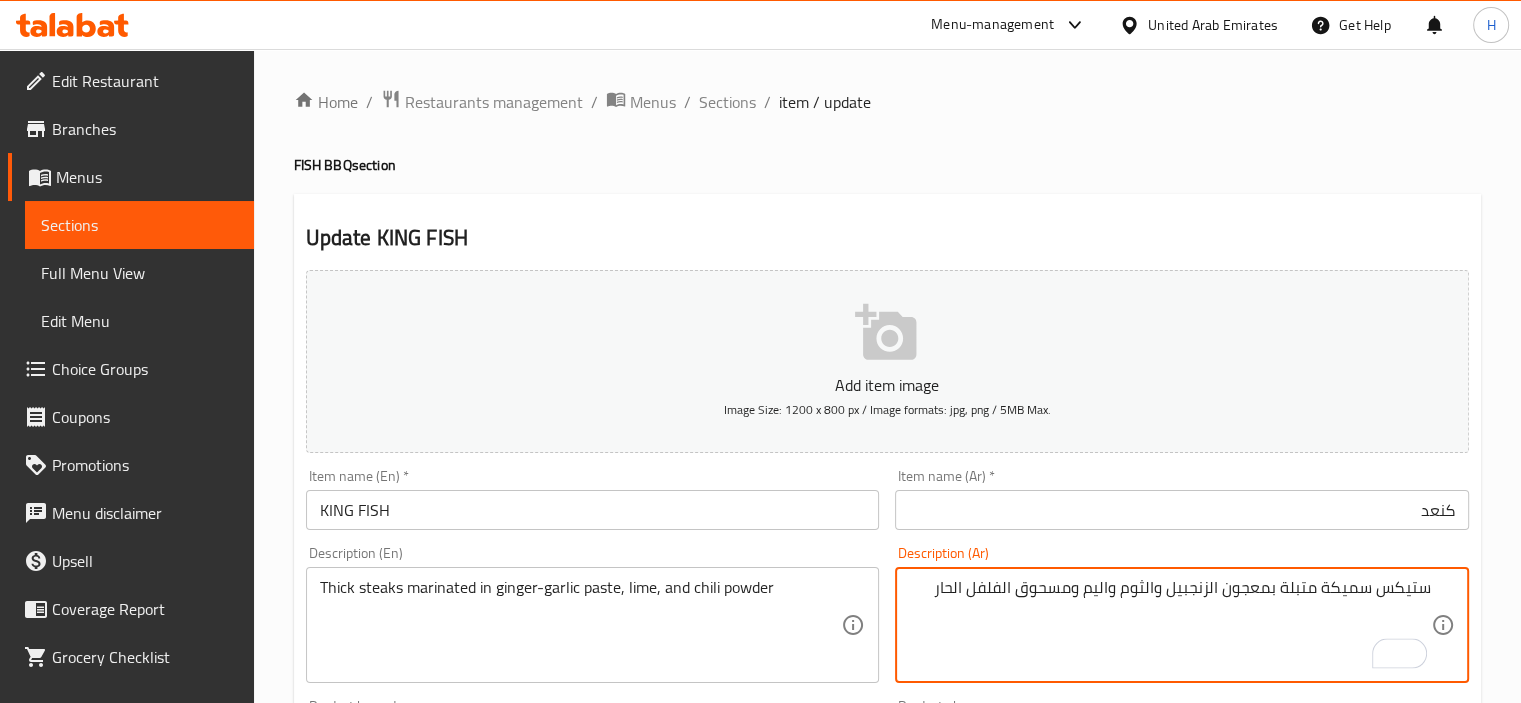 click on "ستيكس سميكة متبلة بمعجون الزنجبيل والثوم واليم ومسحوق الفلفل الحار" at bounding box center [1170, 625] 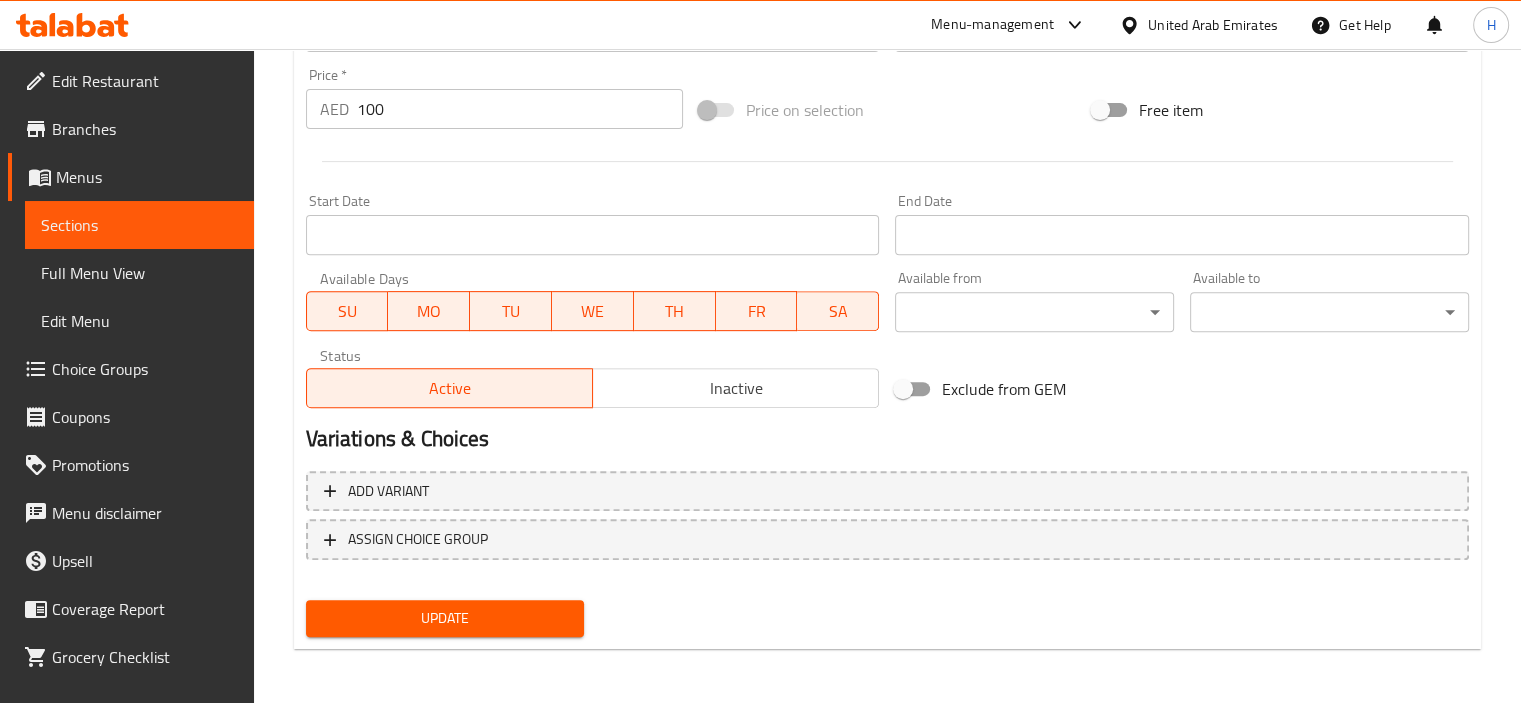 type on "ستيكس سميكة متبلة بمعجون الزنجبيل والثوم، حامض ومسحوق الفلفل الحار" 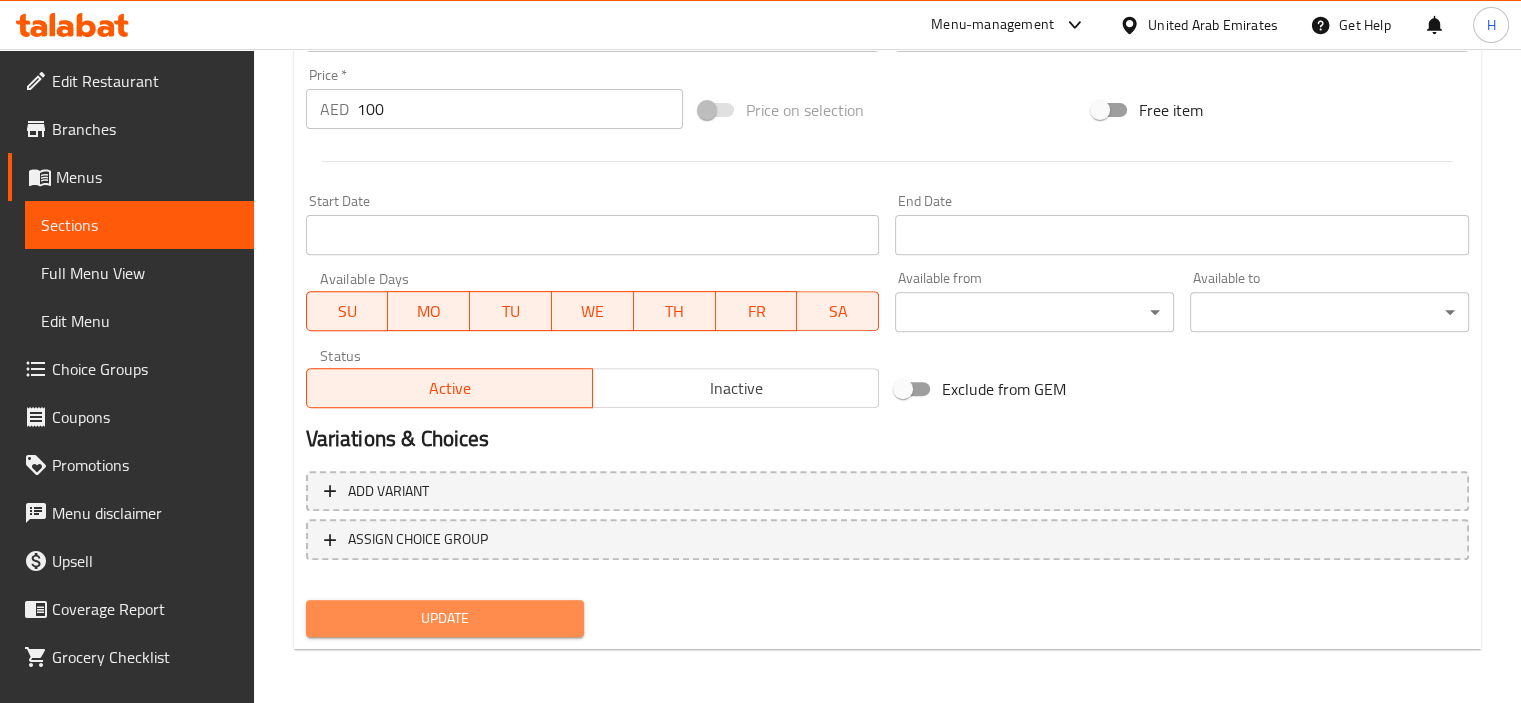 click on "Update" at bounding box center (445, 618) 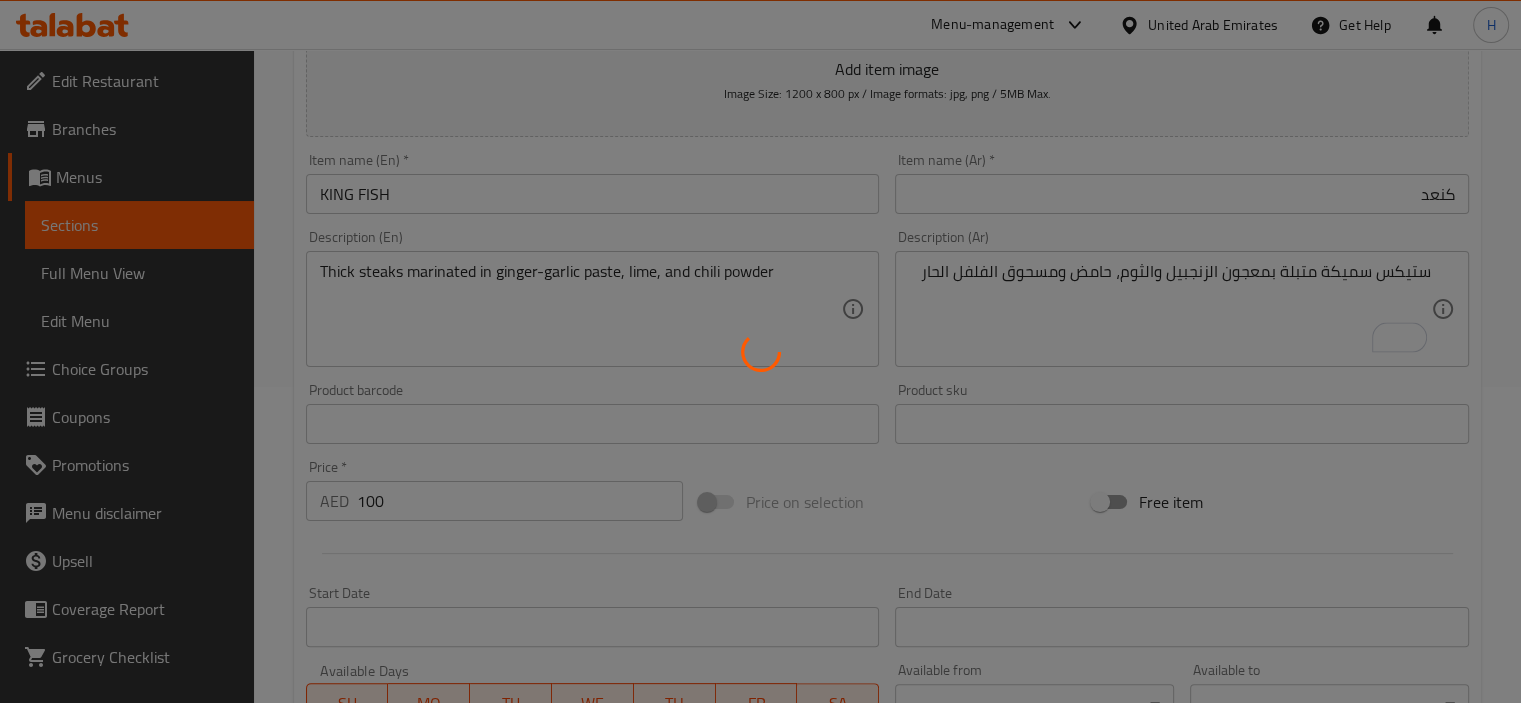 scroll, scrollTop: 258, scrollLeft: 0, axis: vertical 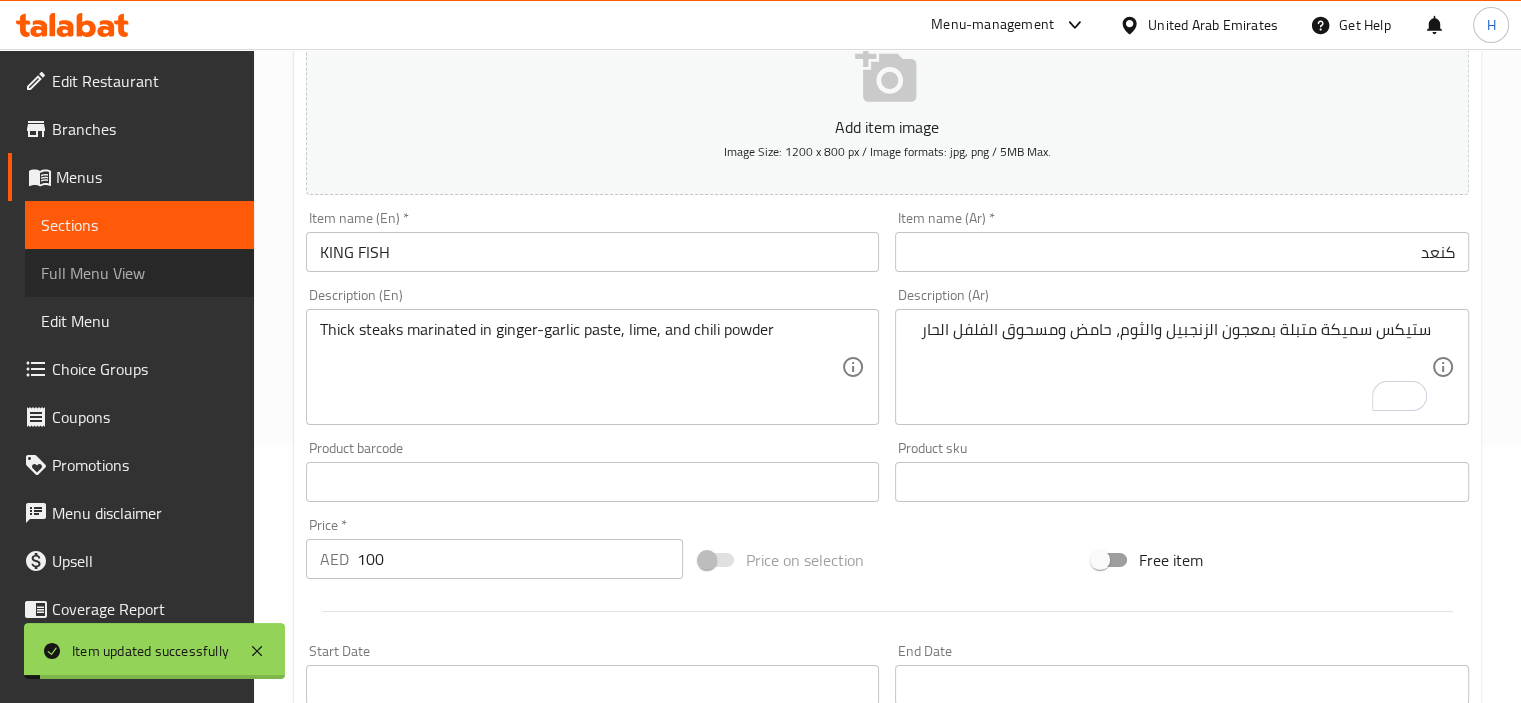 click on "Full Menu View" at bounding box center [139, 273] 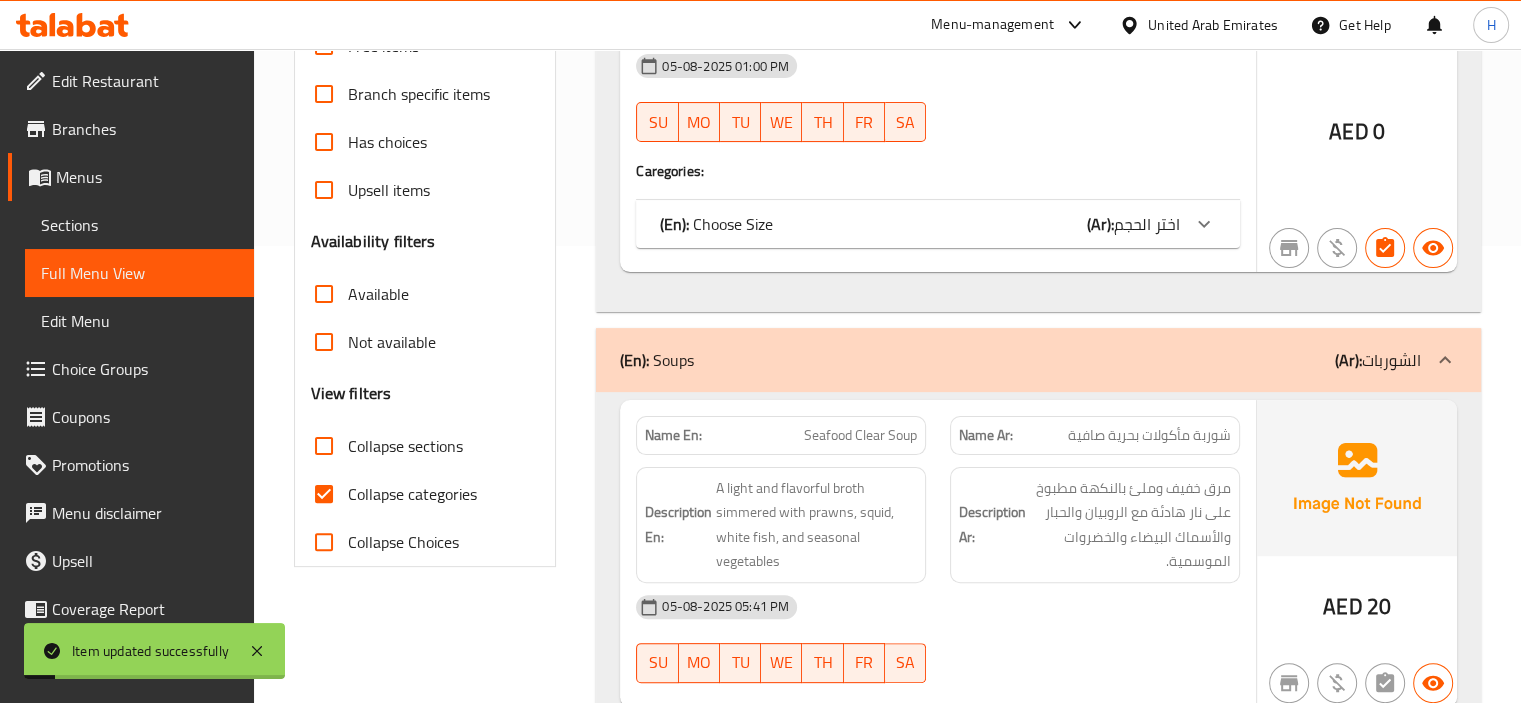 scroll, scrollTop: 545, scrollLeft: 0, axis: vertical 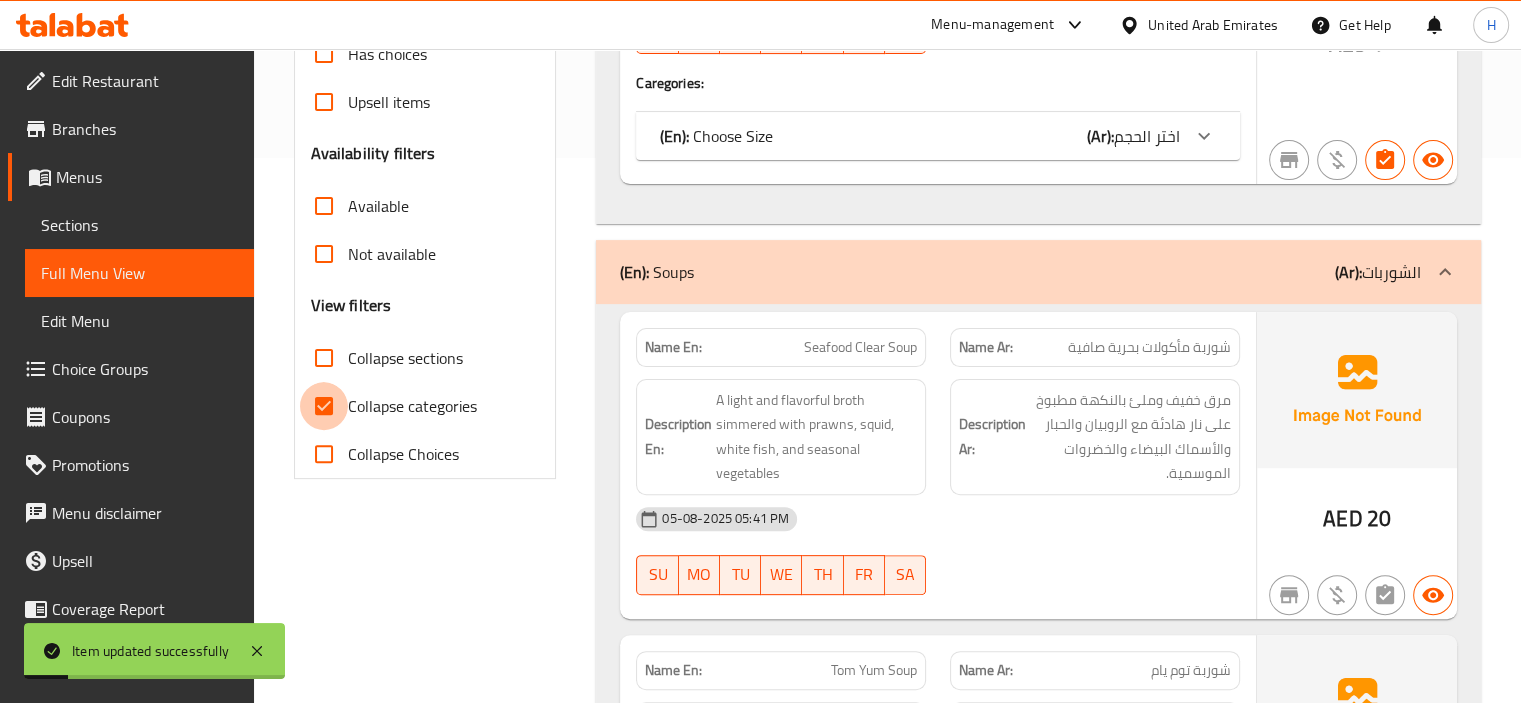 click on "Collapse categories" at bounding box center [324, 406] 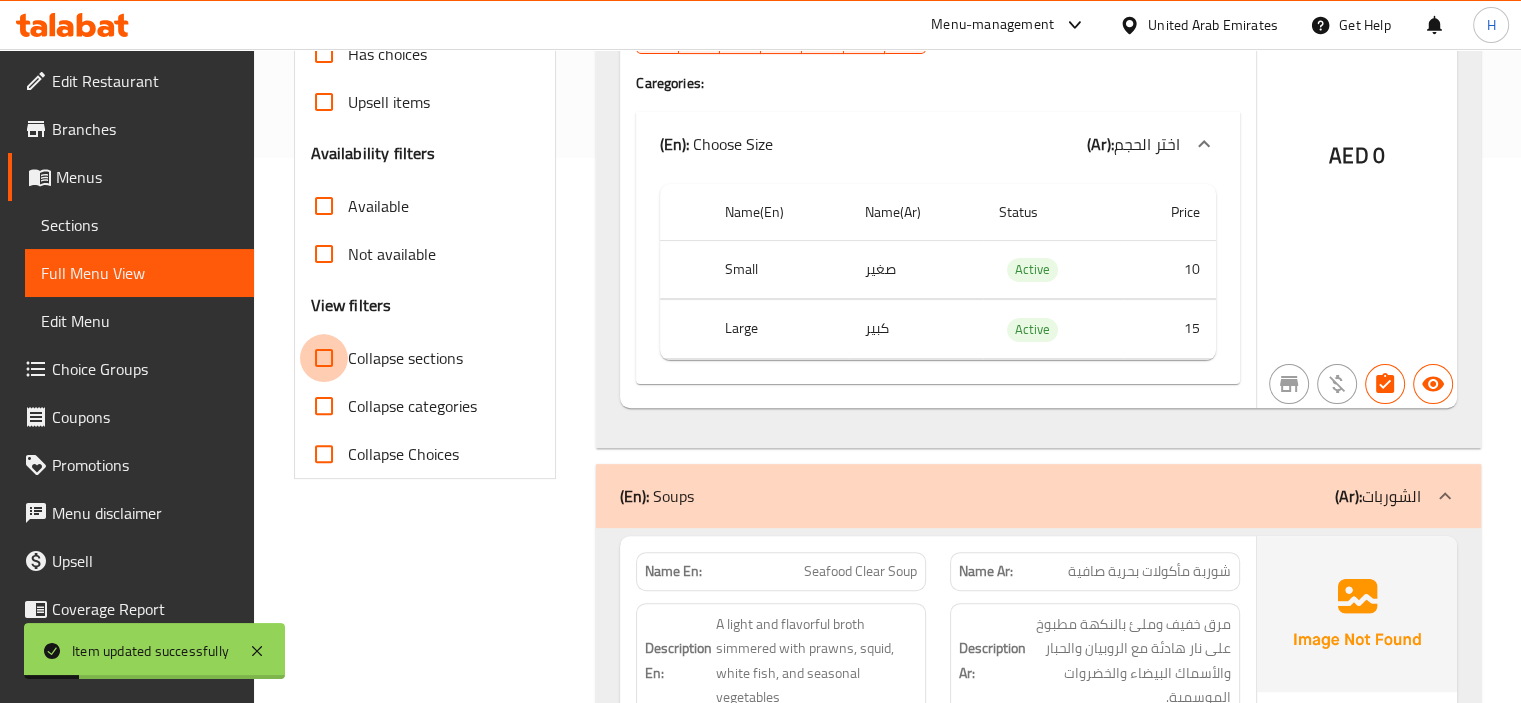 click on "Collapse sections" at bounding box center [324, 358] 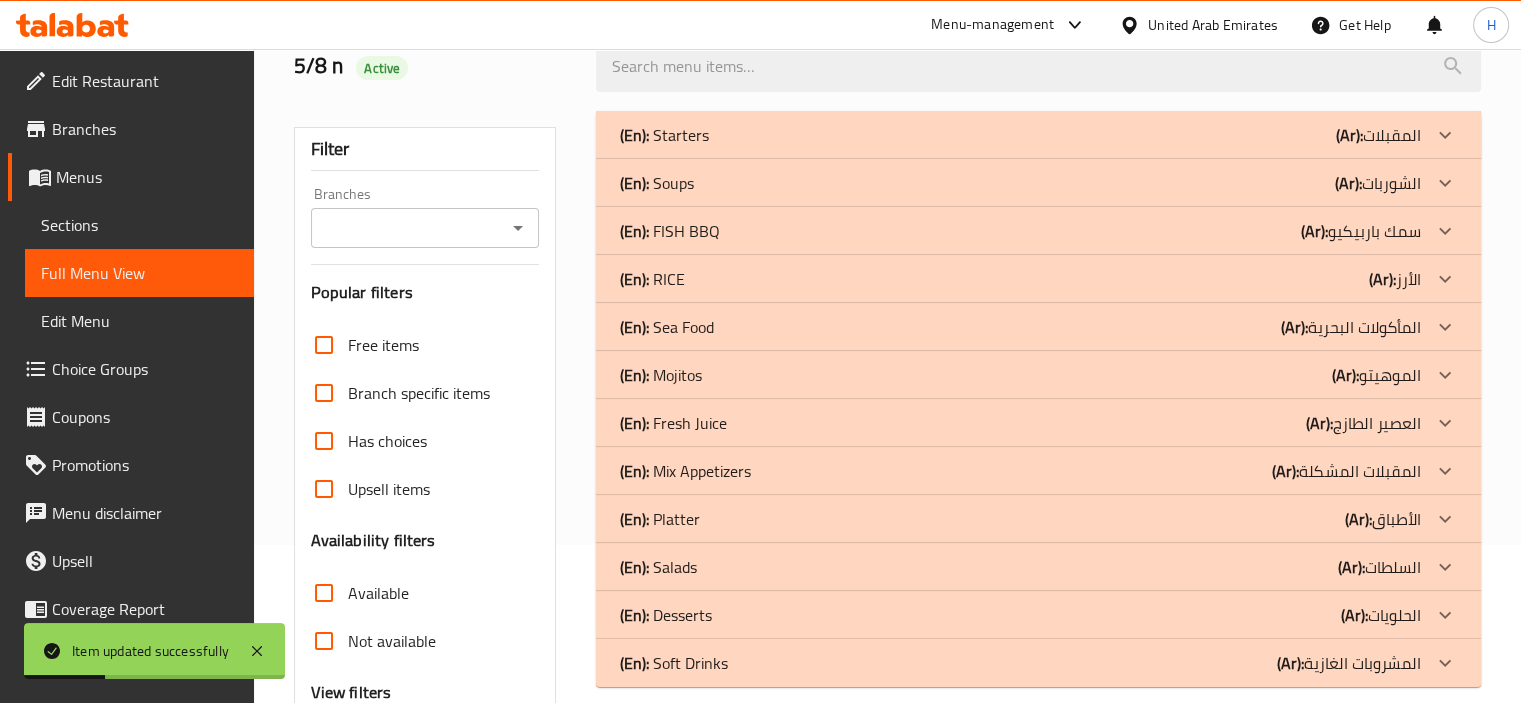 scroll, scrollTop: 148, scrollLeft: 0, axis: vertical 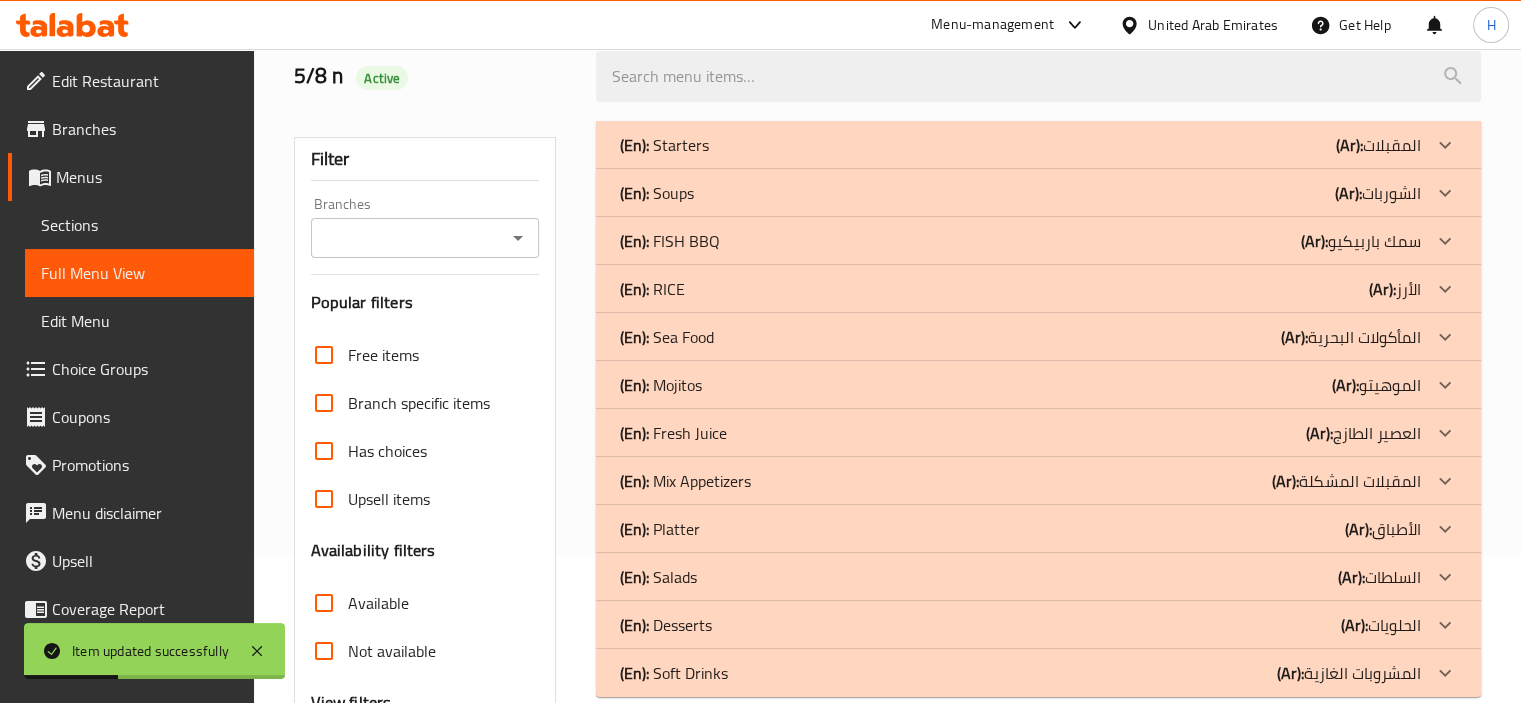 click on "(En):   FISH BBQ (Ar): سمك باربيكيو" at bounding box center [1020, 145] 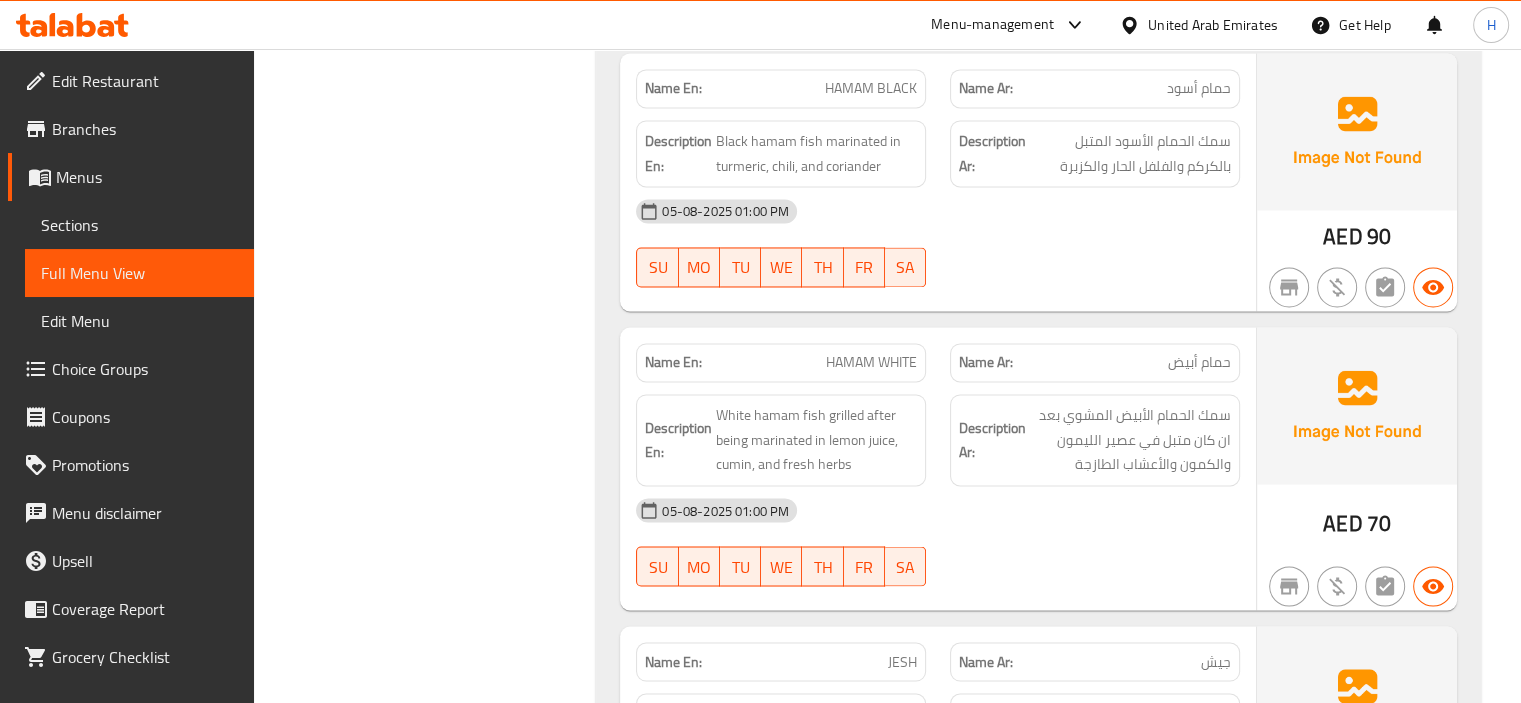 scroll, scrollTop: 3312, scrollLeft: 0, axis: vertical 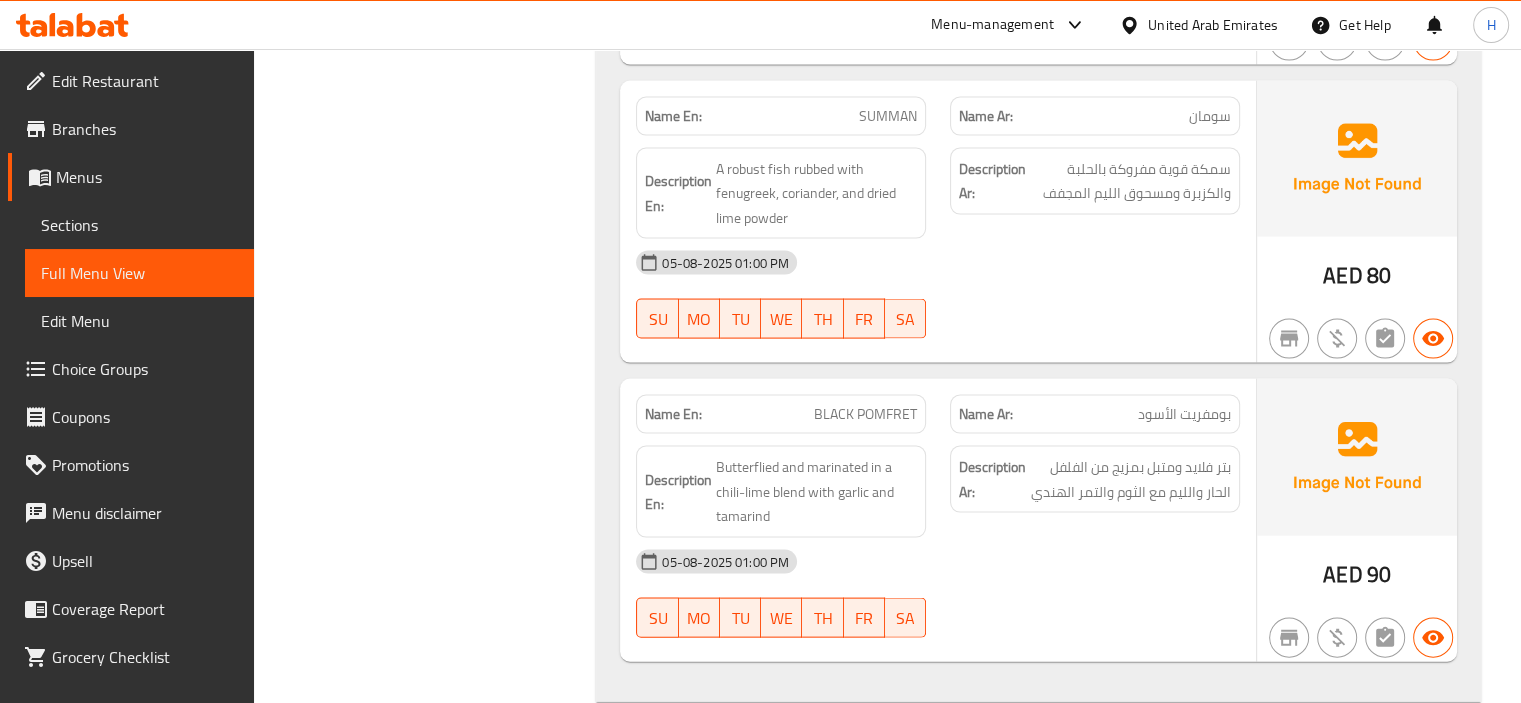 click on "SUMMAN" at bounding box center [888, 116] 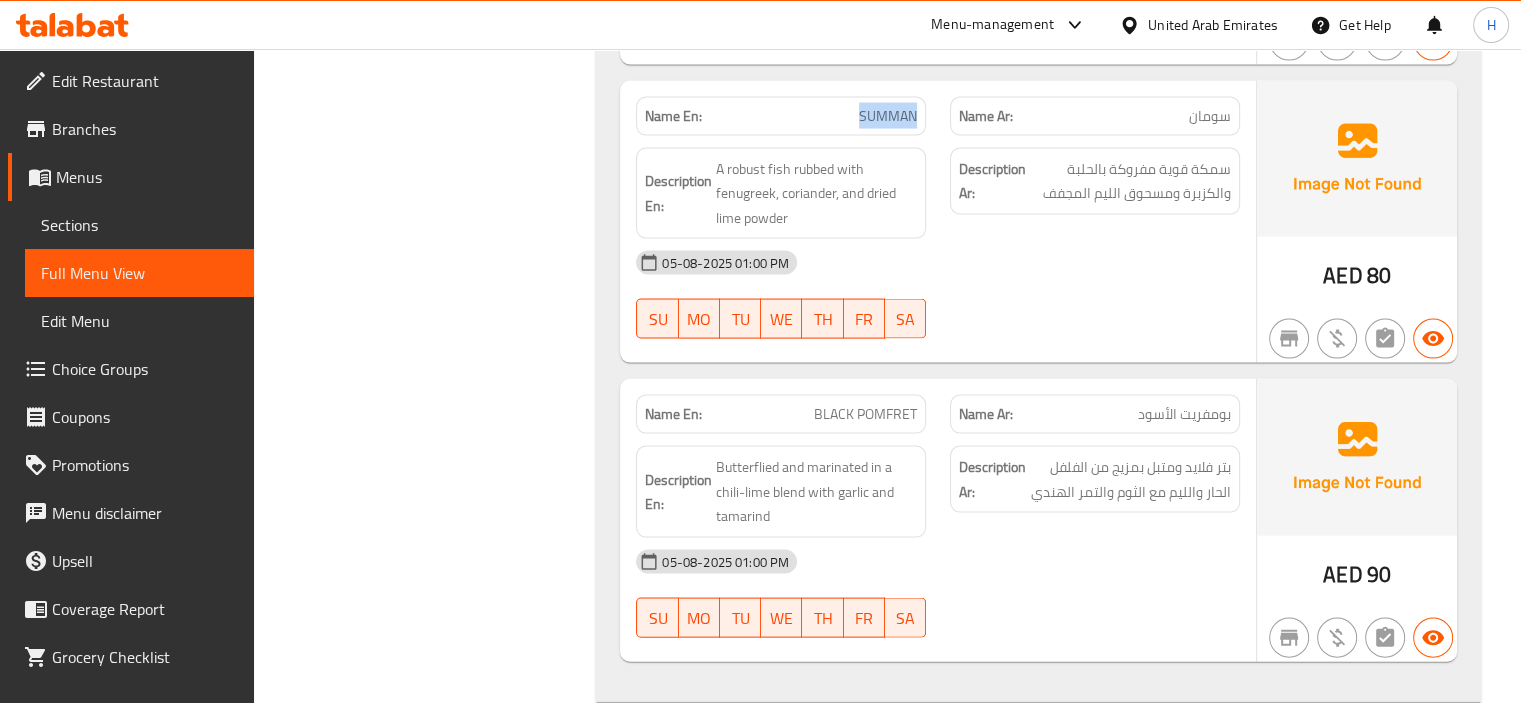 click on "SUMMAN" at bounding box center [888, 116] 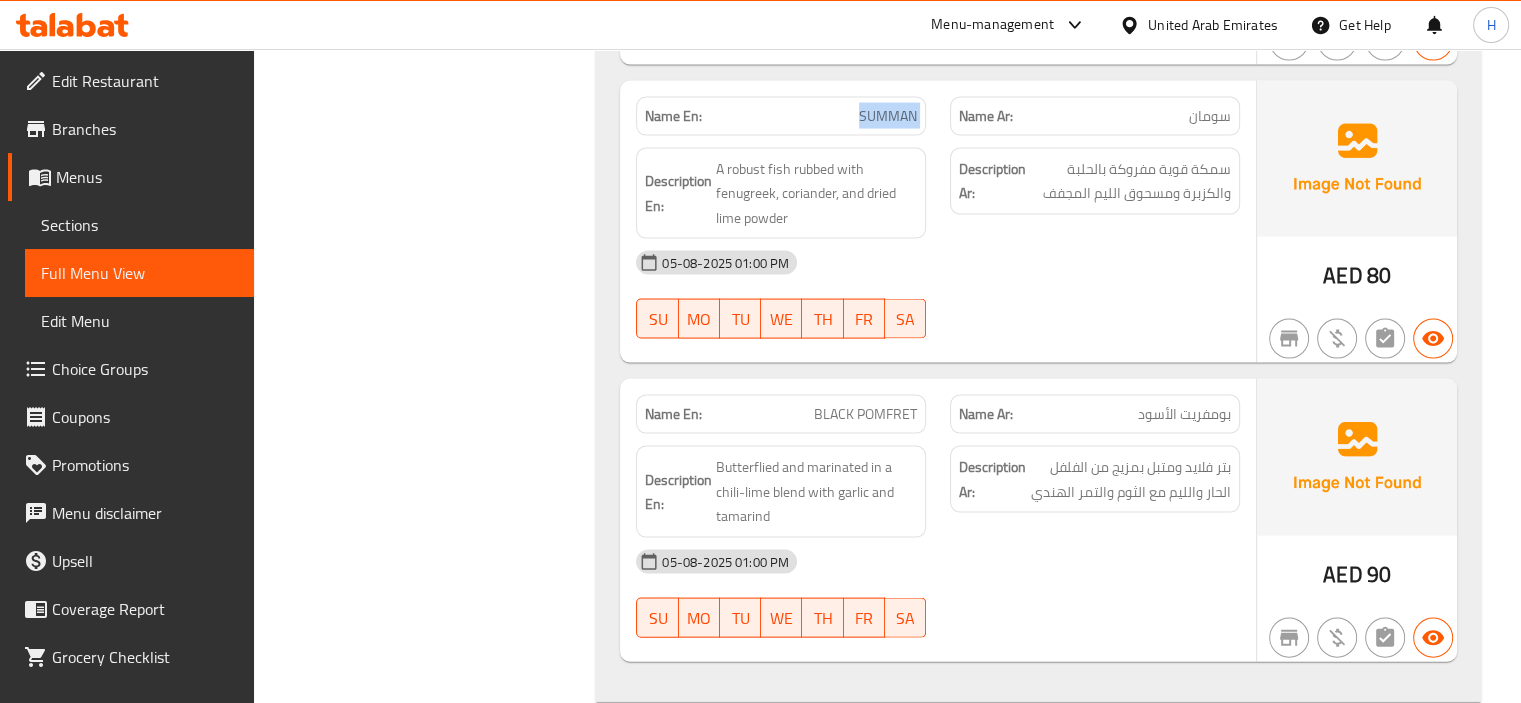 click on "SUMMAN" at bounding box center (888, 116) 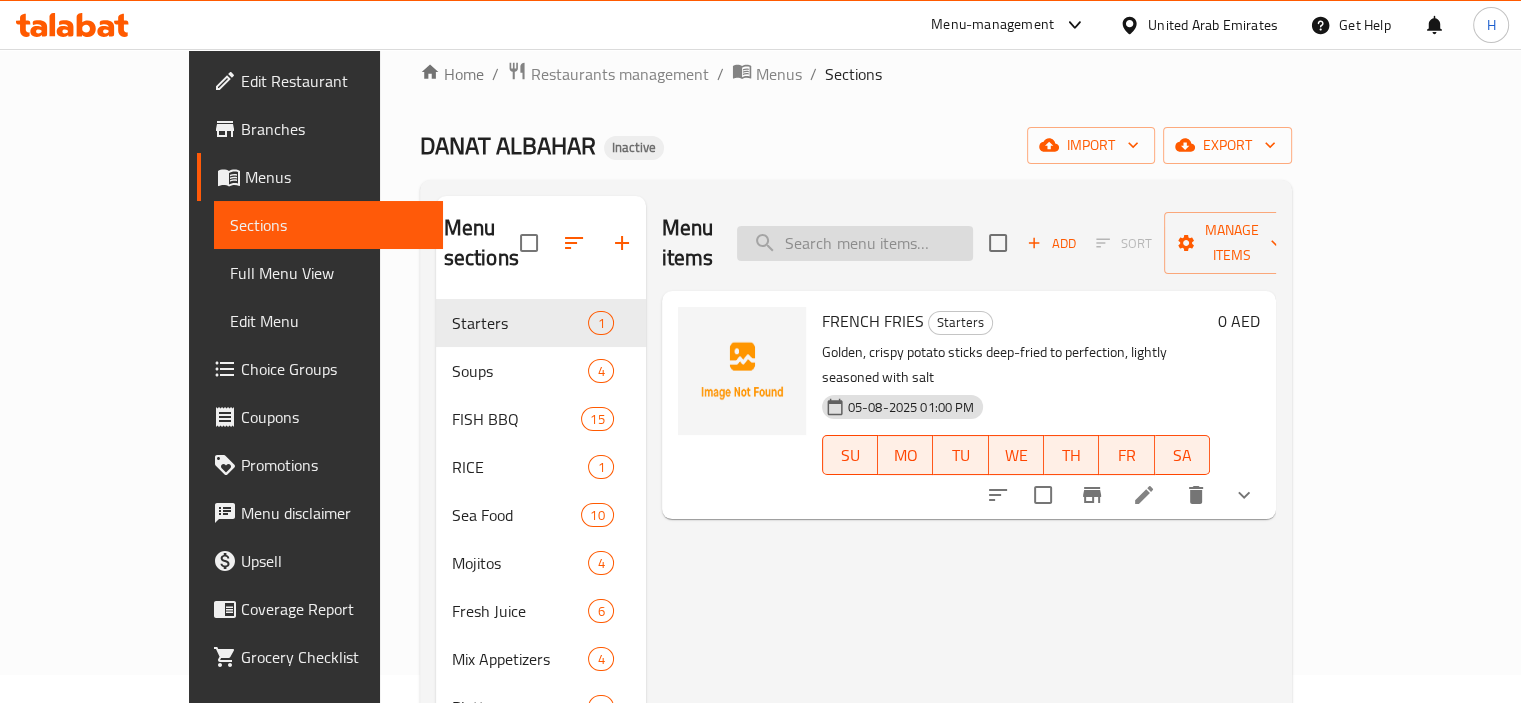 scroll, scrollTop: 25, scrollLeft: 0, axis: vertical 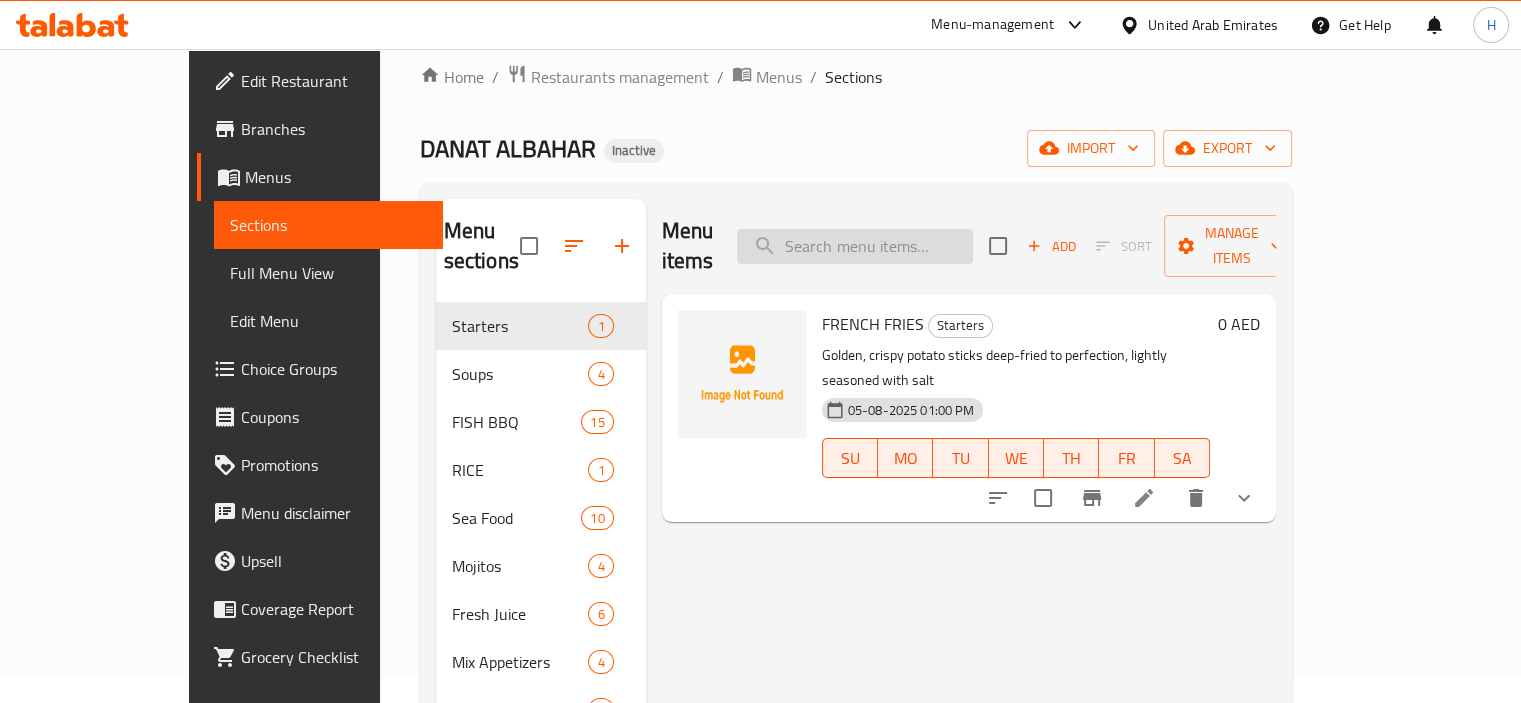 click at bounding box center (855, 246) 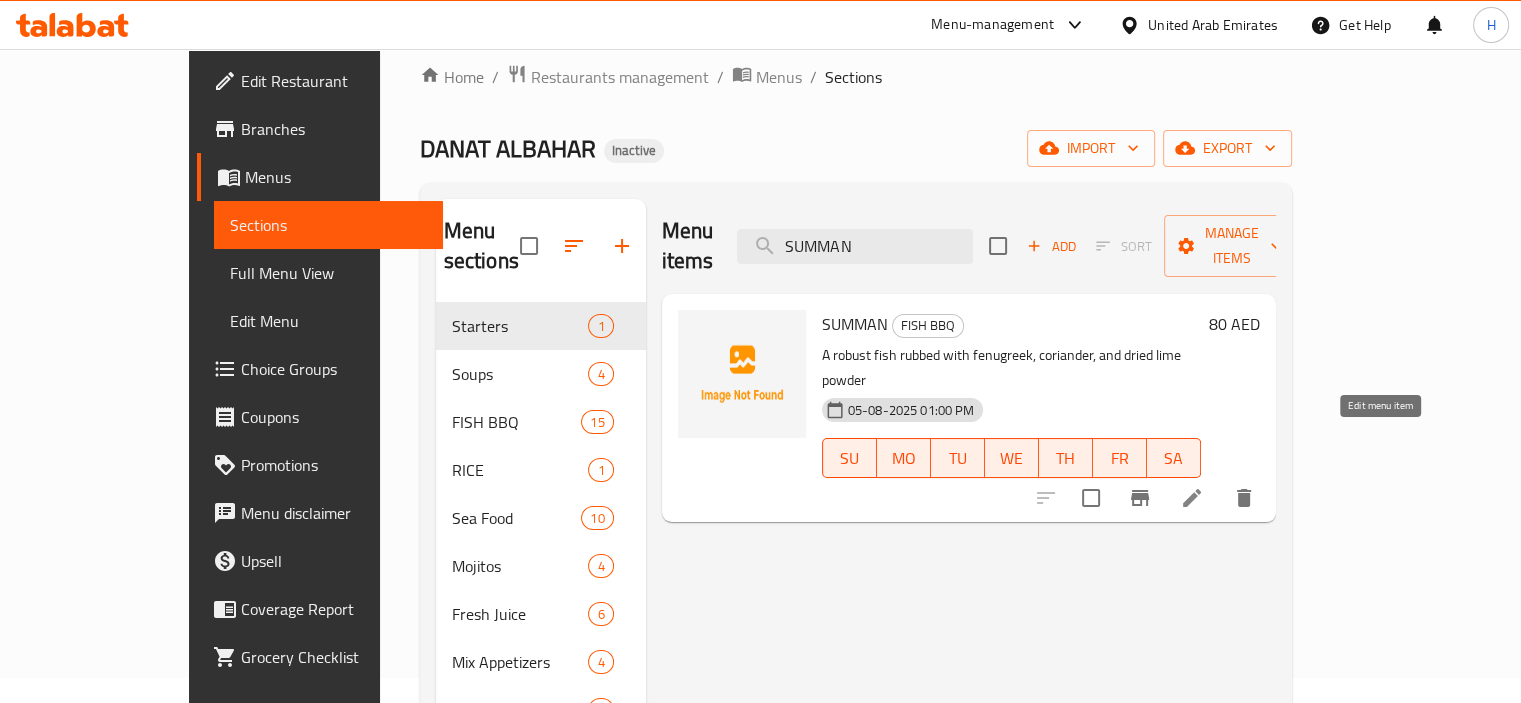 type on "SUMMAN" 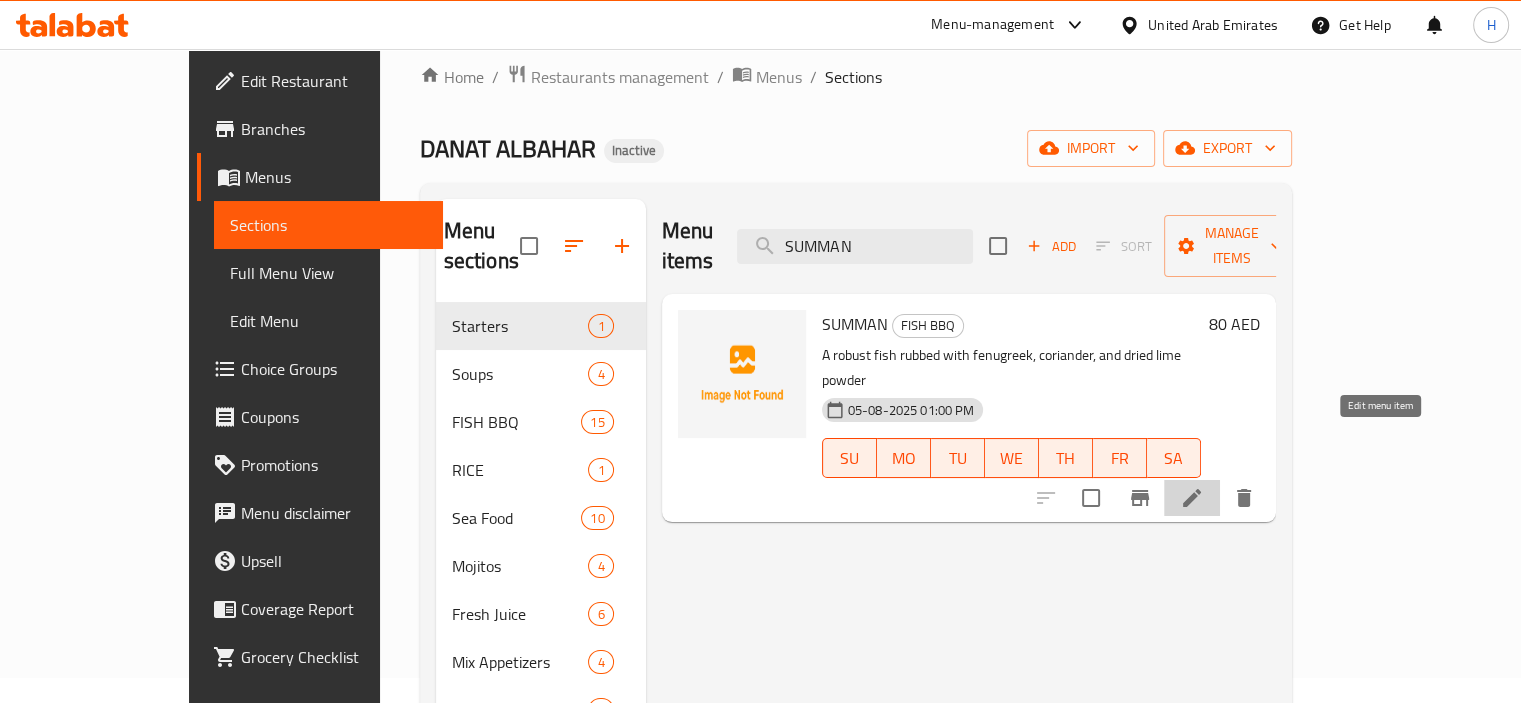 click 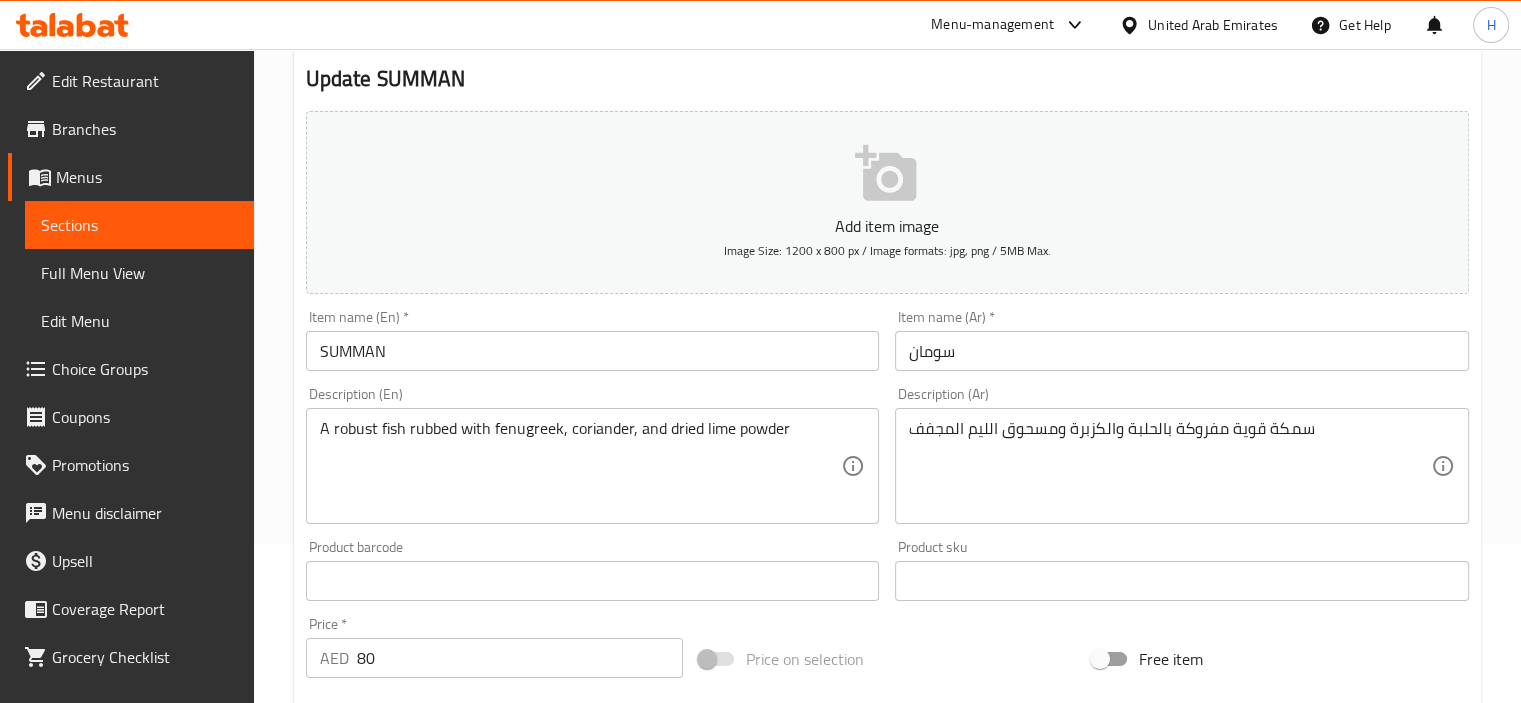 scroll, scrollTop: 160, scrollLeft: 0, axis: vertical 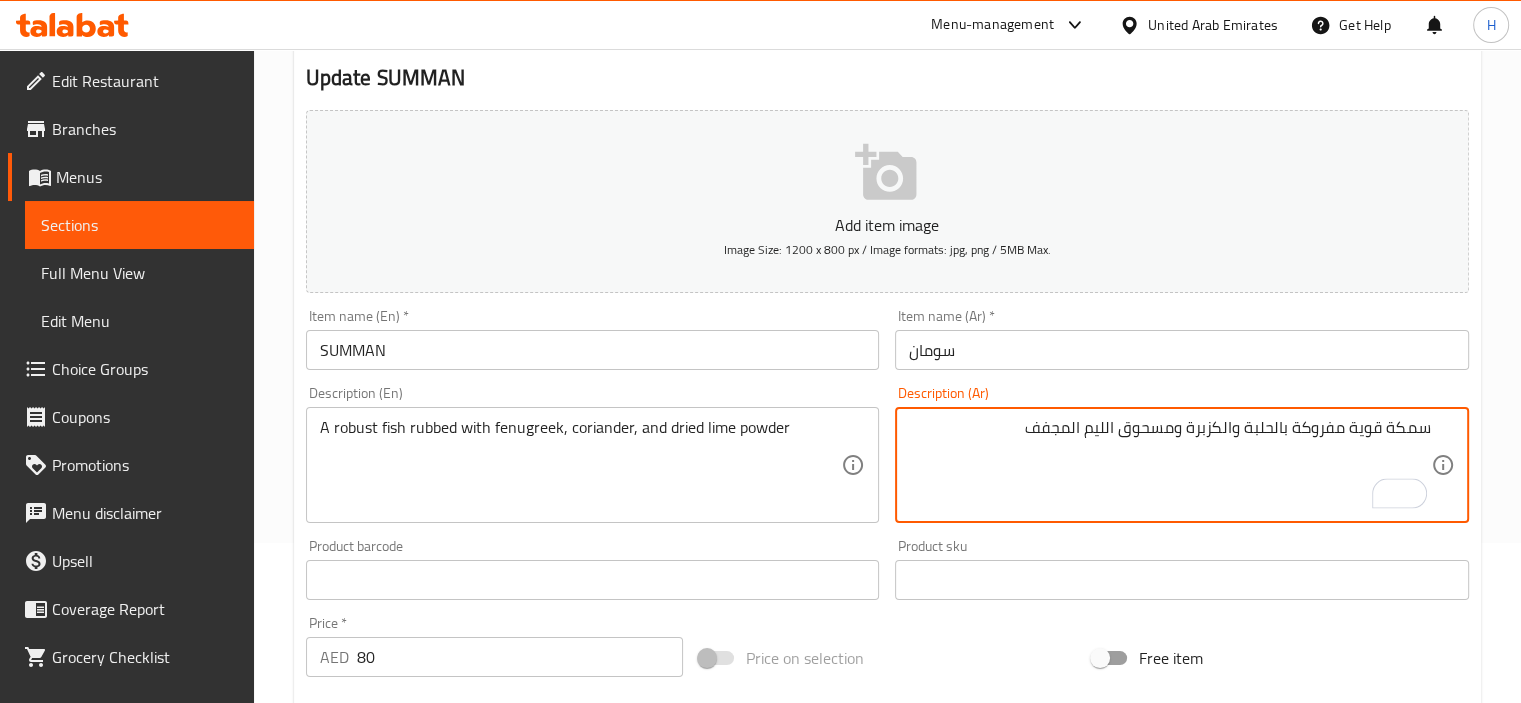 click on "سمكة قوية مفروكة بالحلبة والكزبرة ومسحوق الليم المجفف" at bounding box center (1170, 465) 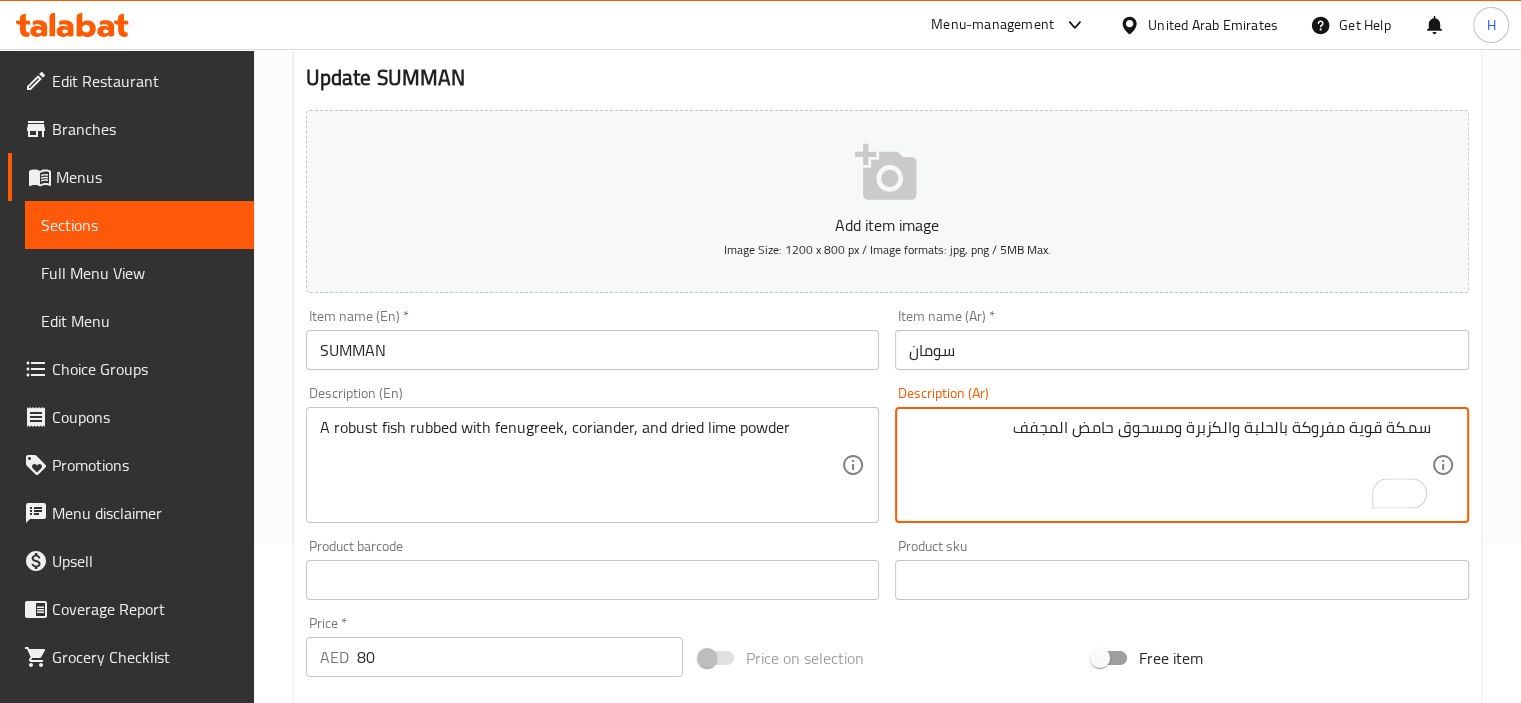 scroll, scrollTop: 709, scrollLeft: 0, axis: vertical 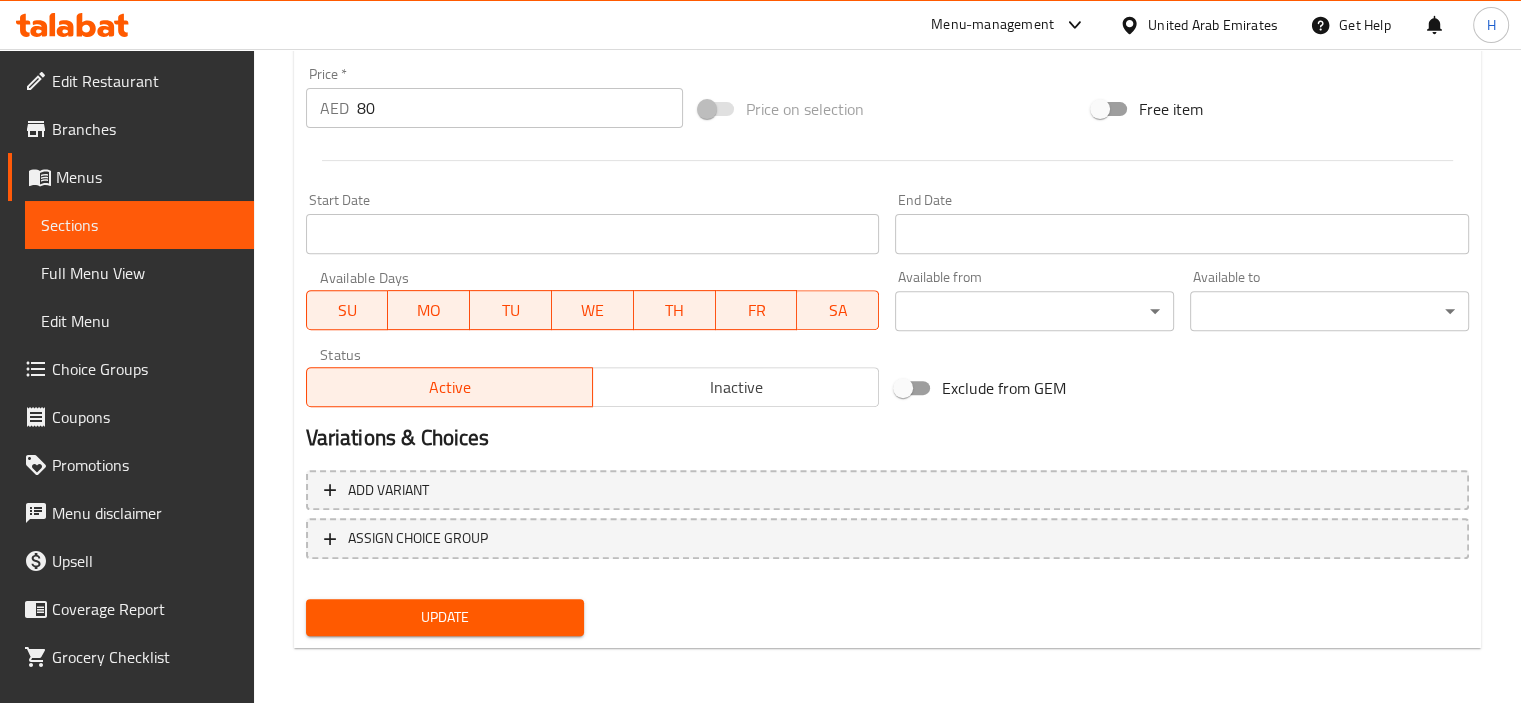 type on "سمكة قوية مفروكة بالحلبة والكزبرة ومسحوق حامض المجفف" 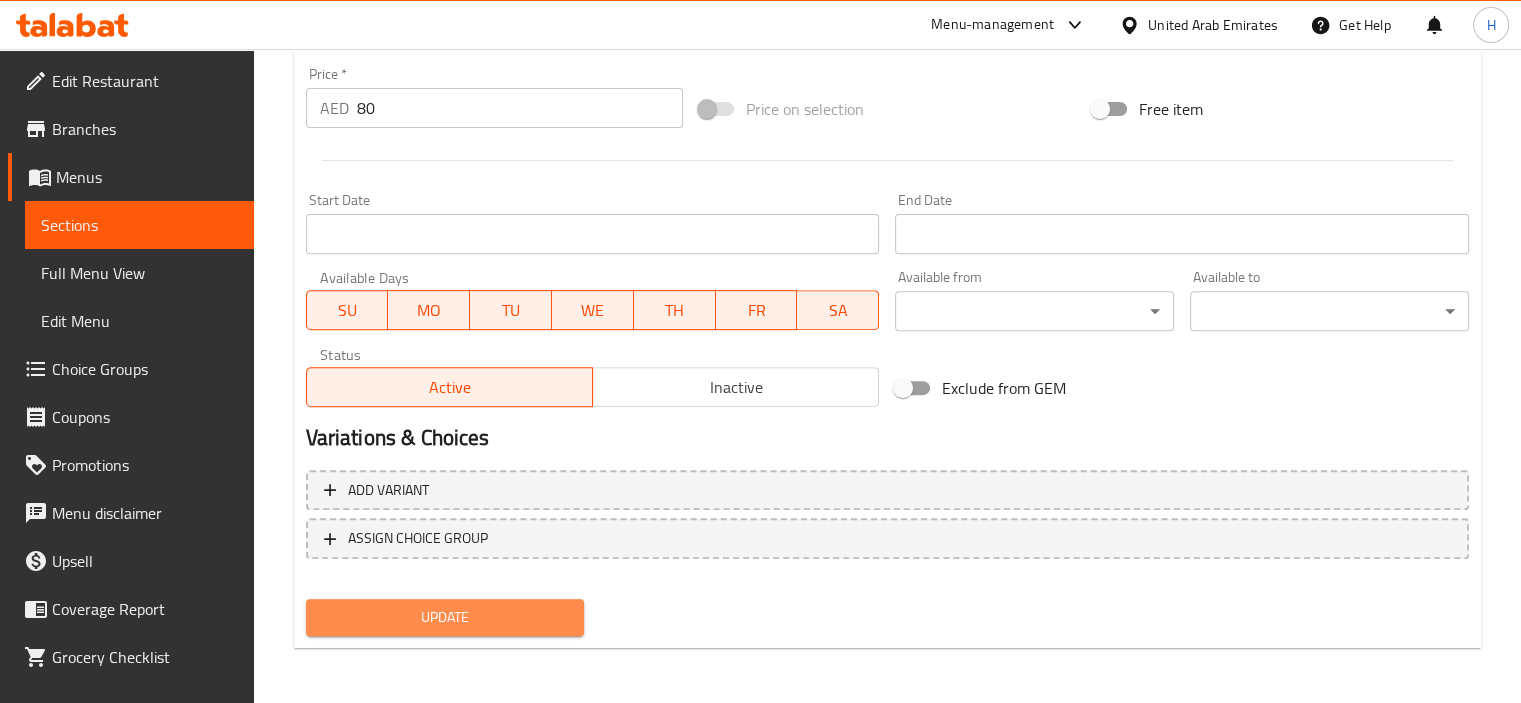 click on "Update" at bounding box center [445, 617] 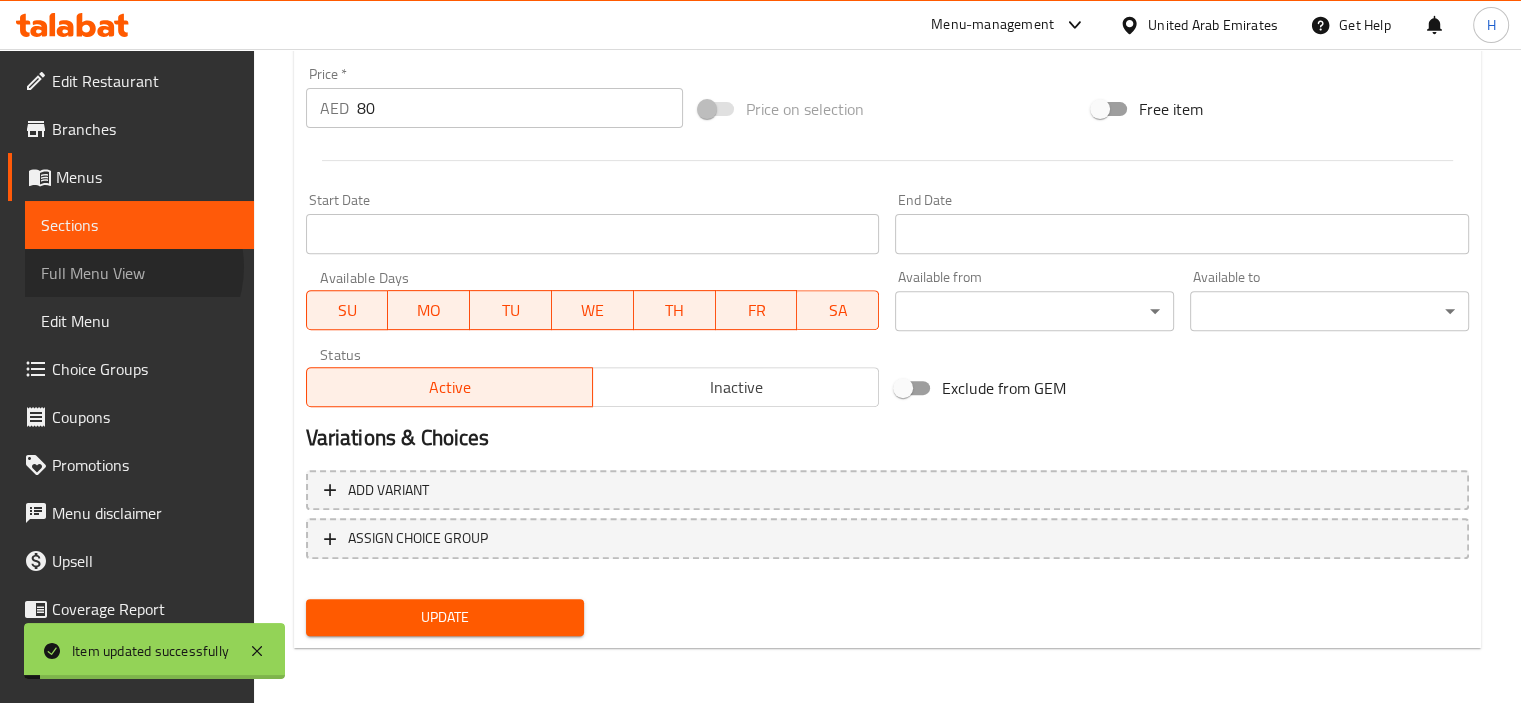 click on "Full Menu View" at bounding box center (139, 273) 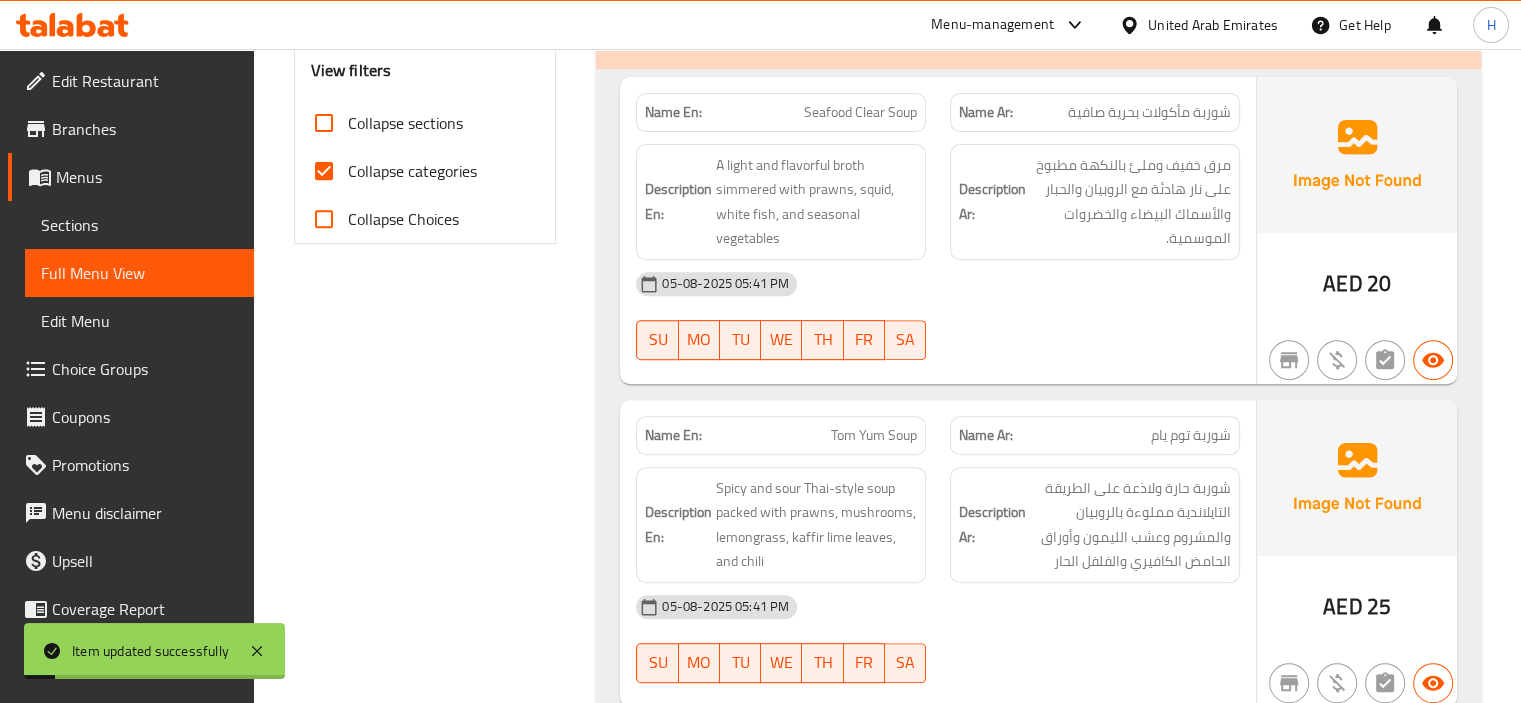 scroll, scrollTop: 780, scrollLeft: 0, axis: vertical 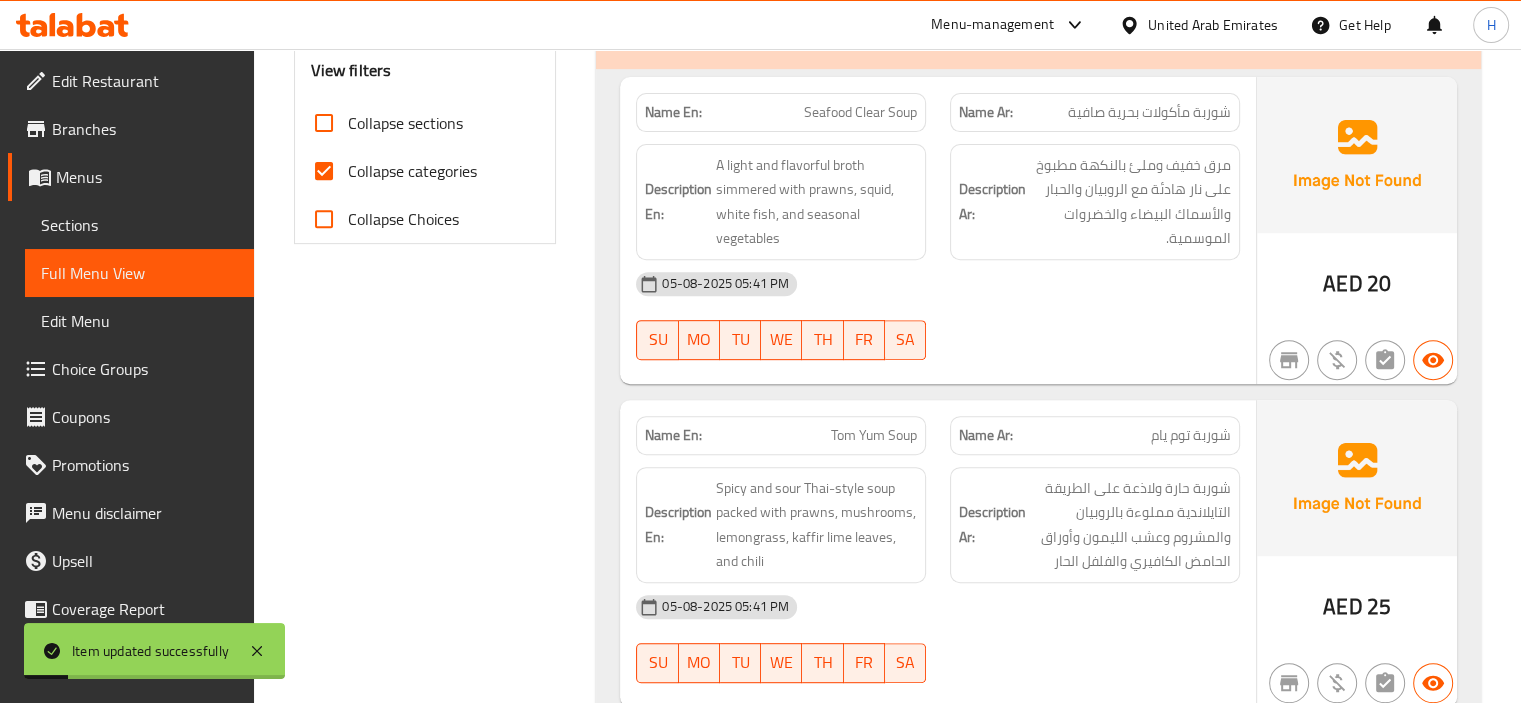 click on "Collapse categories" at bounding box center [324, 171] 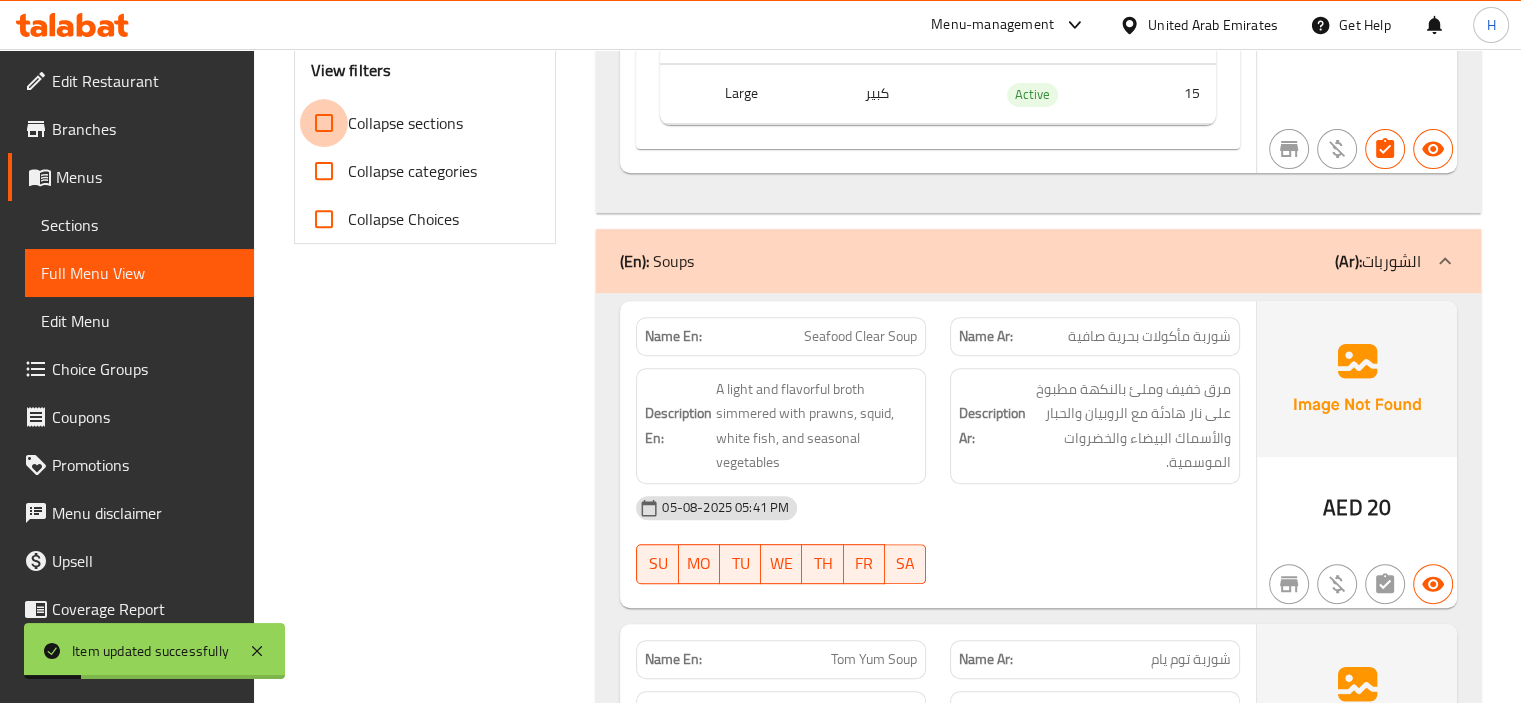 click on "Collapse sections" at bounding box center (324, 123) 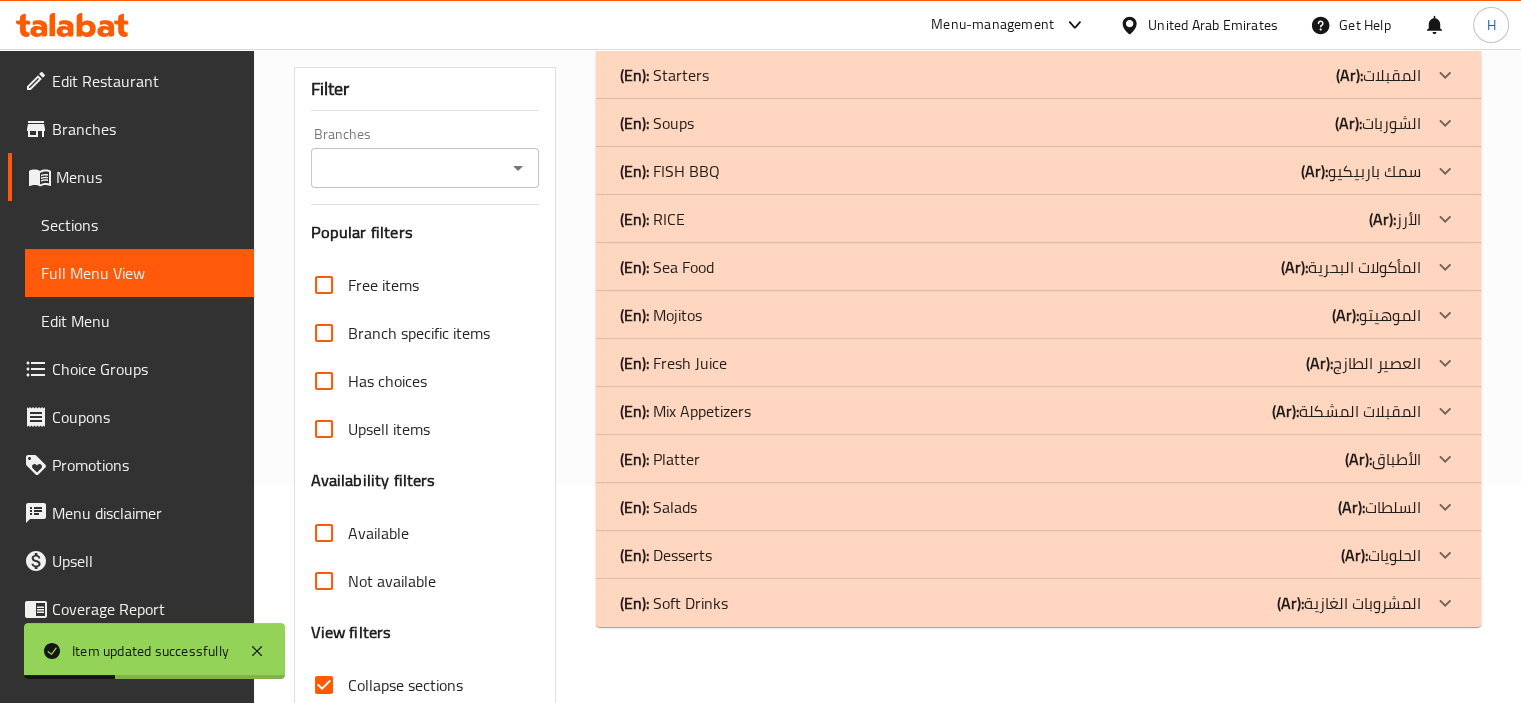 scroll, scrollTop: 216, scrollLeft: 0, axis: vertical 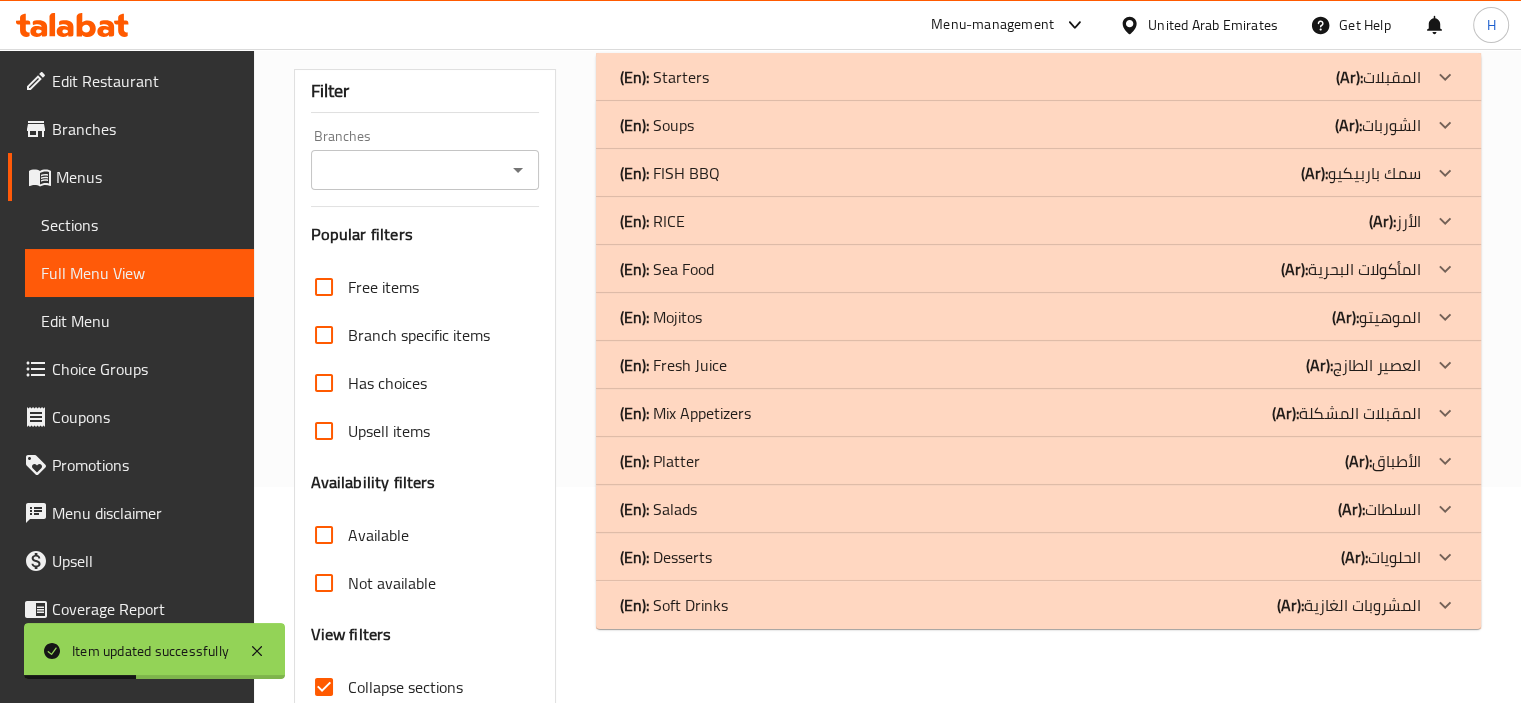 click on "(En):   FISH BBQ (Ar): سمك باربيكيو" at bounding box center (1020, 77) 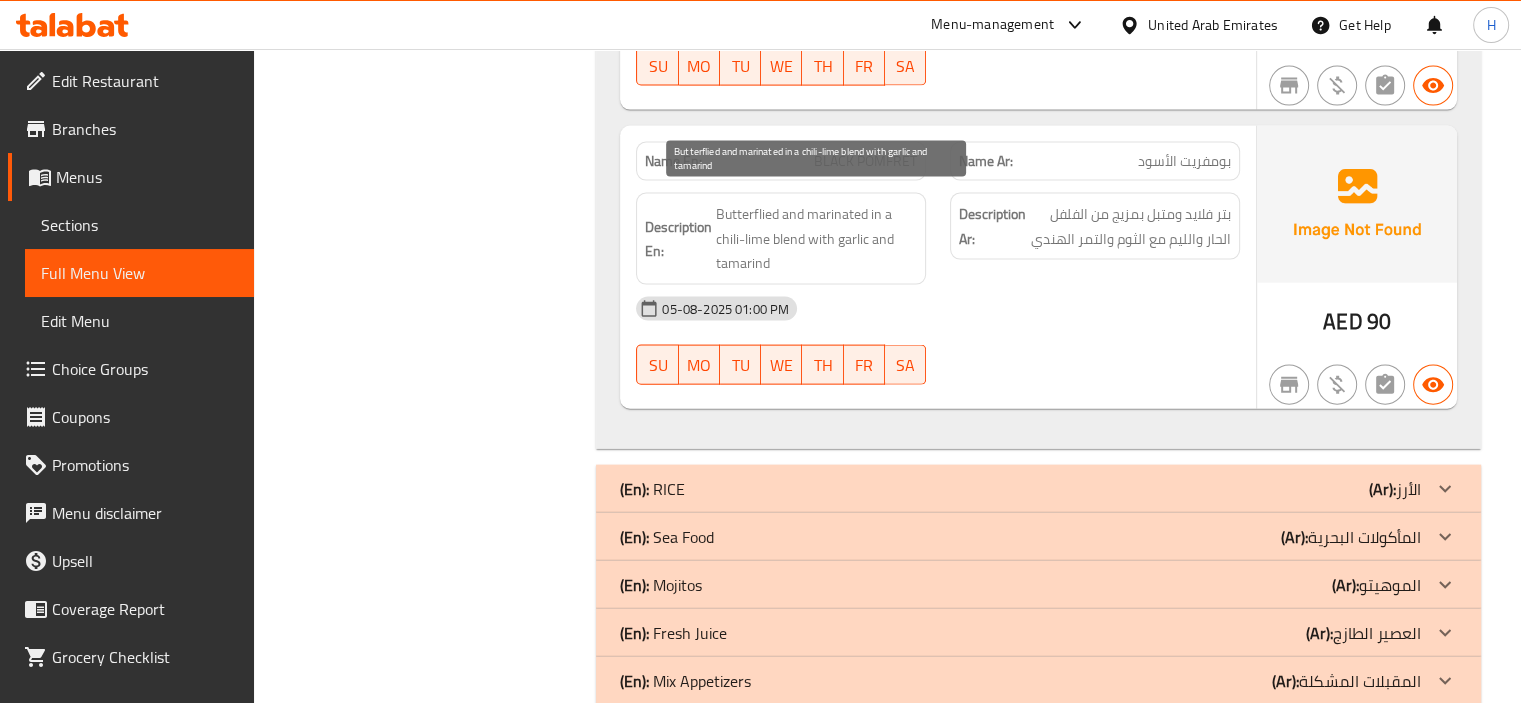 scroll, scrollTop: 4384, scrollLeft: 0, axis: vertical 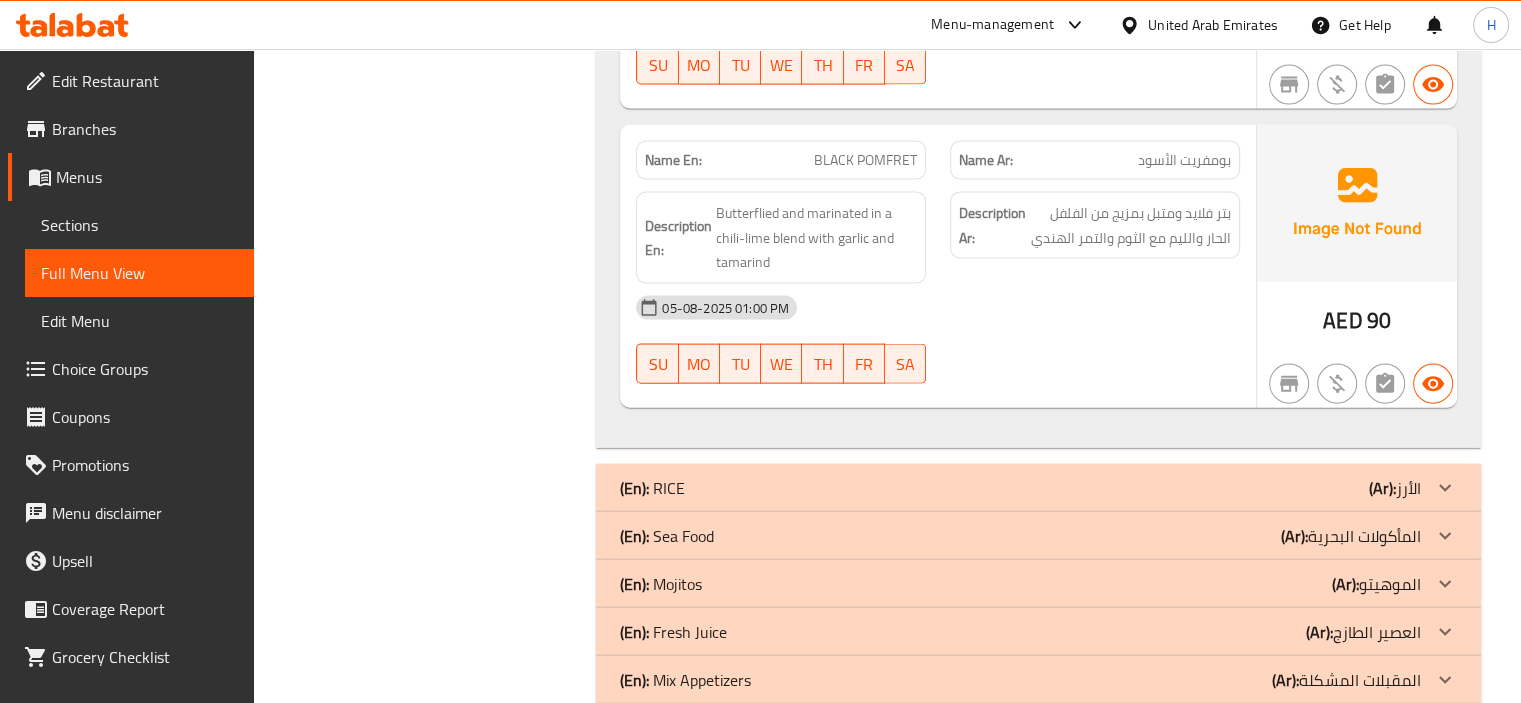 click on "BLACK POMFRET" at bounding box center (865, 160) 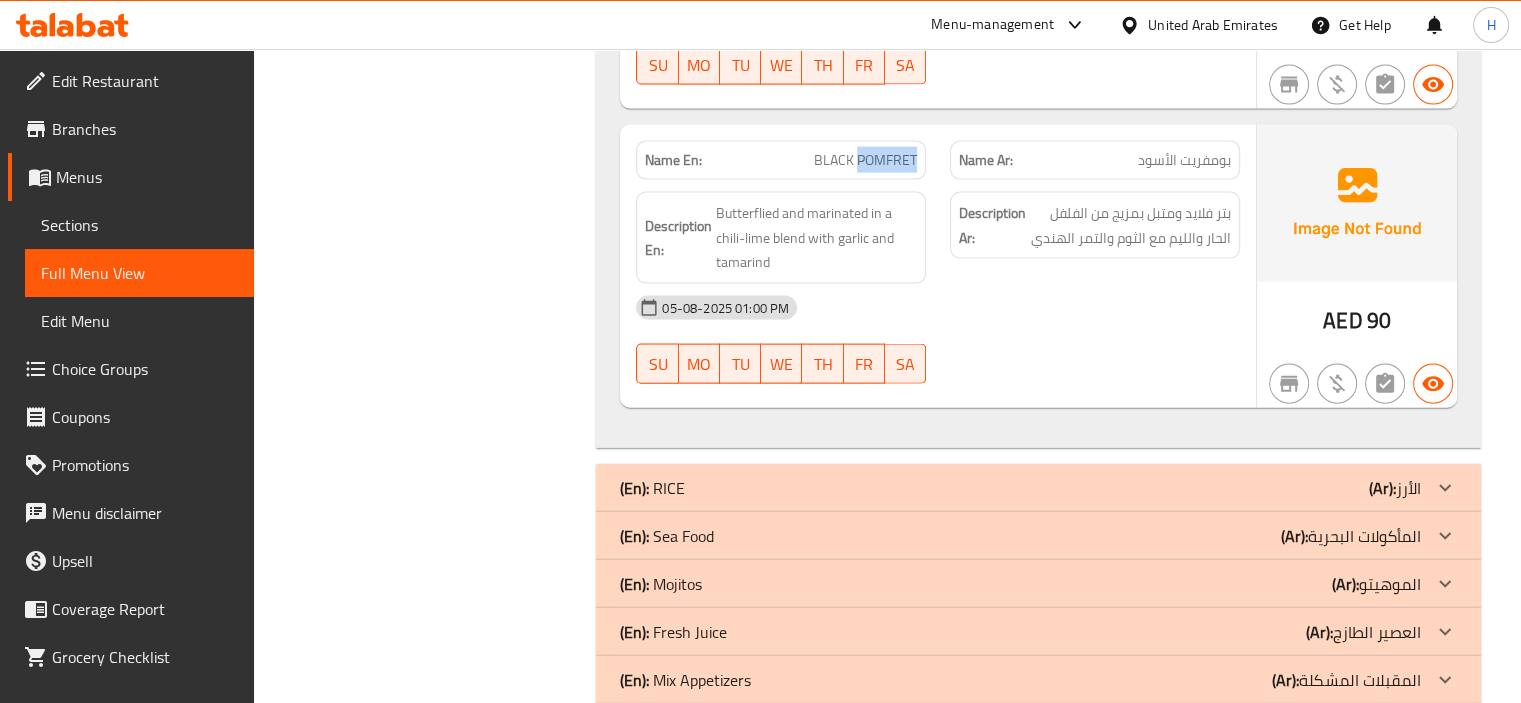click on "BLACK POMFRET" at bounding box center [865, 160] 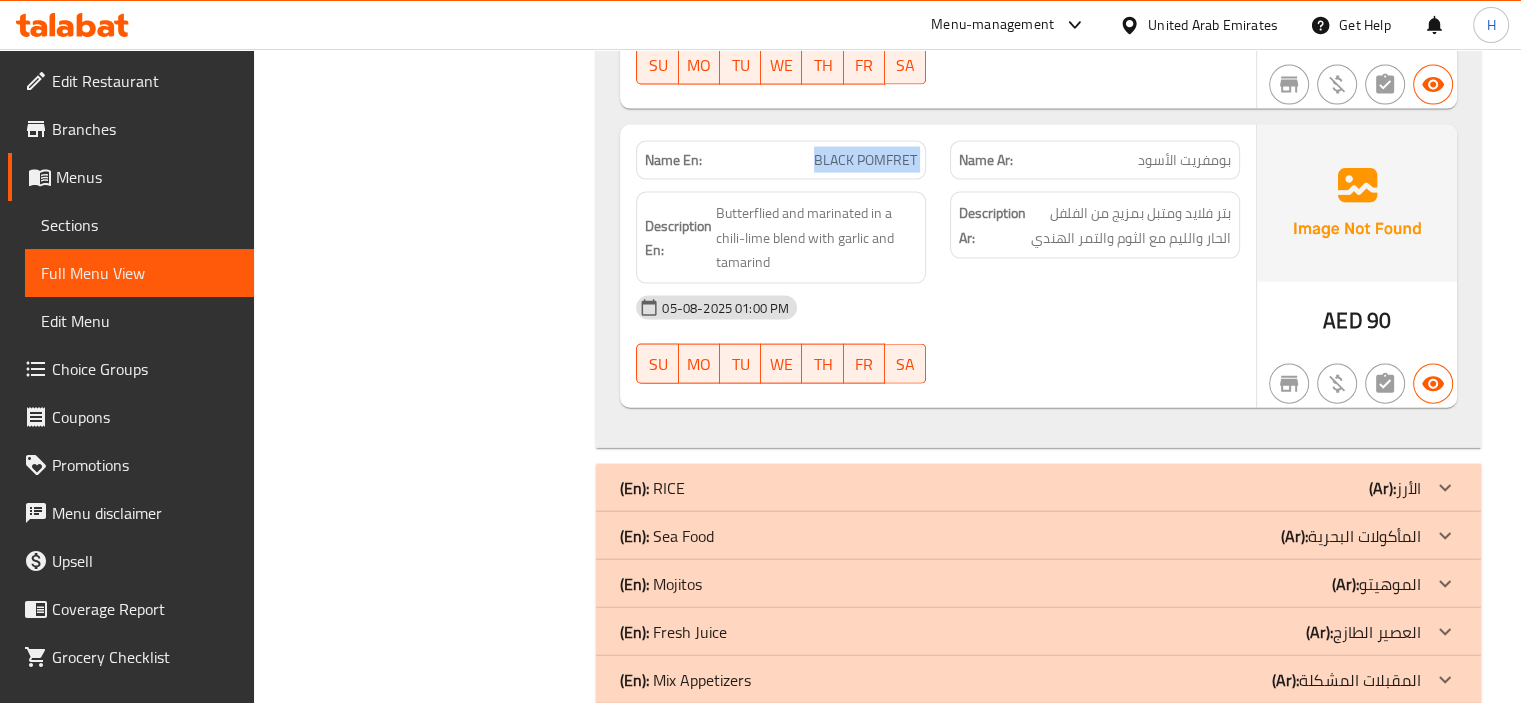 click on "BLACK POMFRET" at bounding box center (865, 160) 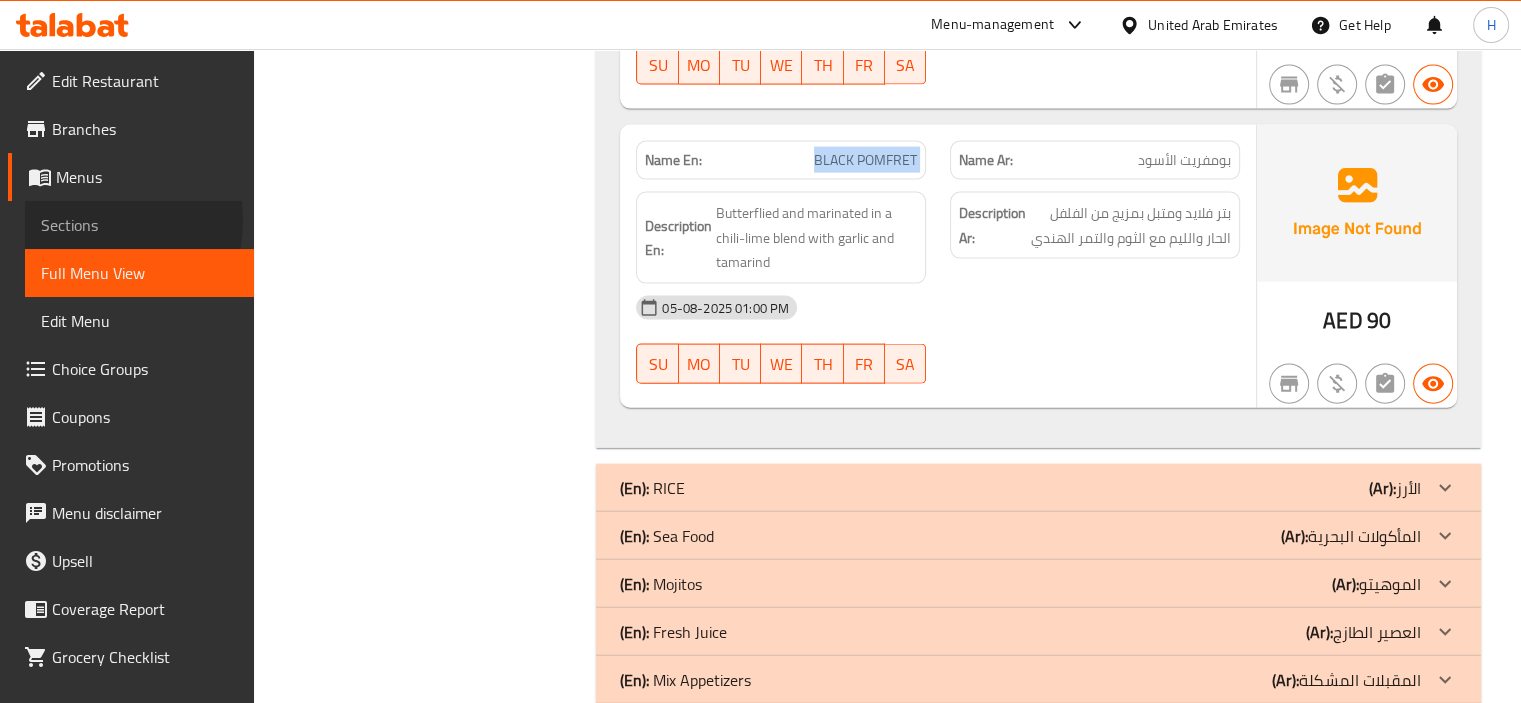 click on "Sections" at bounding box center (139, 225) 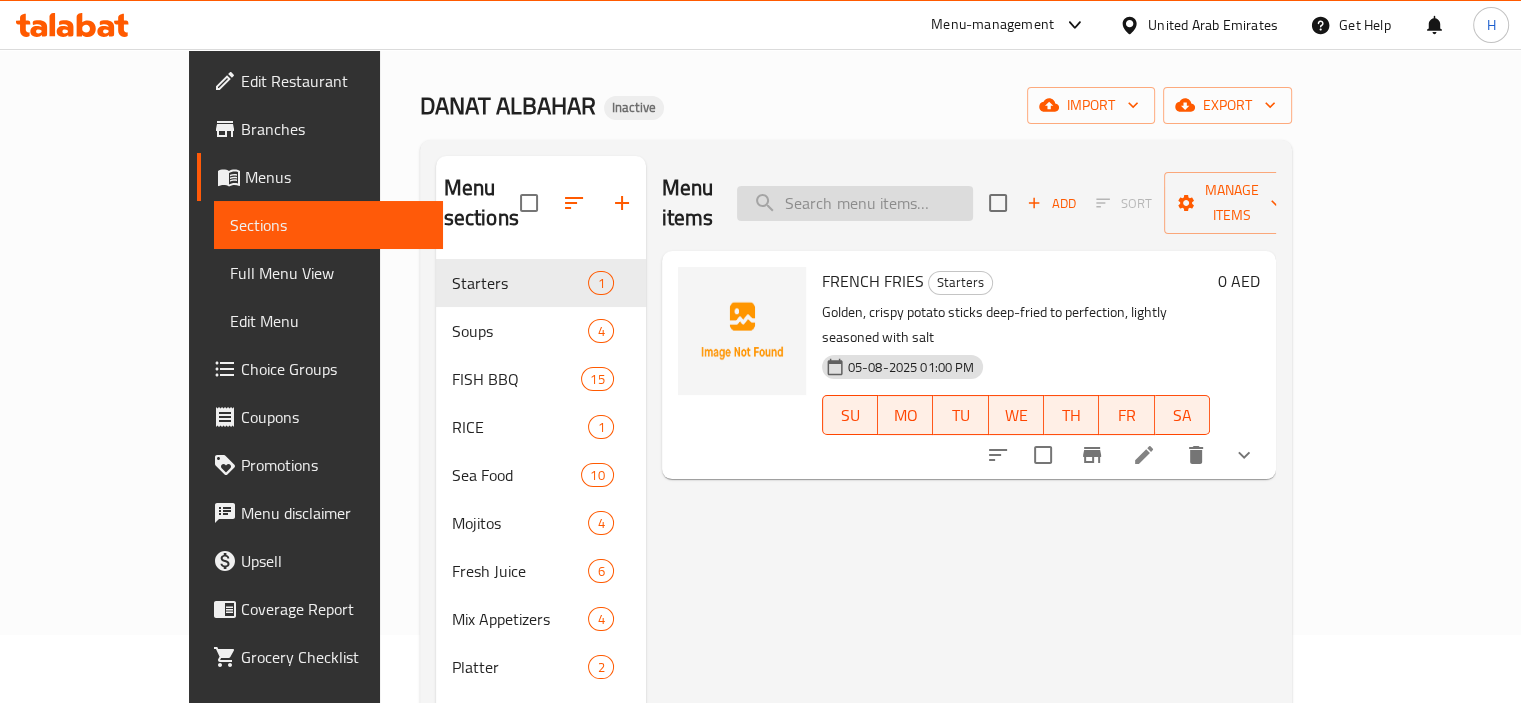 scroll, scrollTop: 64, scrollLeft: 0, axis: vertical 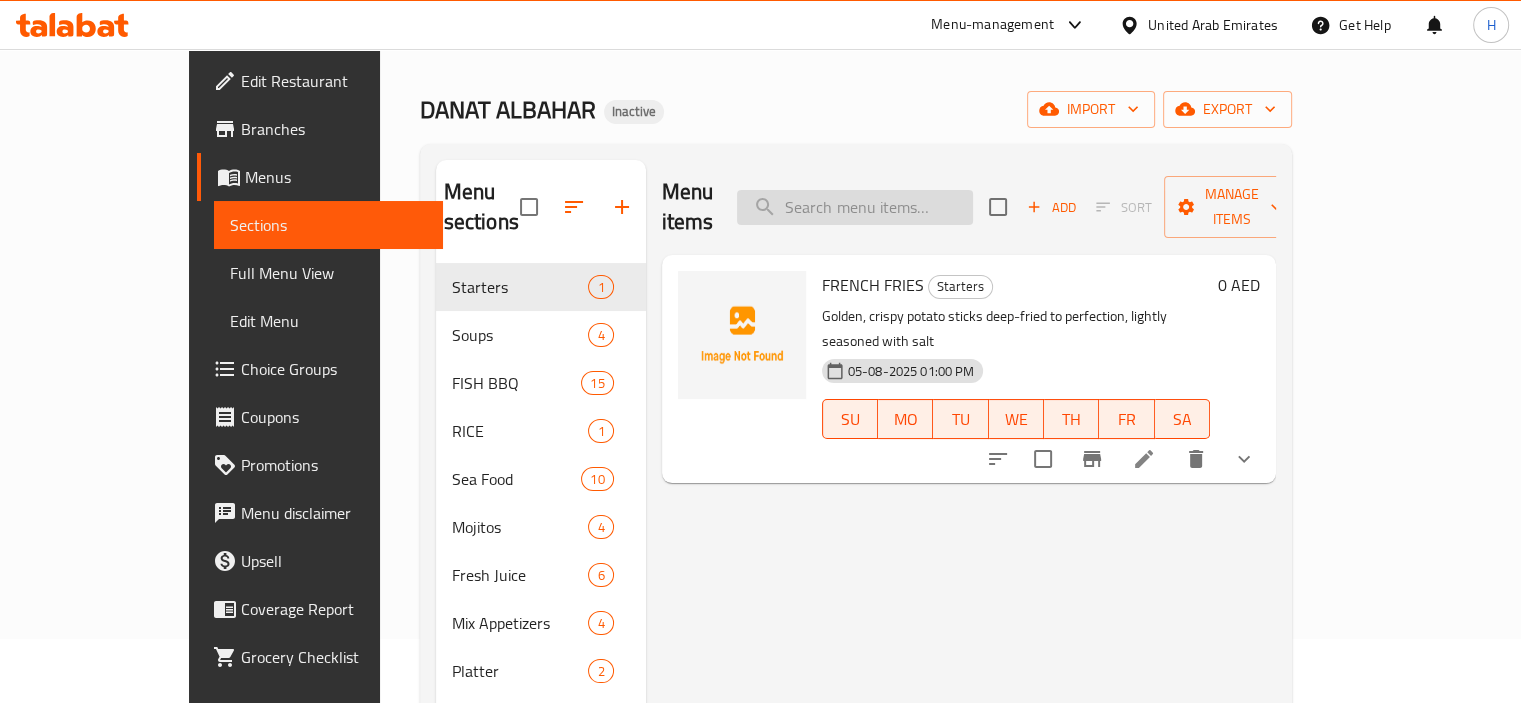 paste on "BLACK POMFRET" 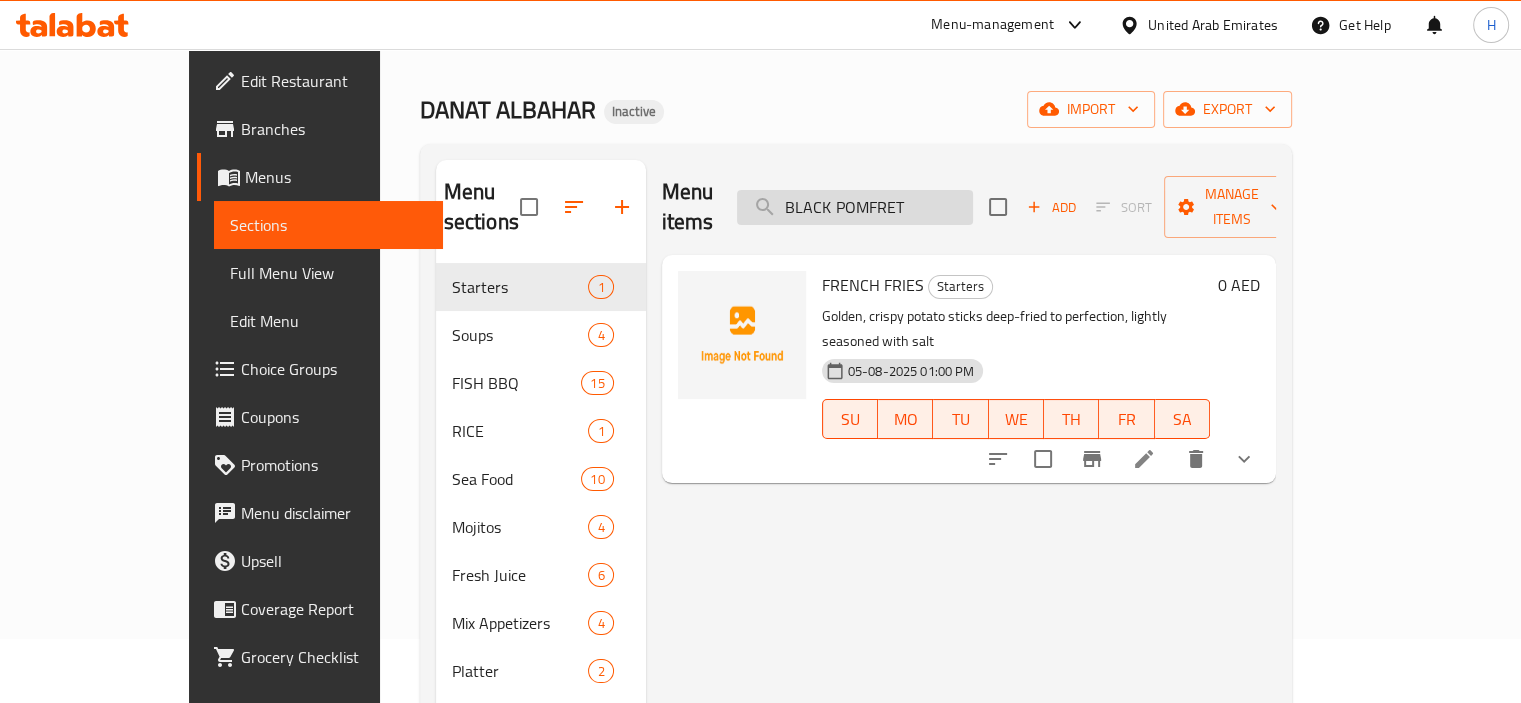 click on "BLACK POMFRET" at bounding box center [855, 207] 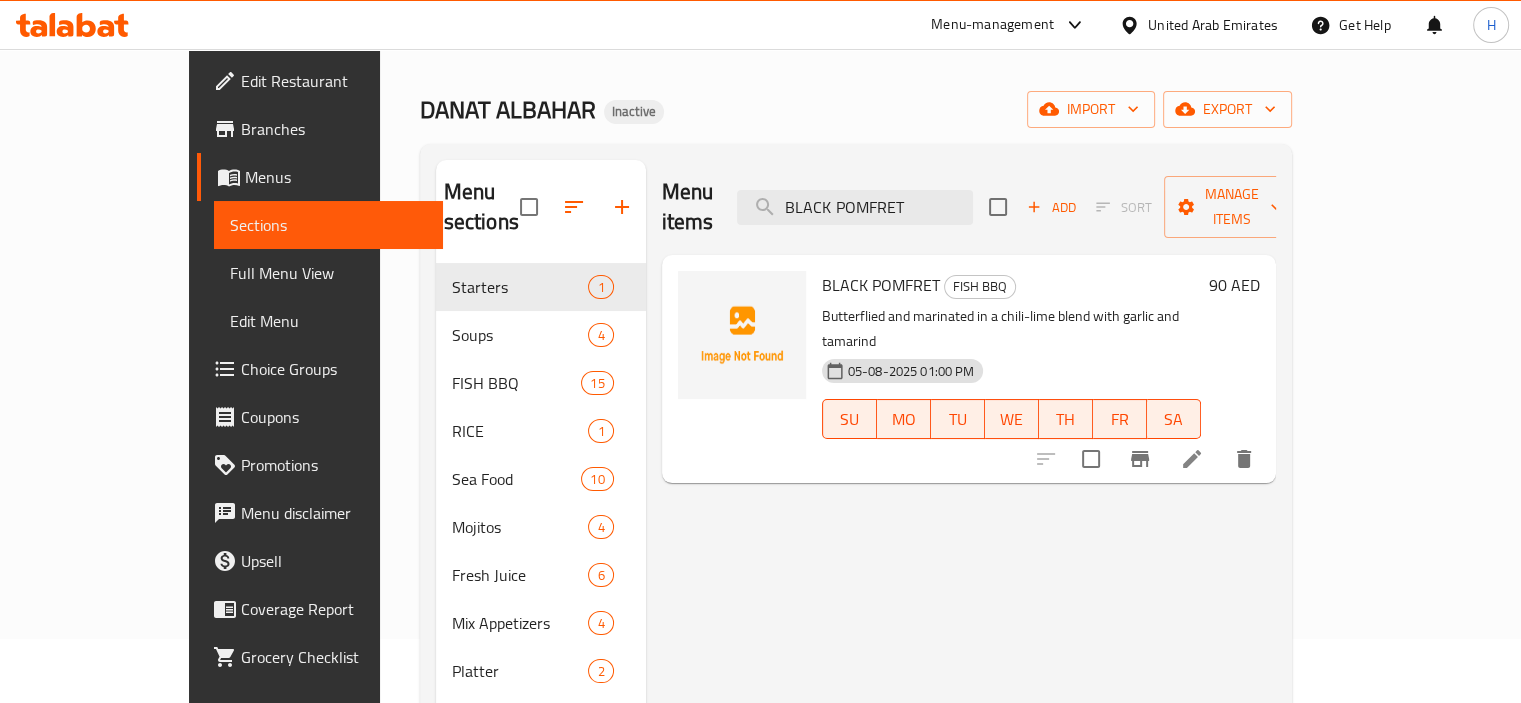 type on "BLACK POMFRET" 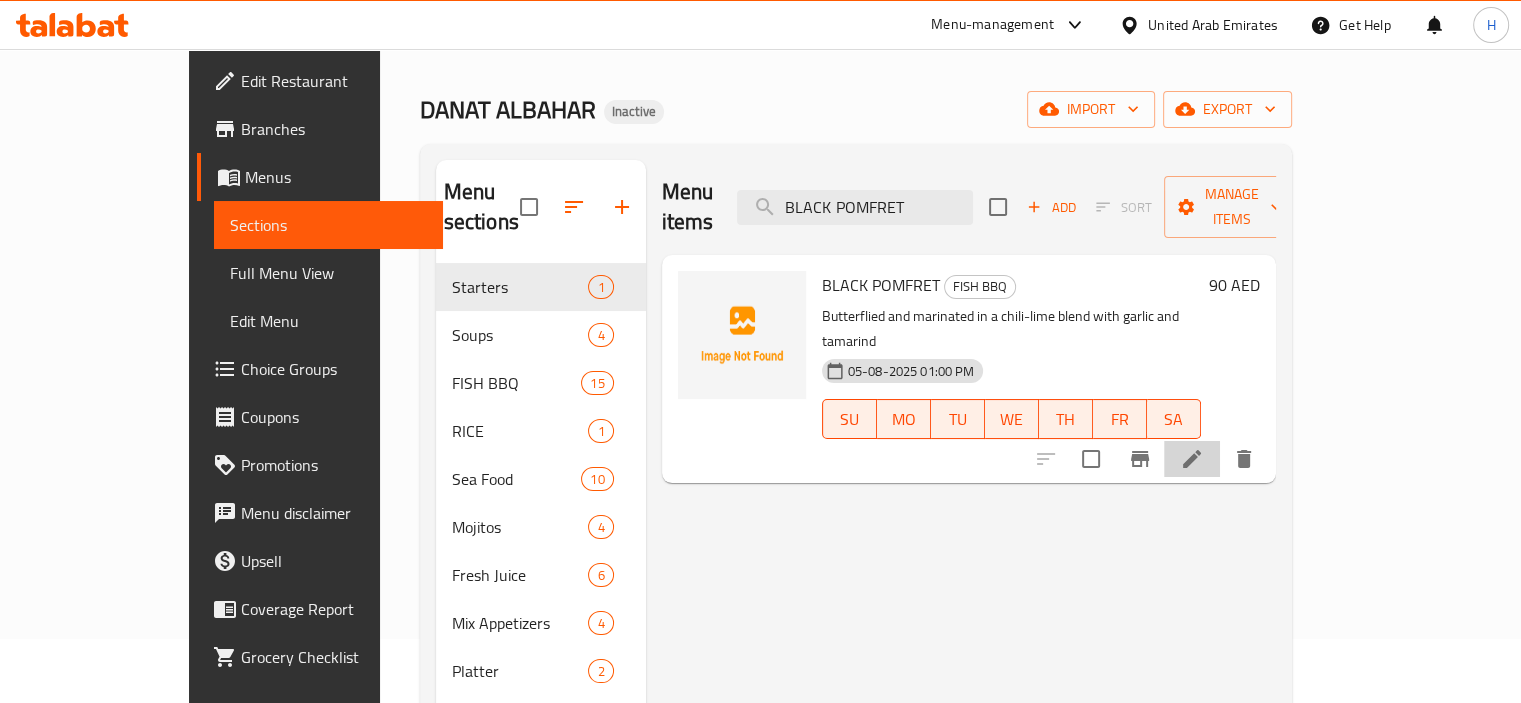 click at bounding box center [1192, 459] 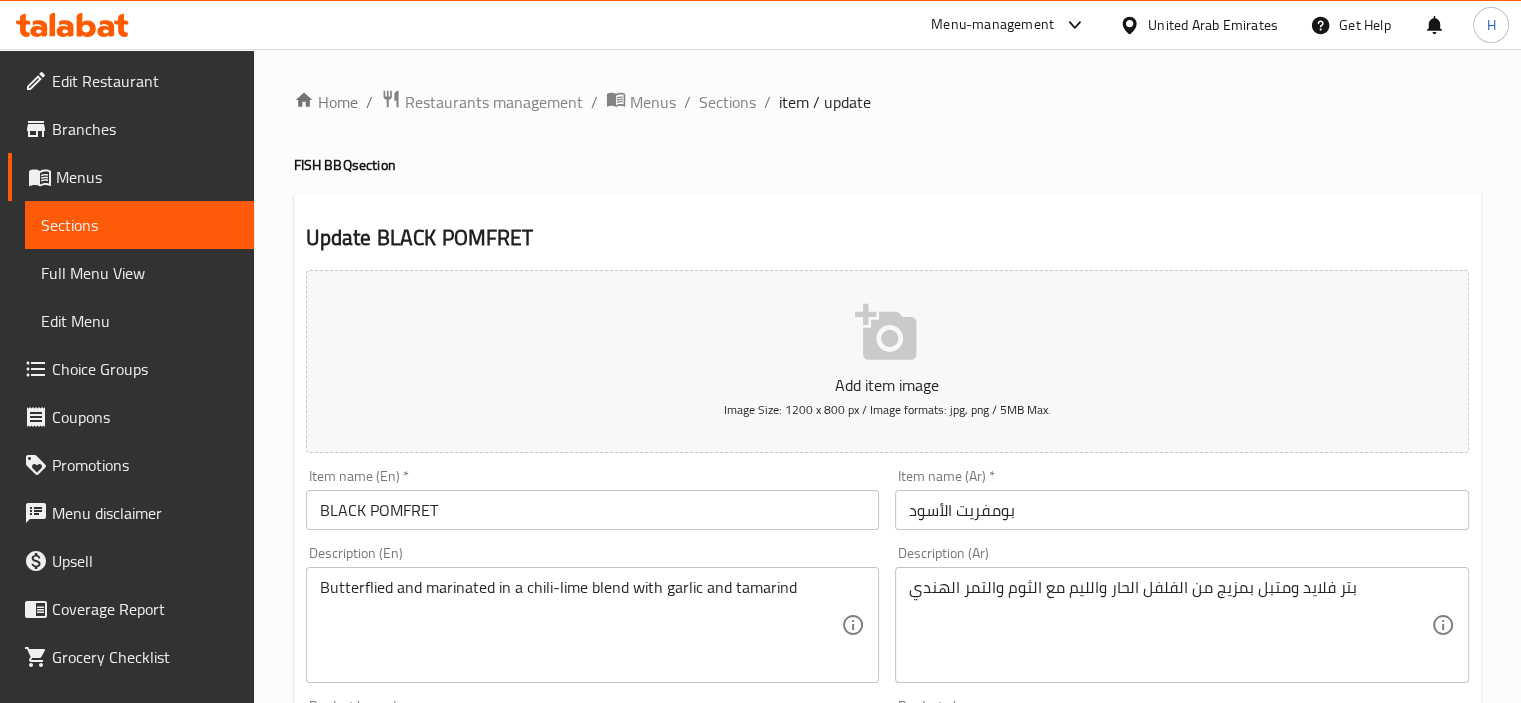 scroll, scrollTop: 80, scrollLeft: 0, axis: vertical 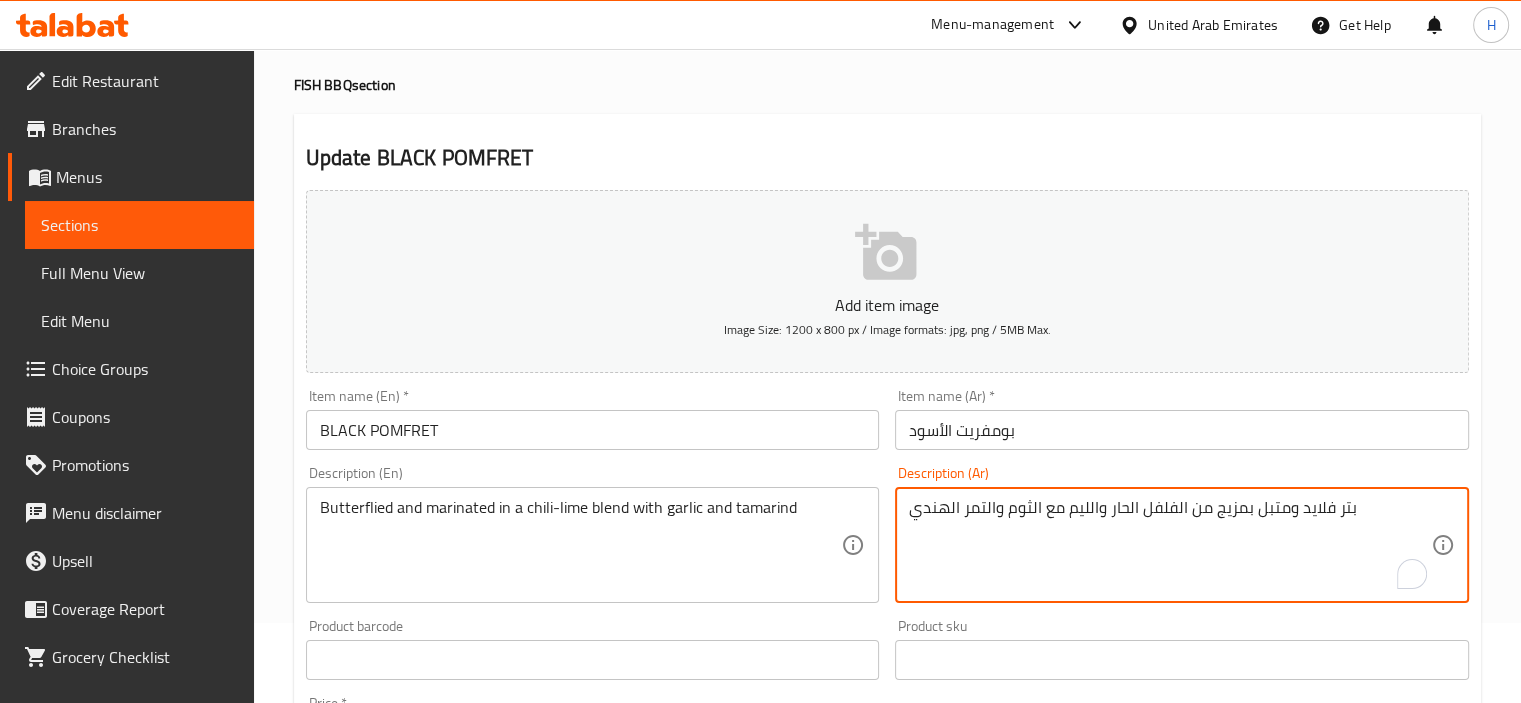click on "بتر فلايد ومتبل بمزيج من الفلفل الحار والليم مع الثوم والتمر الهندي" at bounding box center [1170, 545] 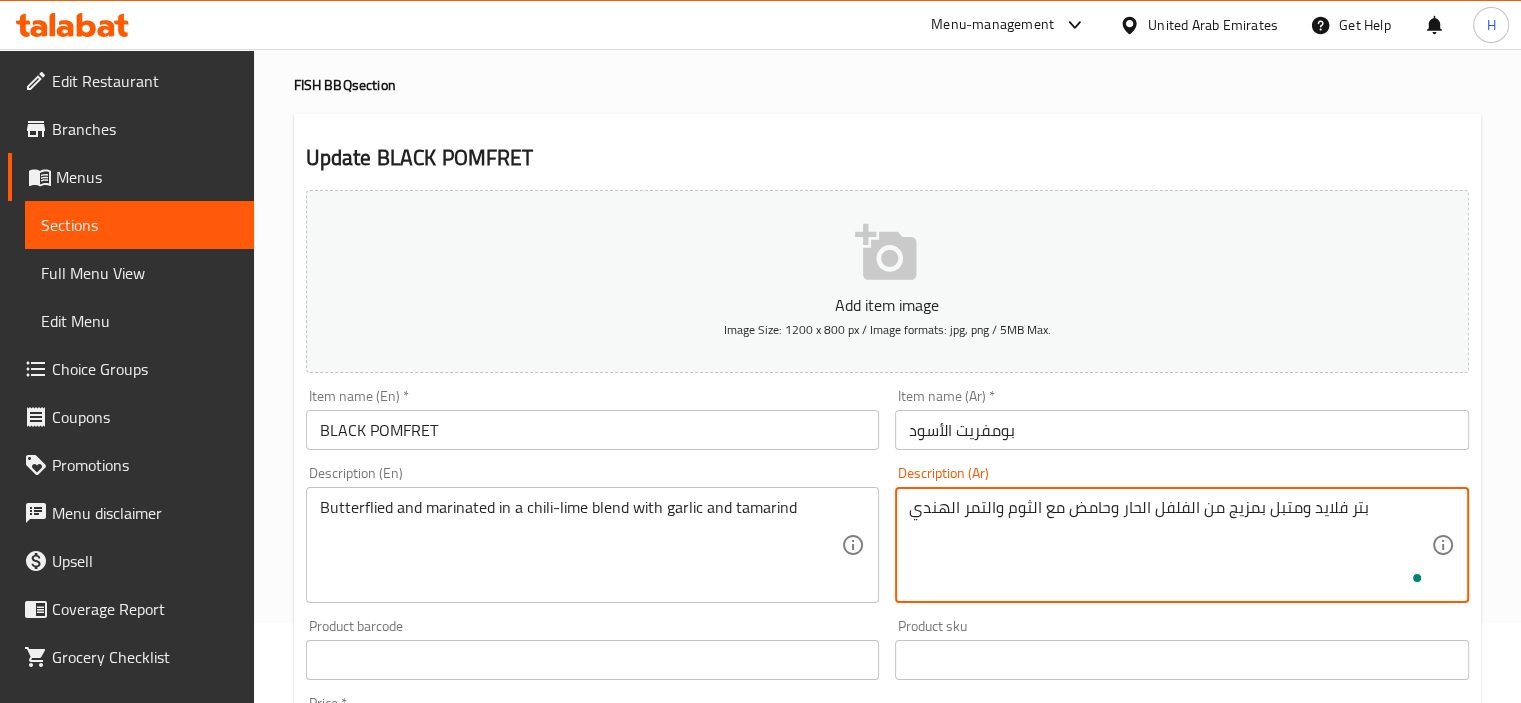 scroll, scrollTop: 709, scrollLeft: 0, axis: vertical 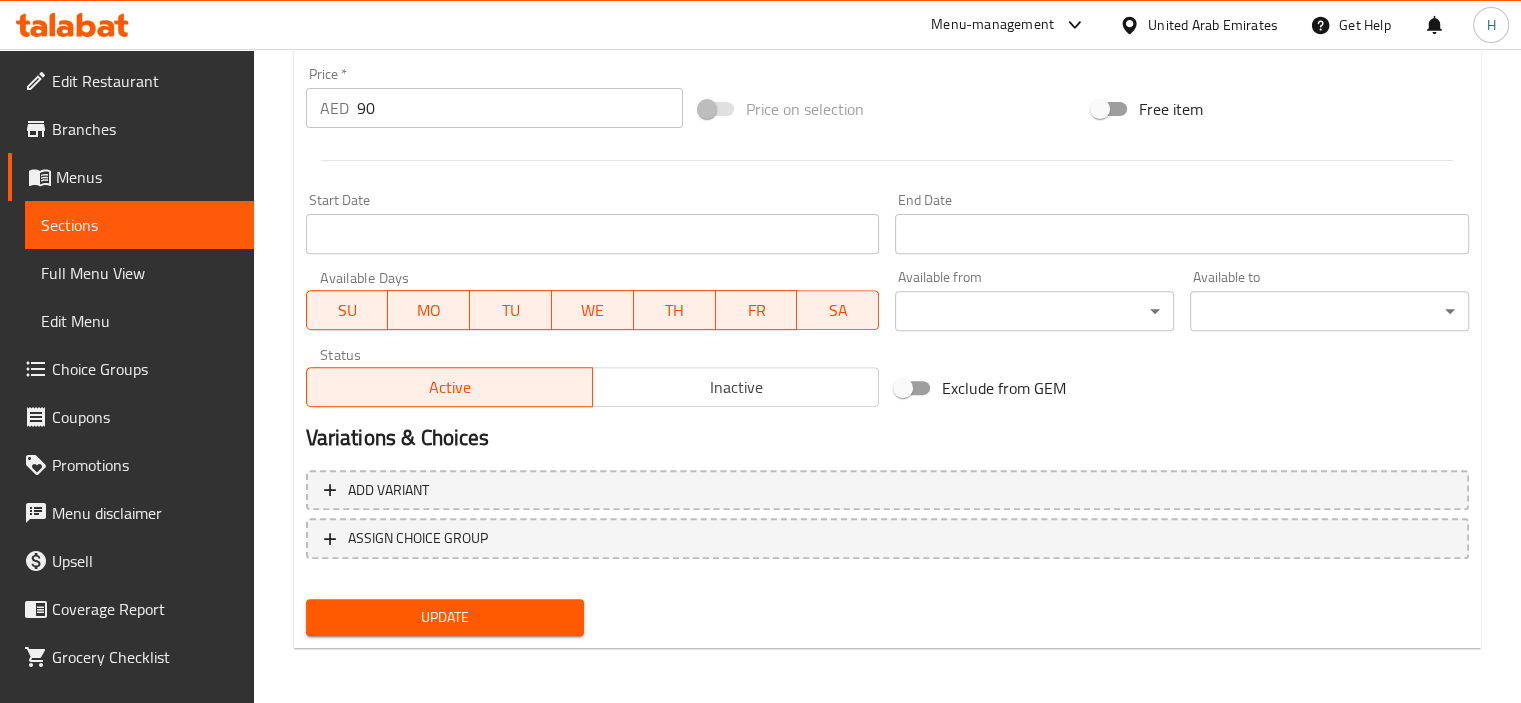 type on "بتر فلايد ومتبل بمزيج من الفلفل الحار وحامض مع الثوم والتمر الهندي" 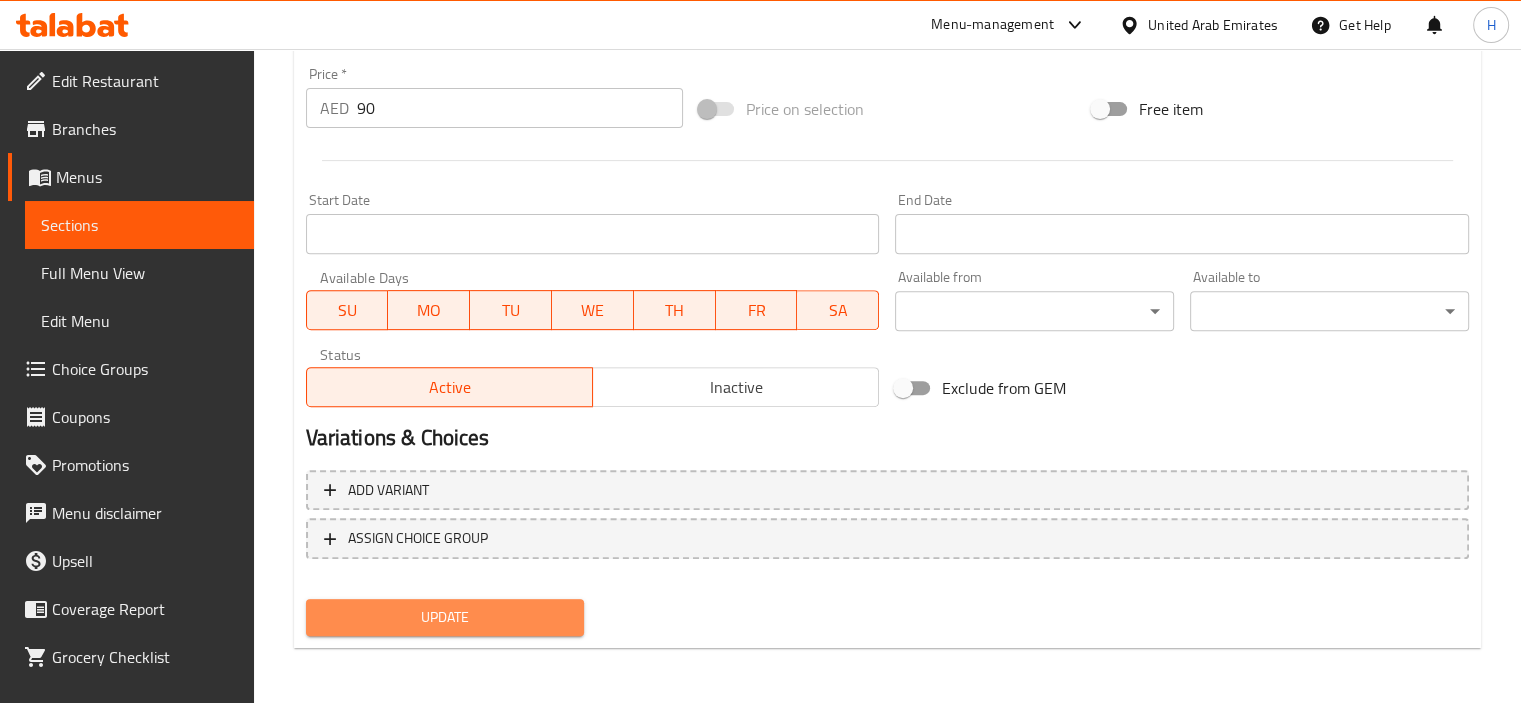 click on "Update" at bounding box center (445, 617) 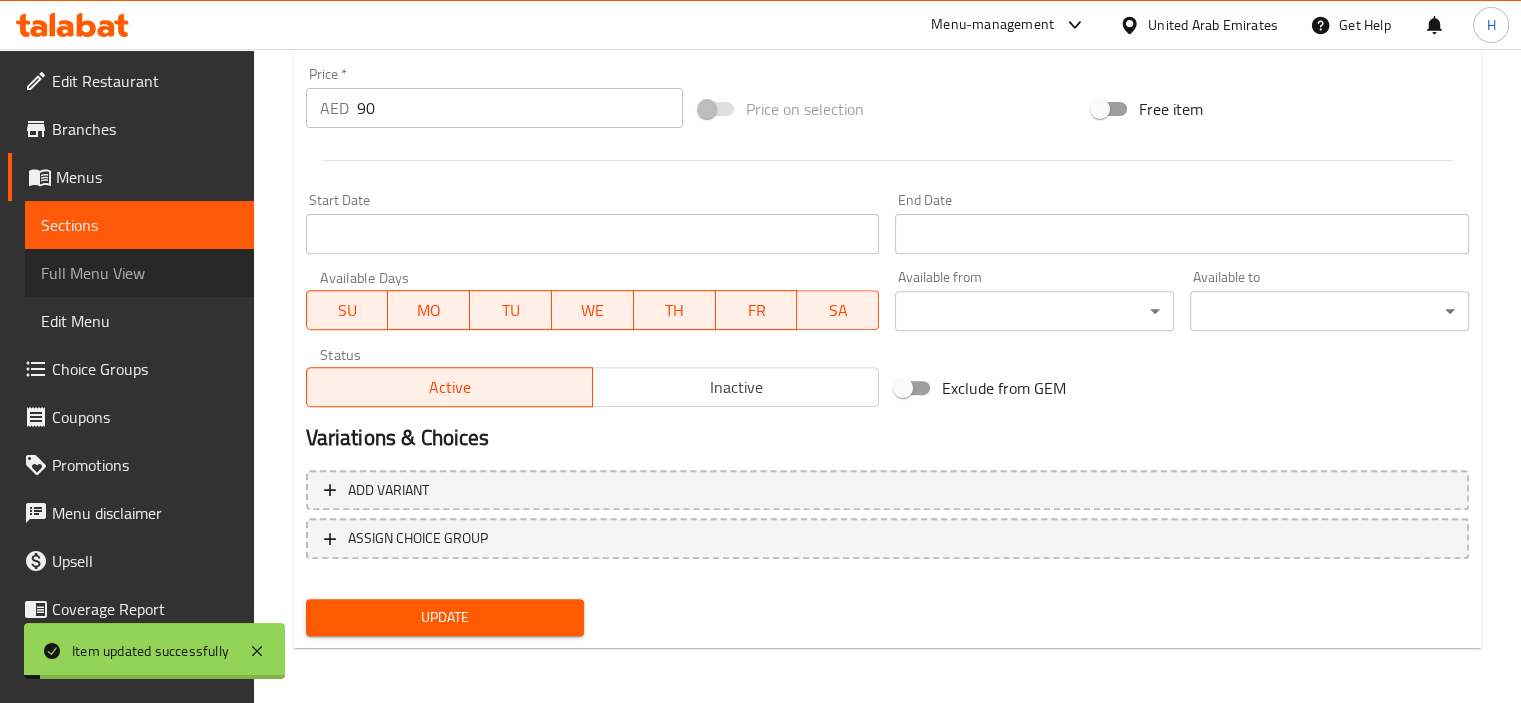 click on "Full Menu View" at bounding box center [139, 273] 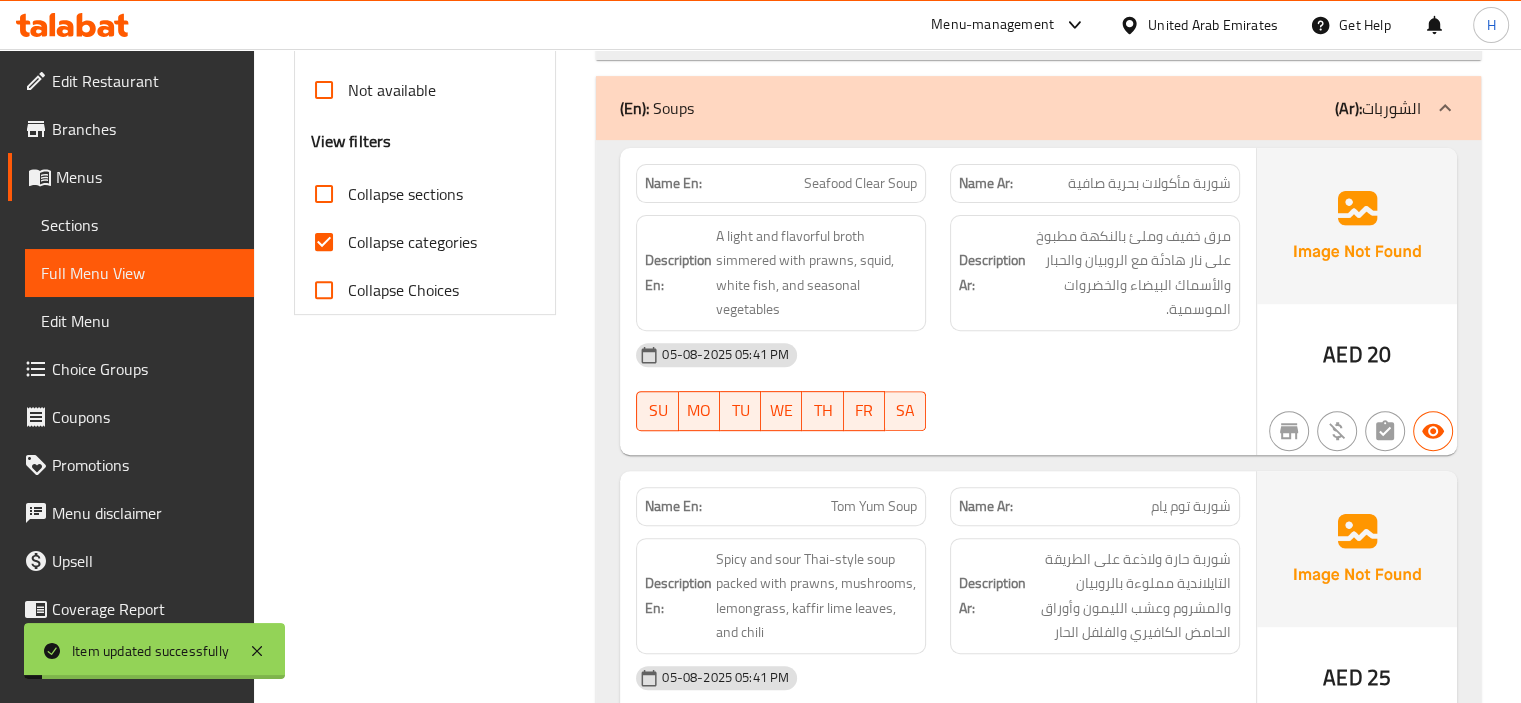 scroll, scrollTop: 606, scrollLeft: 0, axis: vertical 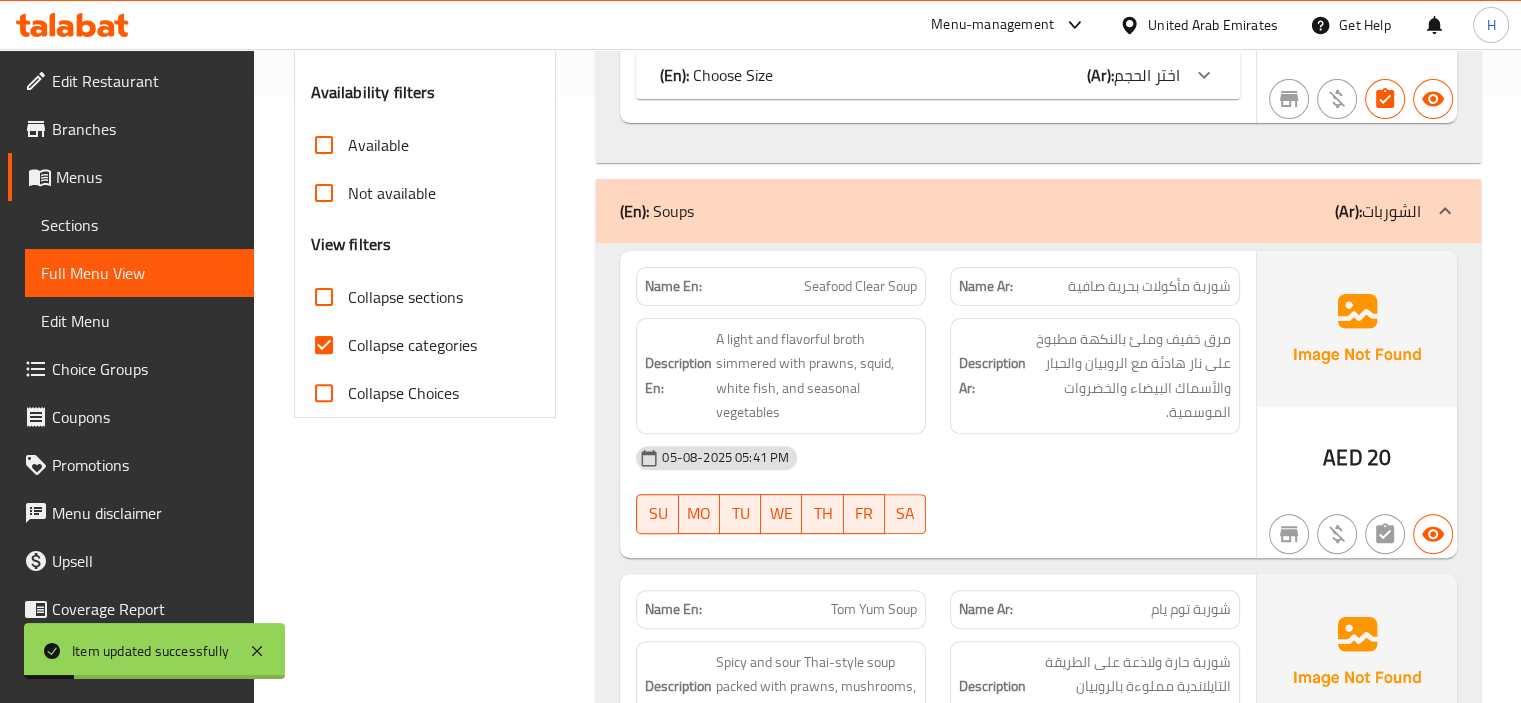 drag, startPoint x: 329, startPoint y: 286, endPoint x: 327, endPoint y: 344, distance: 58.034473 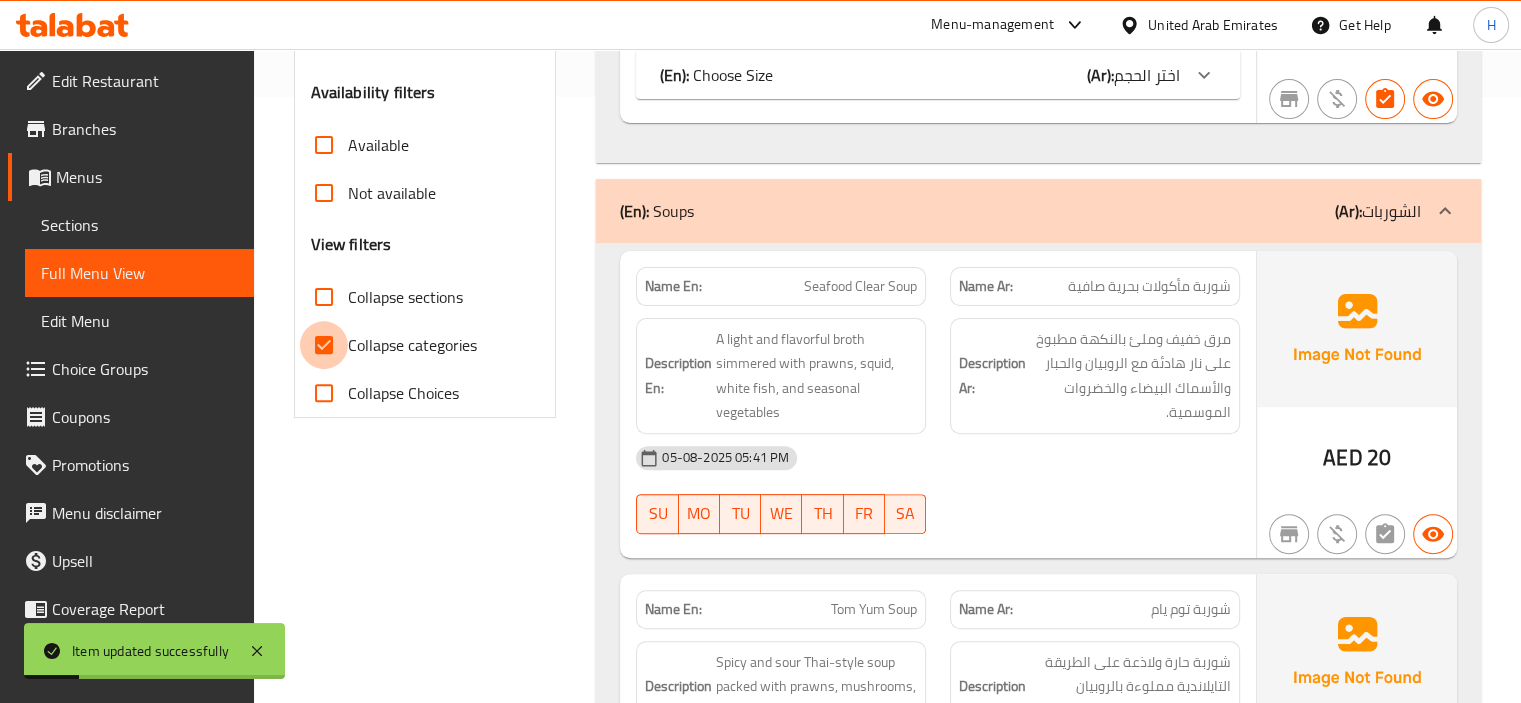 click on "Collapse categories" at bounding box center [324, 345] 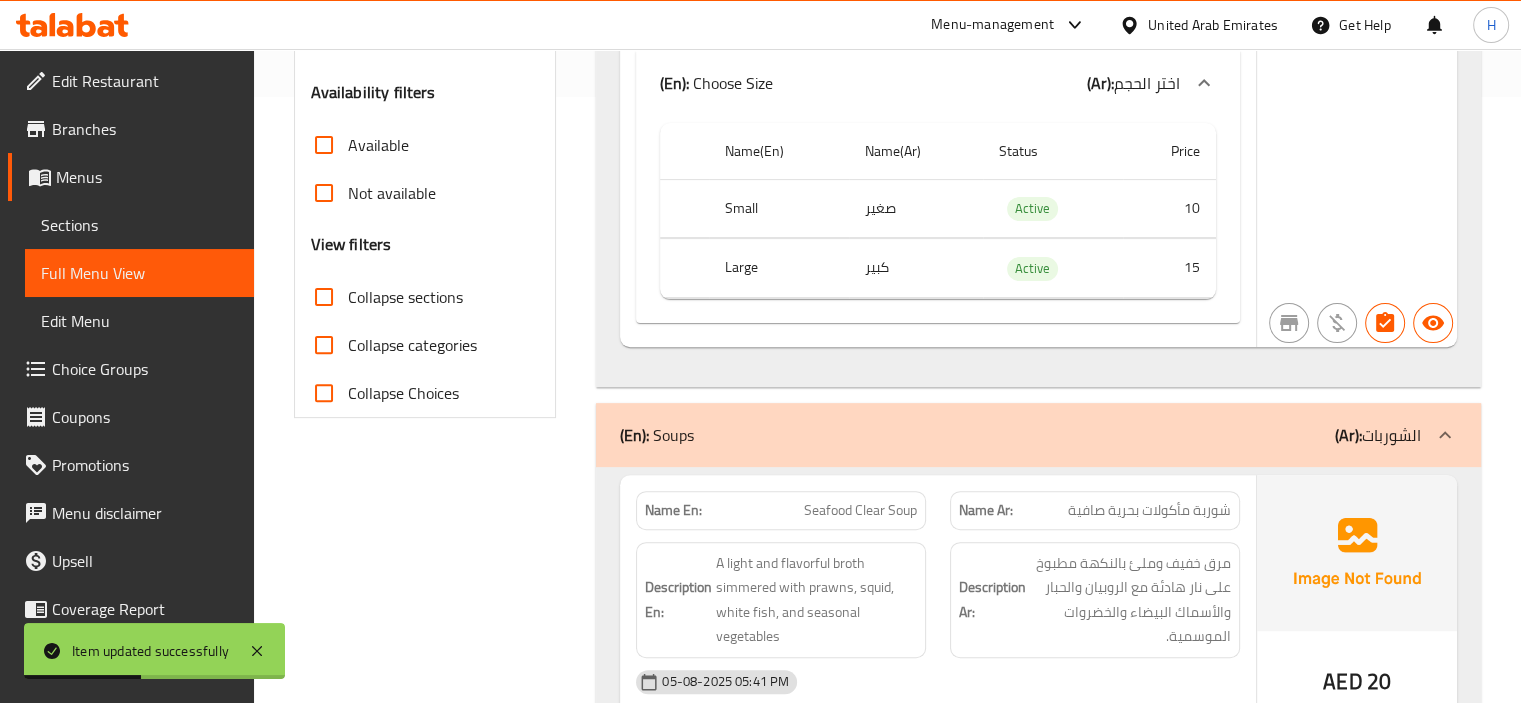 click on "Collapse categories" at bounding box center [412, 345] 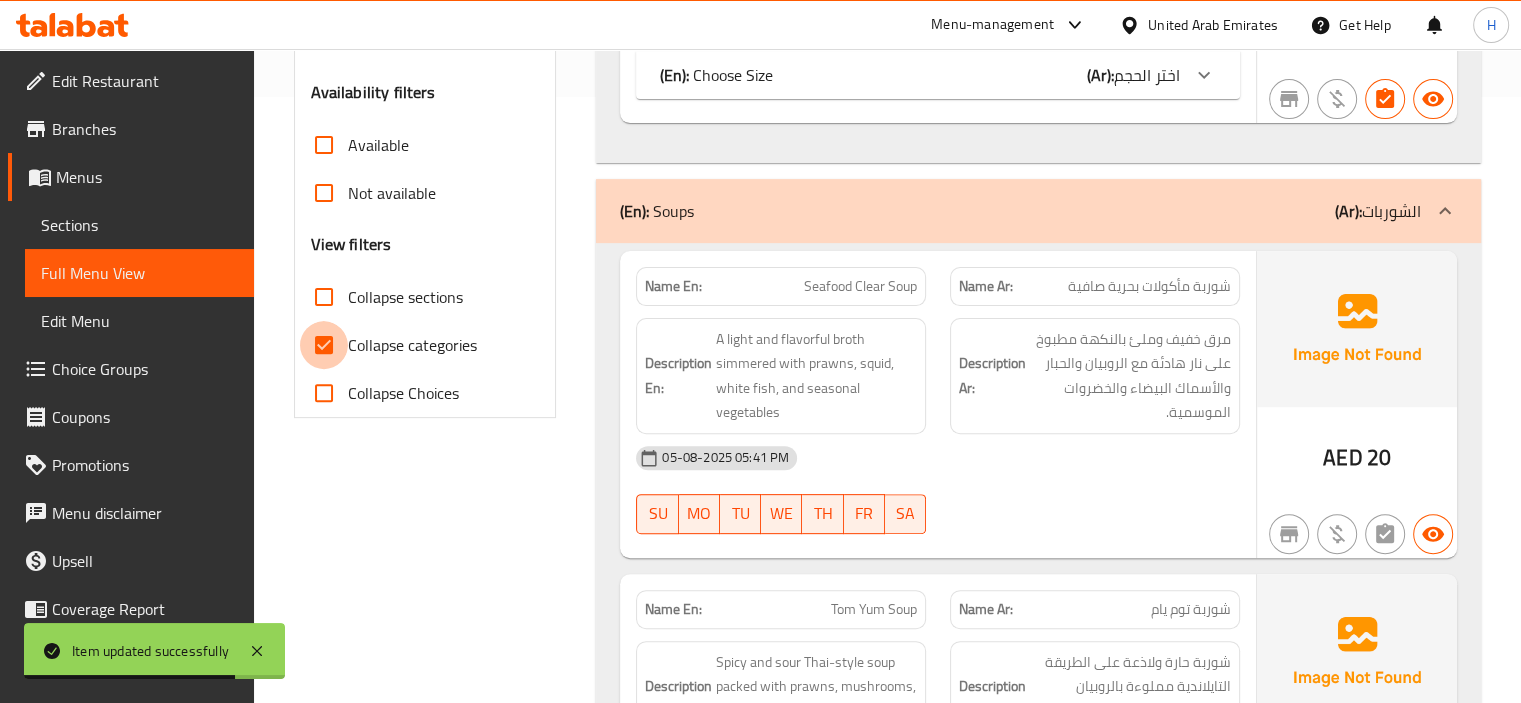 click on "Collapse categories" at bounding box center [324, 345] 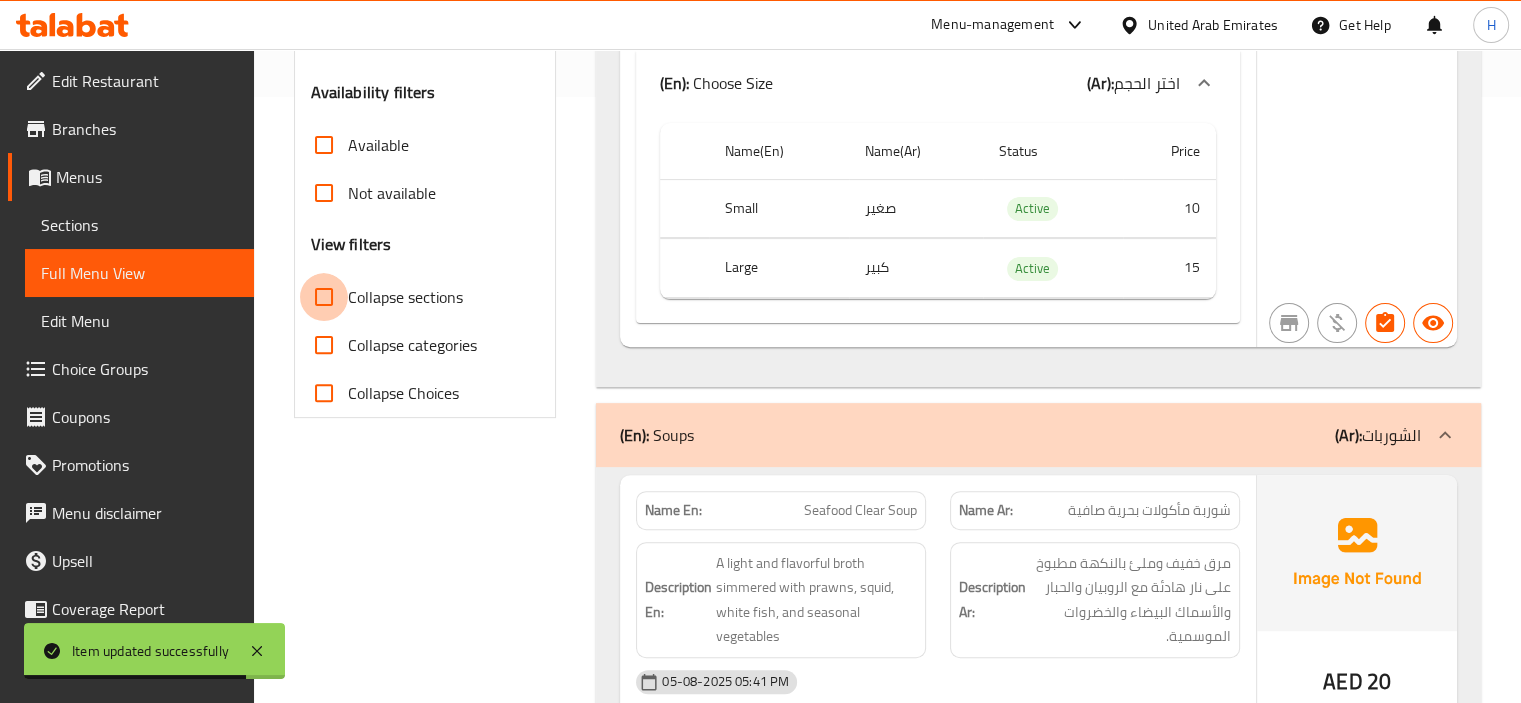 click on "Collapse sections" at bounding box center [324, 297] 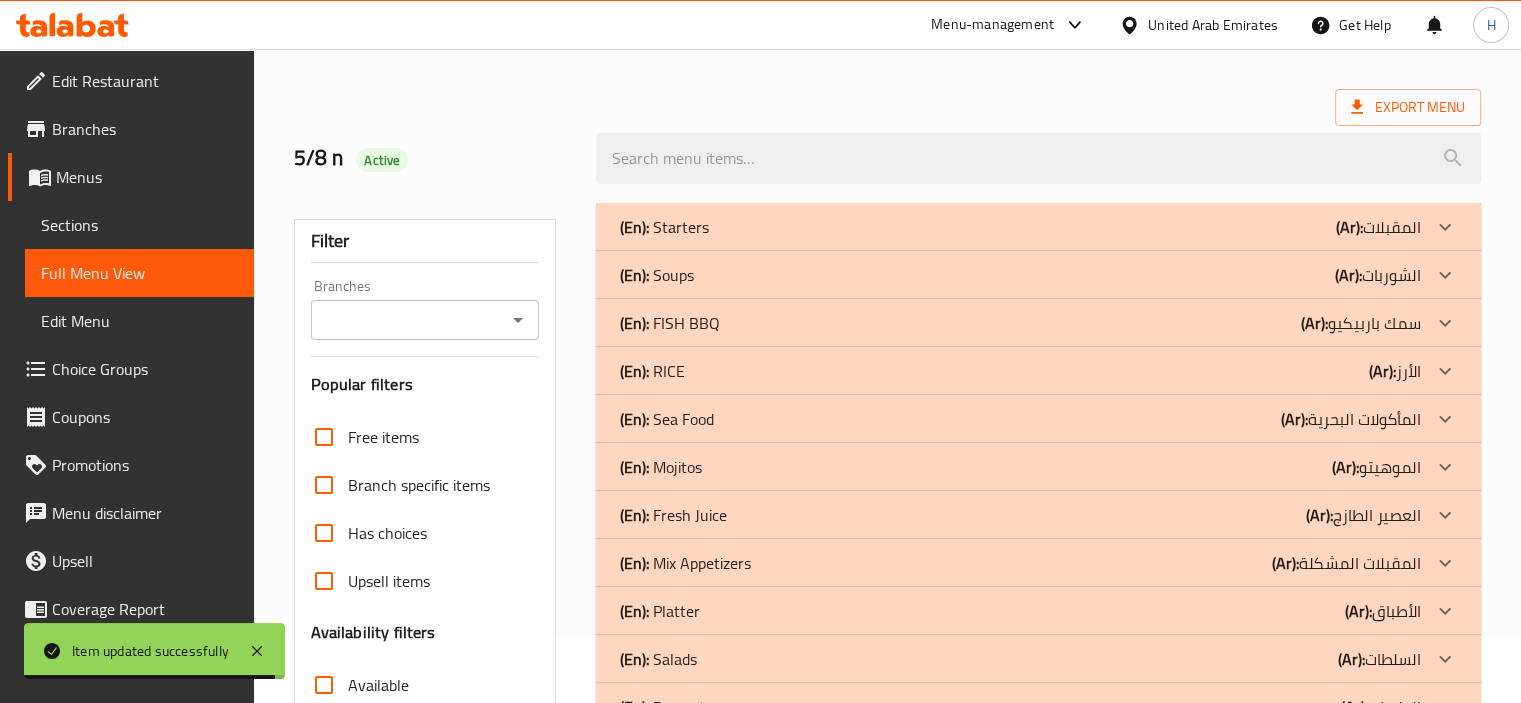 scroll, scrollTop: 48, scrollLeft: 0, axis: vertical 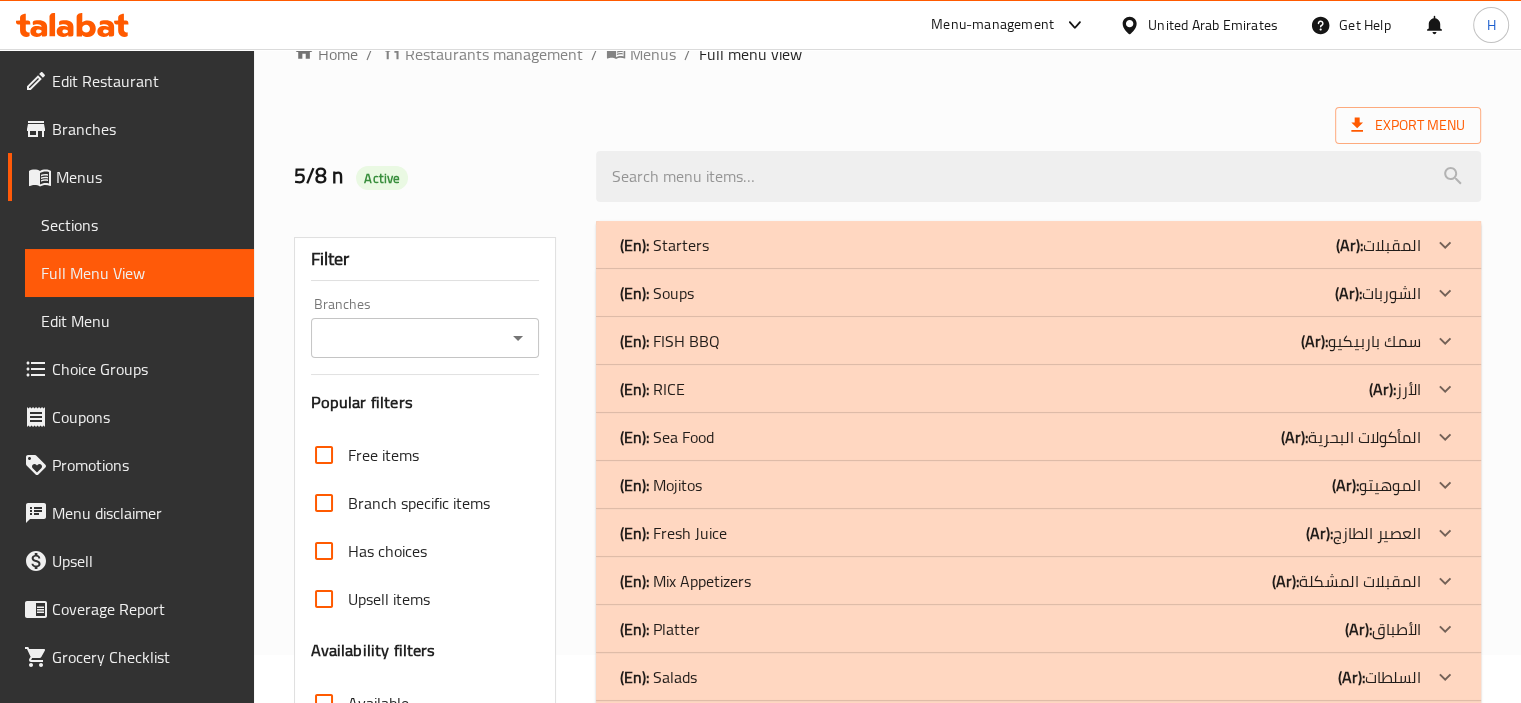 click on "(En):   RICE (Ar): الأرز" at bounding box center [1020, 245] 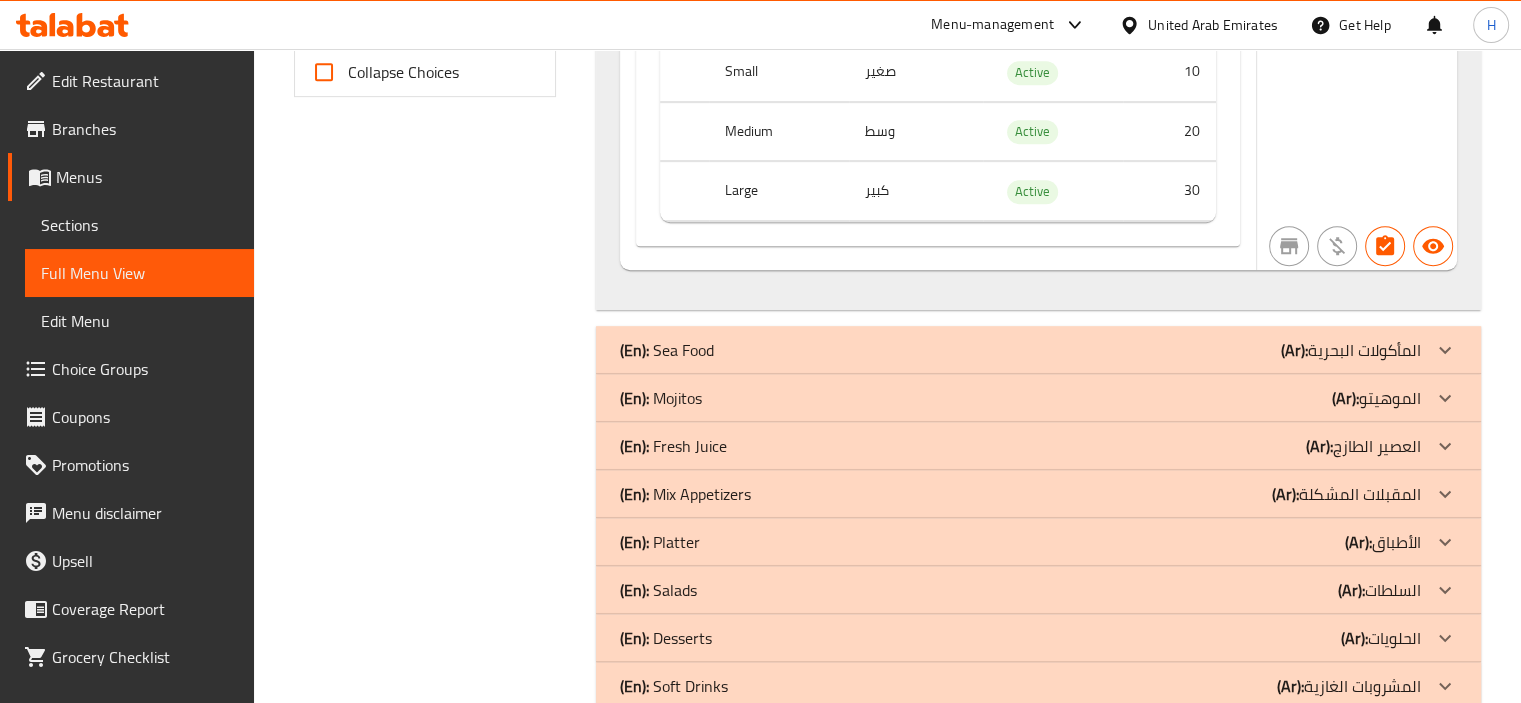 scroll, scrollTop: 972, scrollLeft: 0, axis: vertical 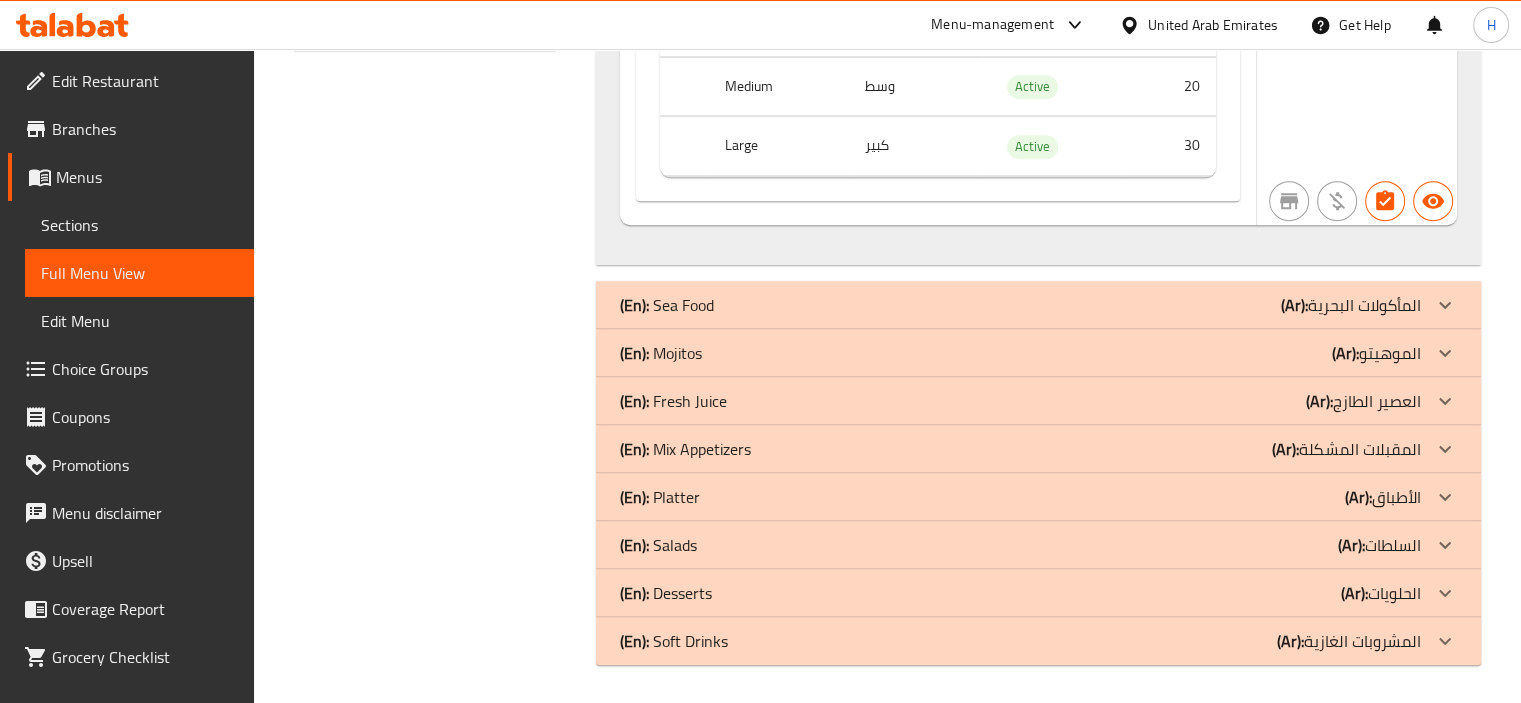 click on "Filter Branches Branches Popular filters Free items Branch specific items Has choices Upsell items Availability filters Available Not available View filters Collapse sections Collapse categories Collapse Choices" at bounding box center [433, -19] 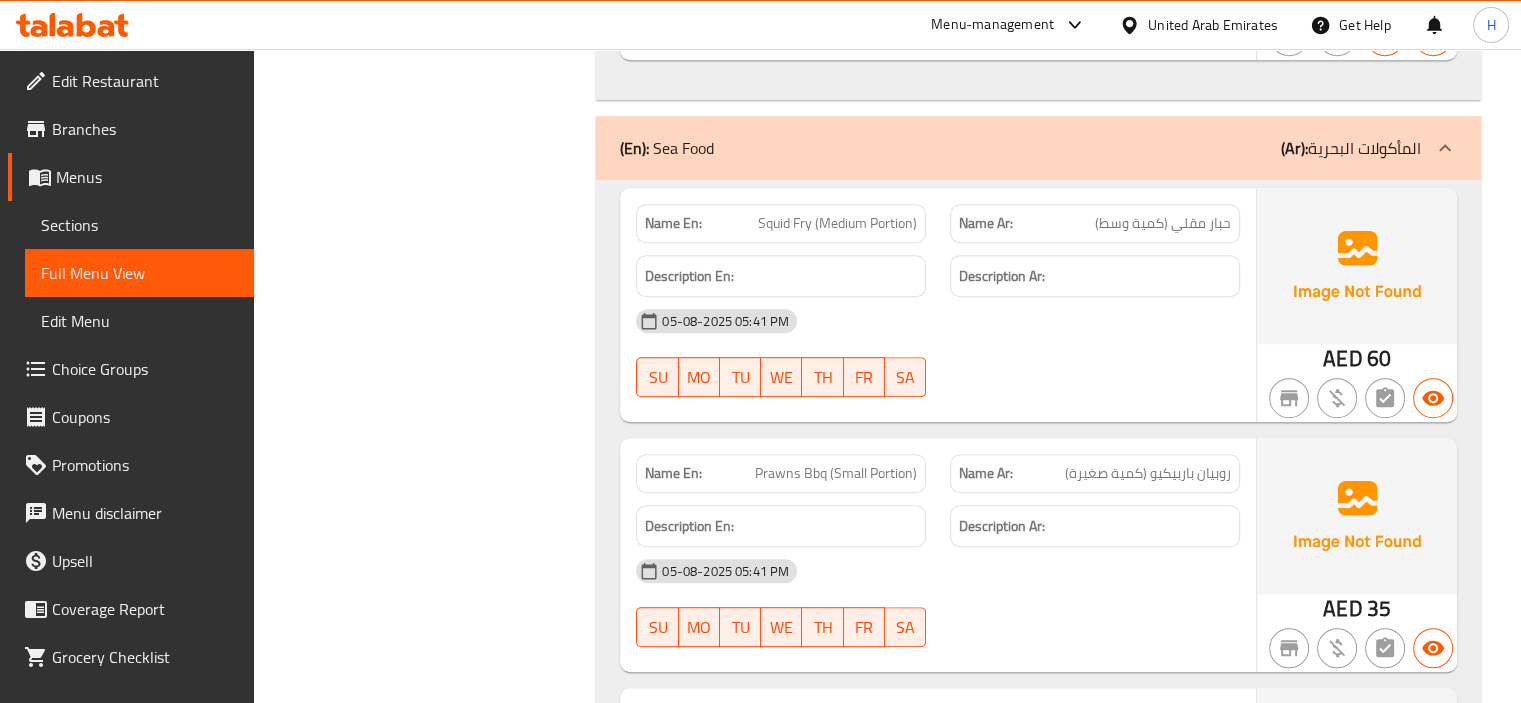 scroll, scrollTop: 1218, scrollLeft: 0, axis: vertical 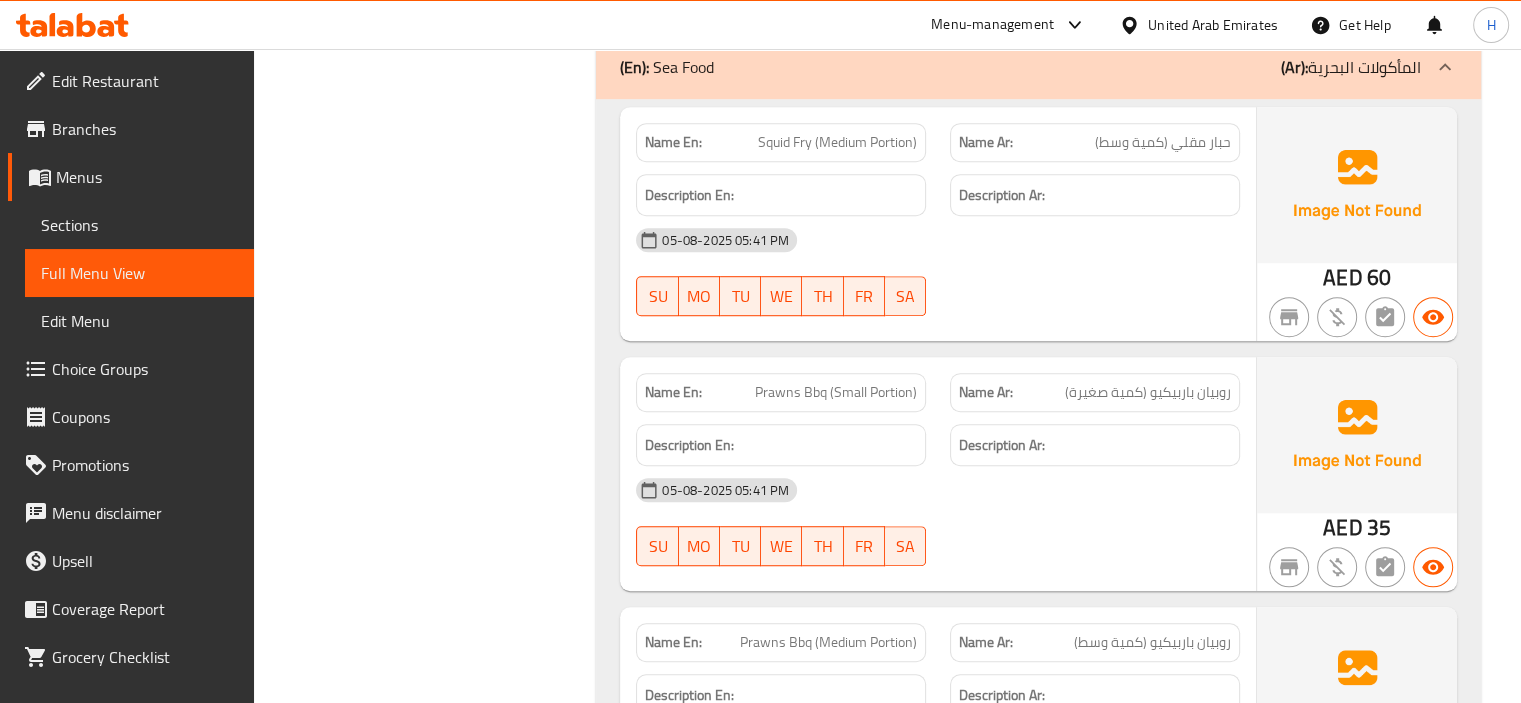 click on "Filter Branches Branches Popular filters Free items Branch specific items Has choices Upsell items Availability filters Available Not available View filters Collapse sections Collapse categories Collapse Choices" at bounding box center (433, 1015) 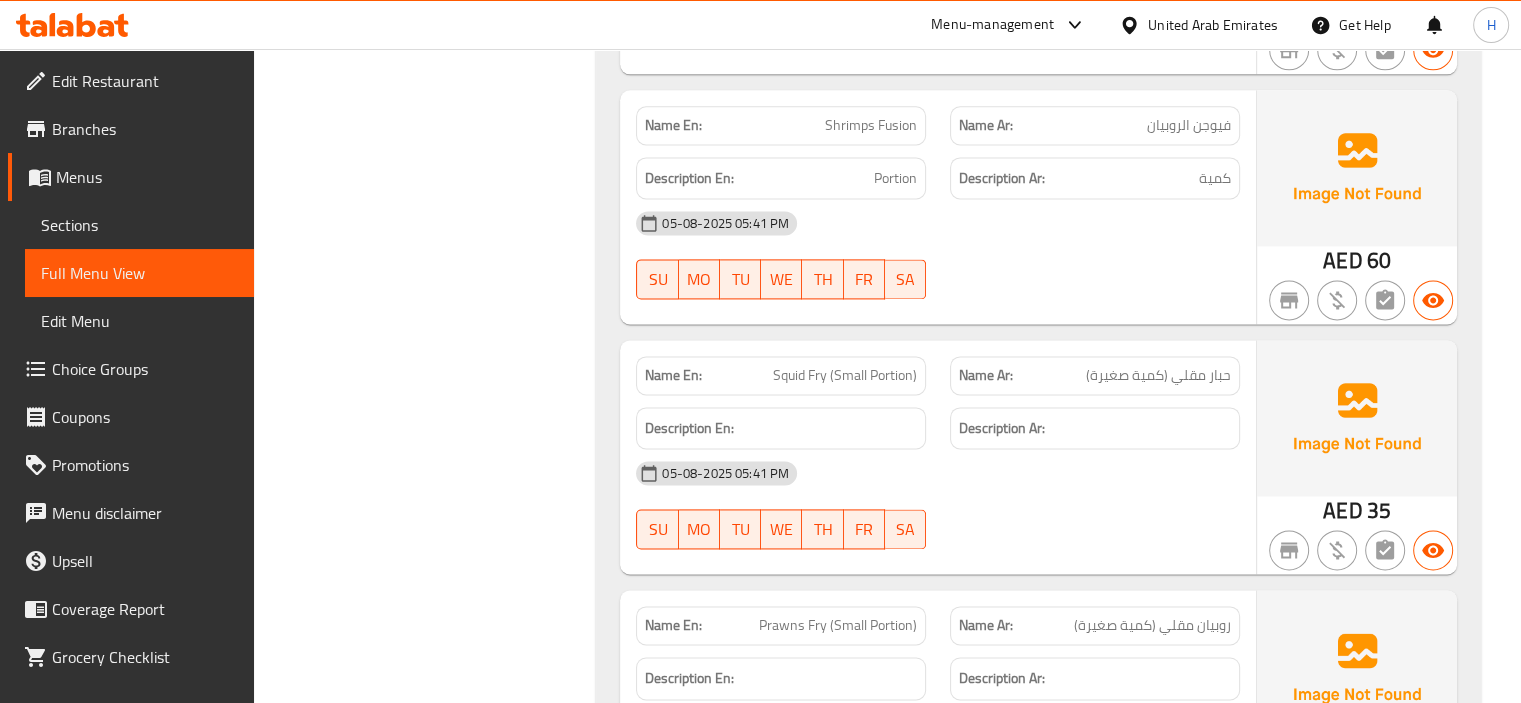 scroll, scrollTop: 2738, scrollLeft: 0, axis: vertical 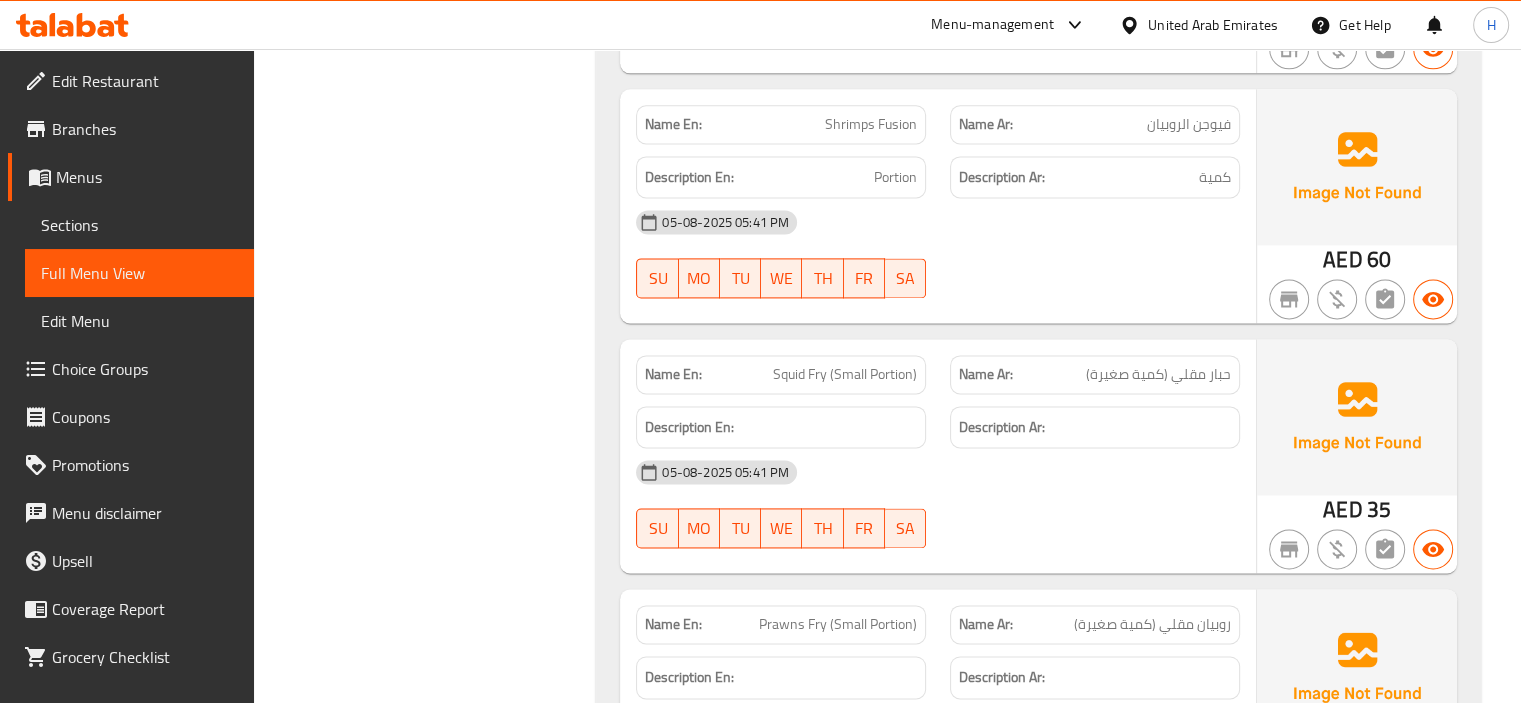click on "Shrimps Fusion" at bounding box center [871, 124] 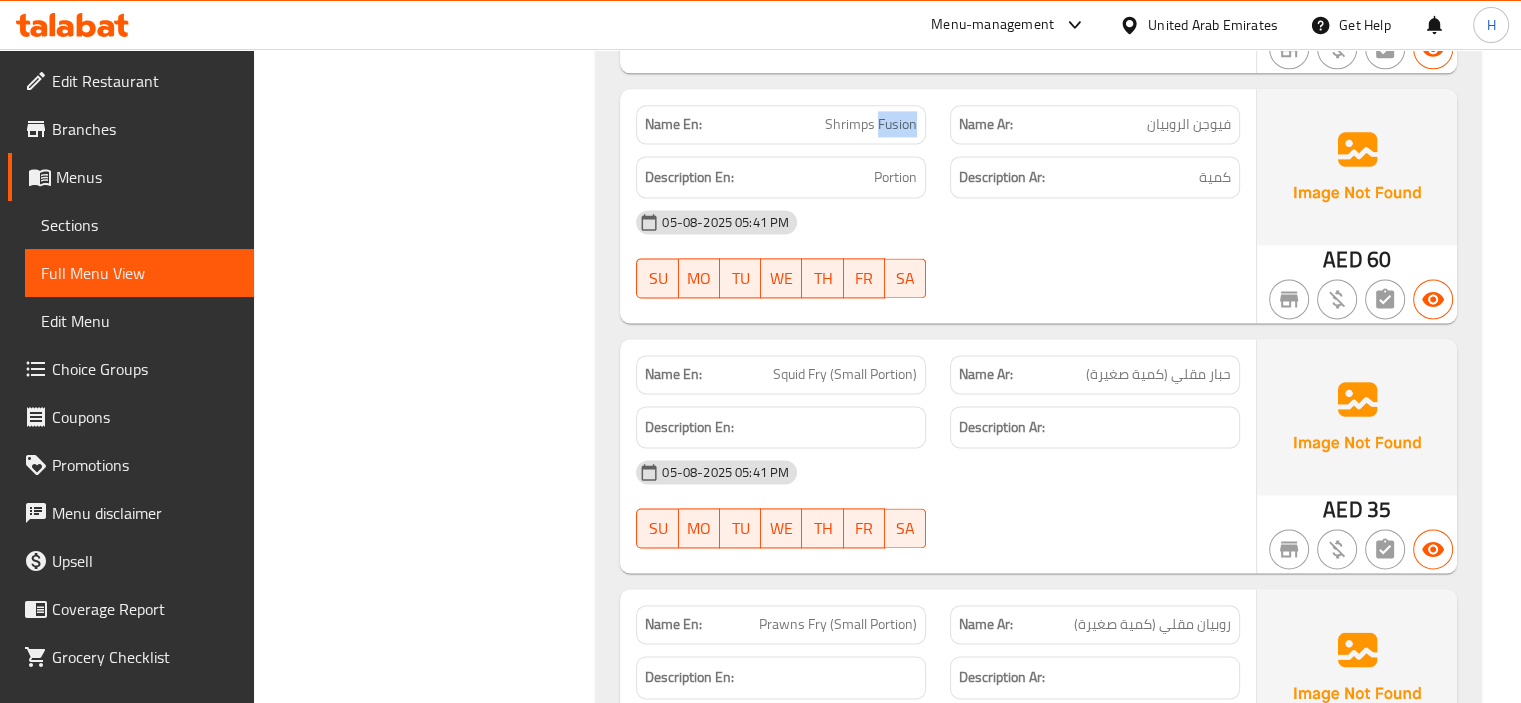 click on "Shrimps Fusion" at bounding box center [871, 124] 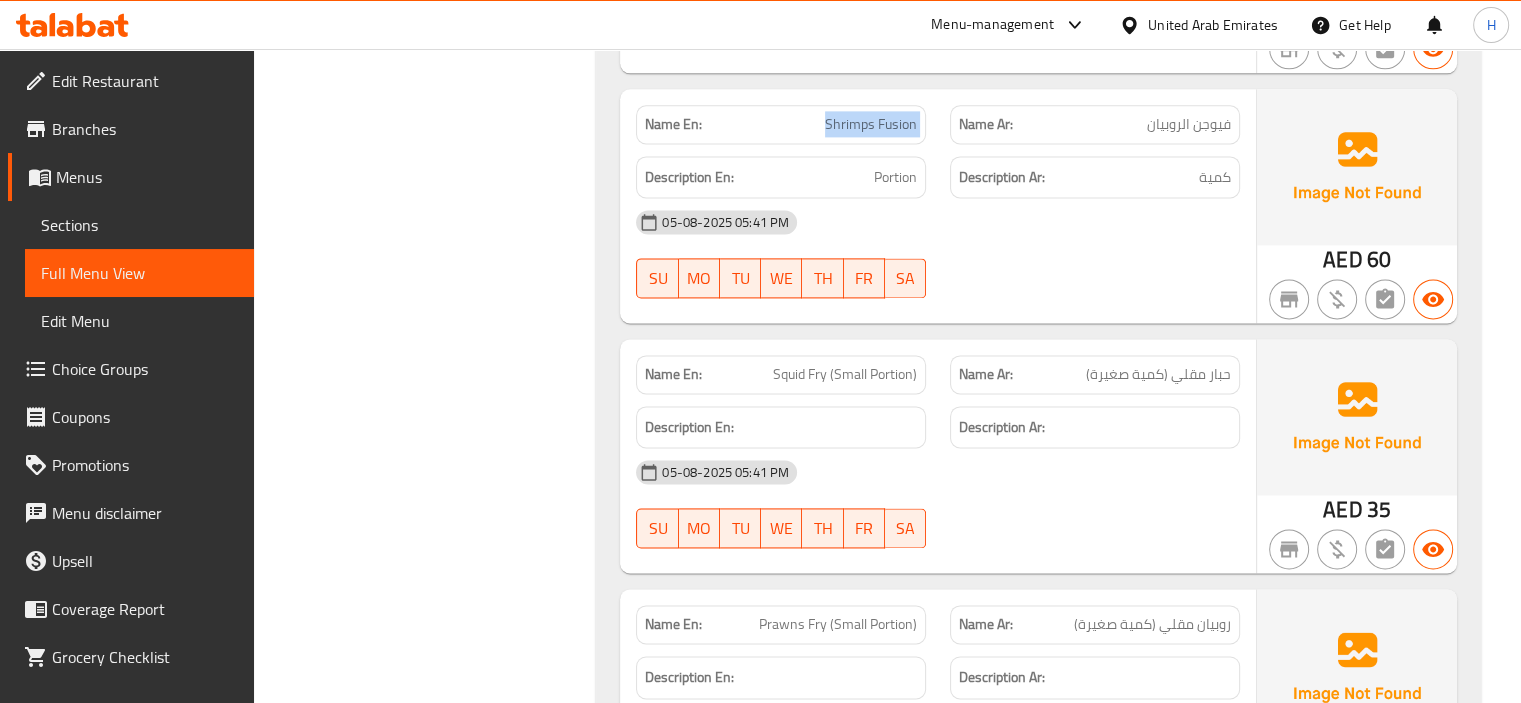 click on "Shrimps Fusion" at bounding box center [871, 124] 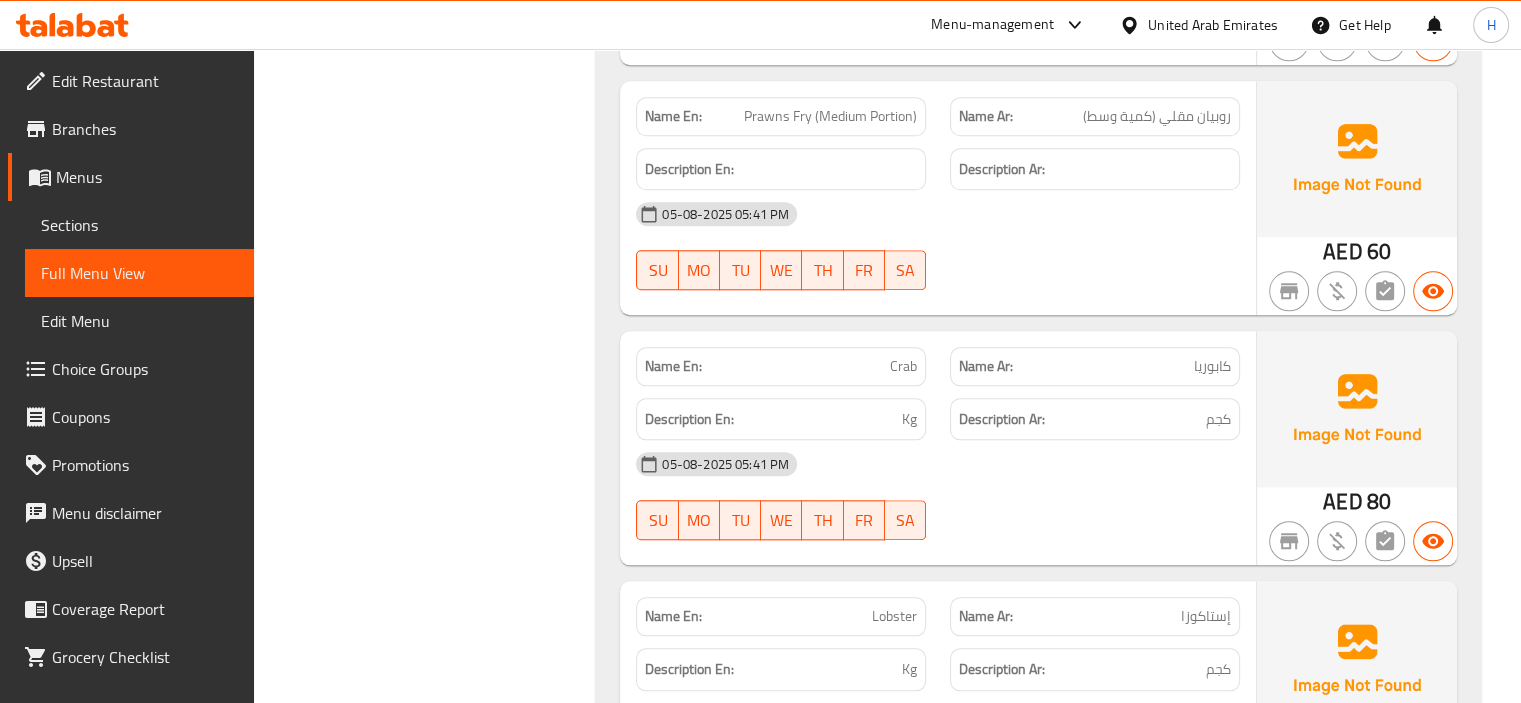 scroll, scrollTop: 1998, scrollLeft: 0, axis: vertical 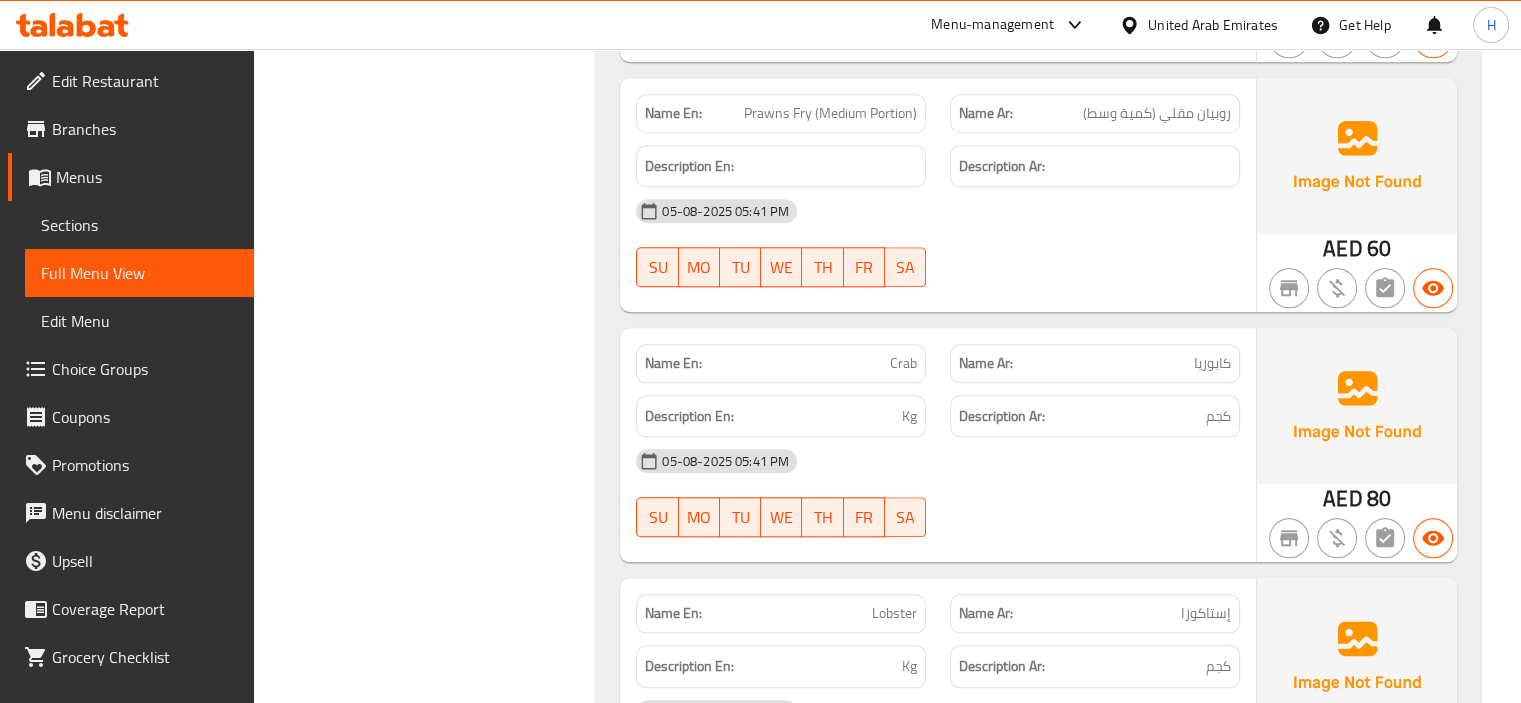 click on "05-08-2025 05:41 PM SU MO TU WE TH FR SA" at bounding box center (938, 493) 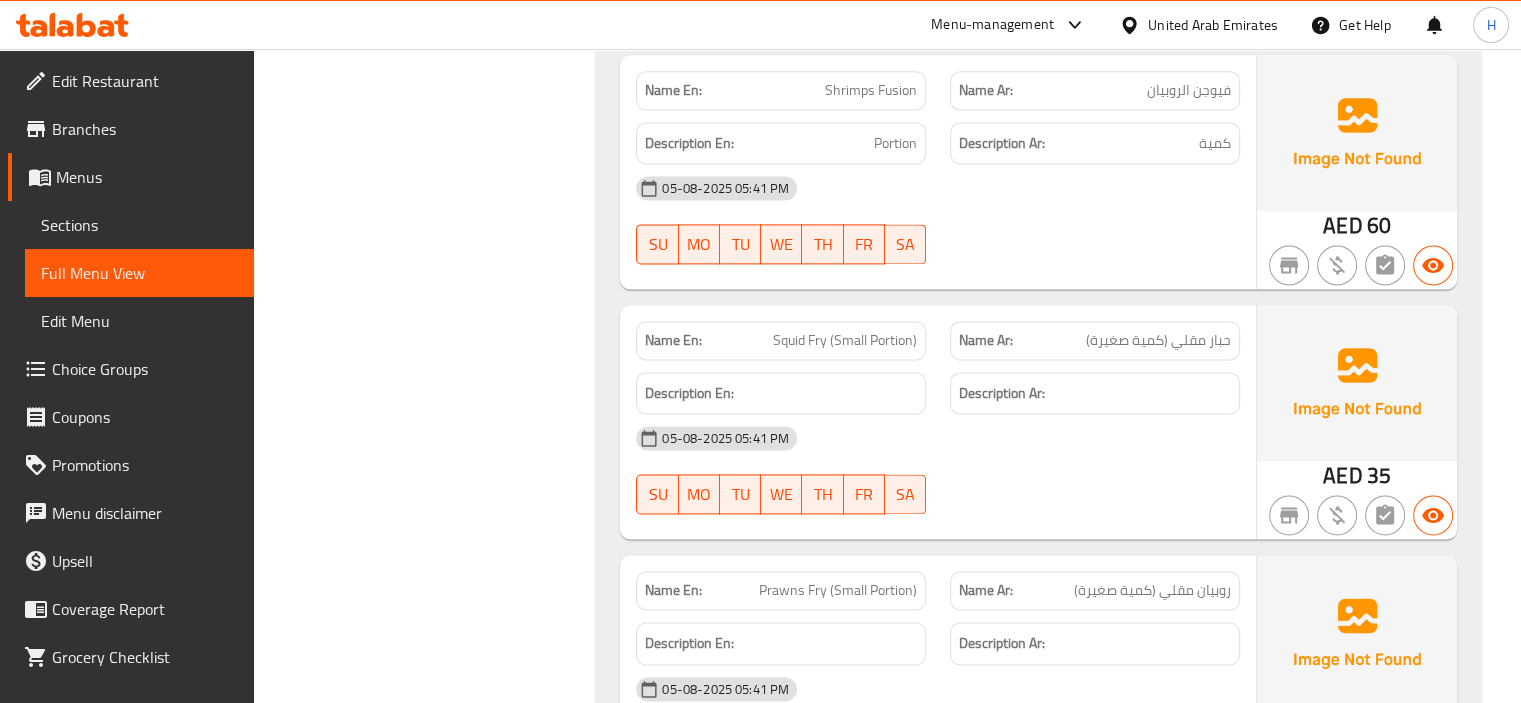 scroll, scrollTop: 2774, scrollLeft: 0, axis: vertical 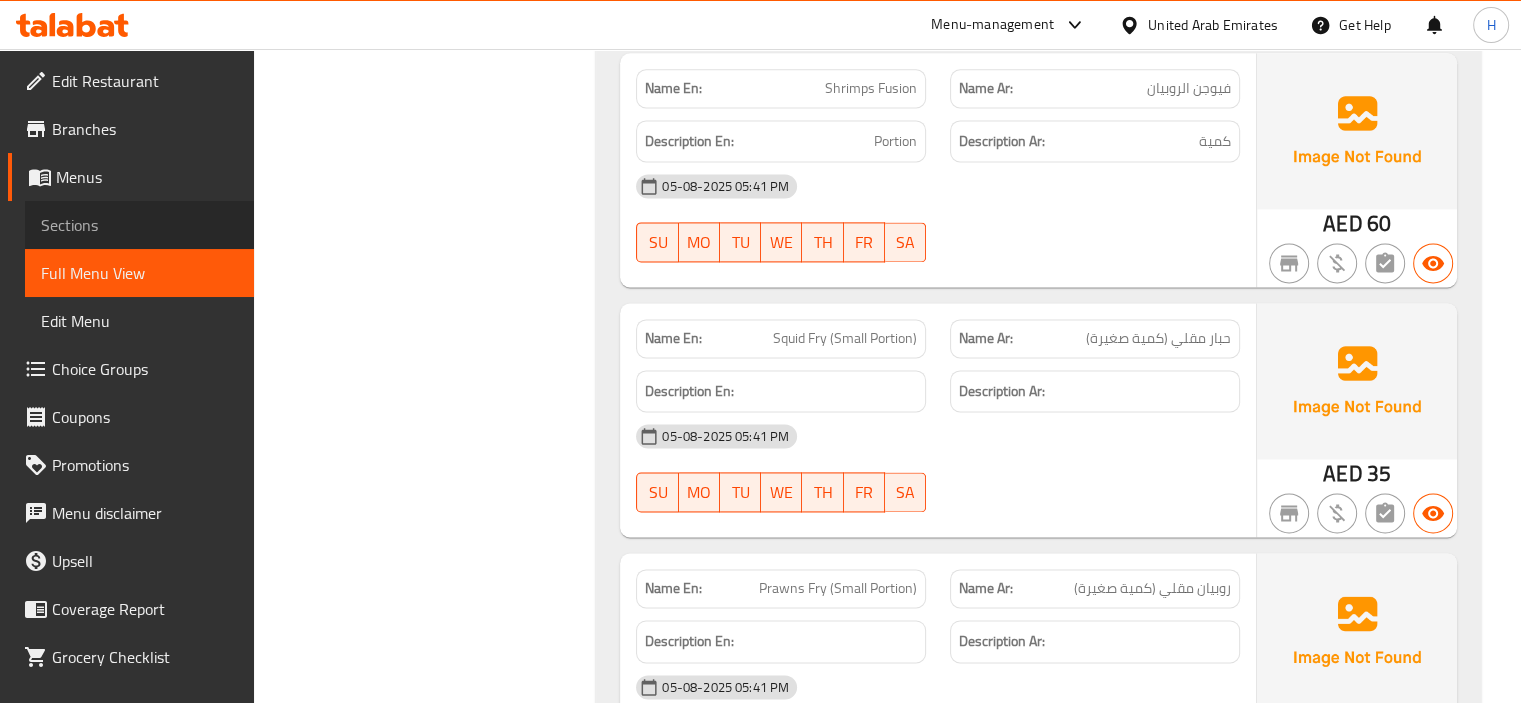 click on "Sections" at bounding box center [139, 225] 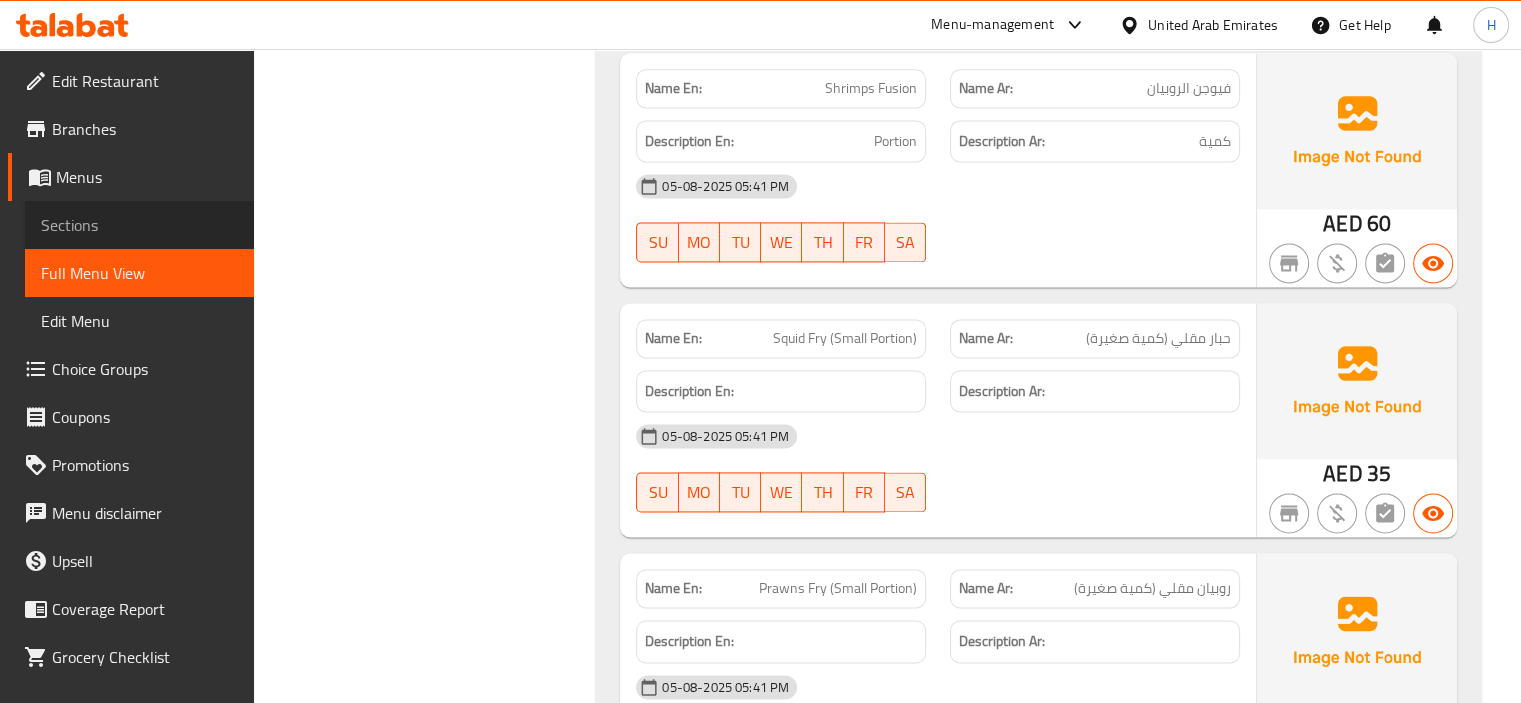scroll, scrollTop: 280, scrollLeft: 0, axis: vertical 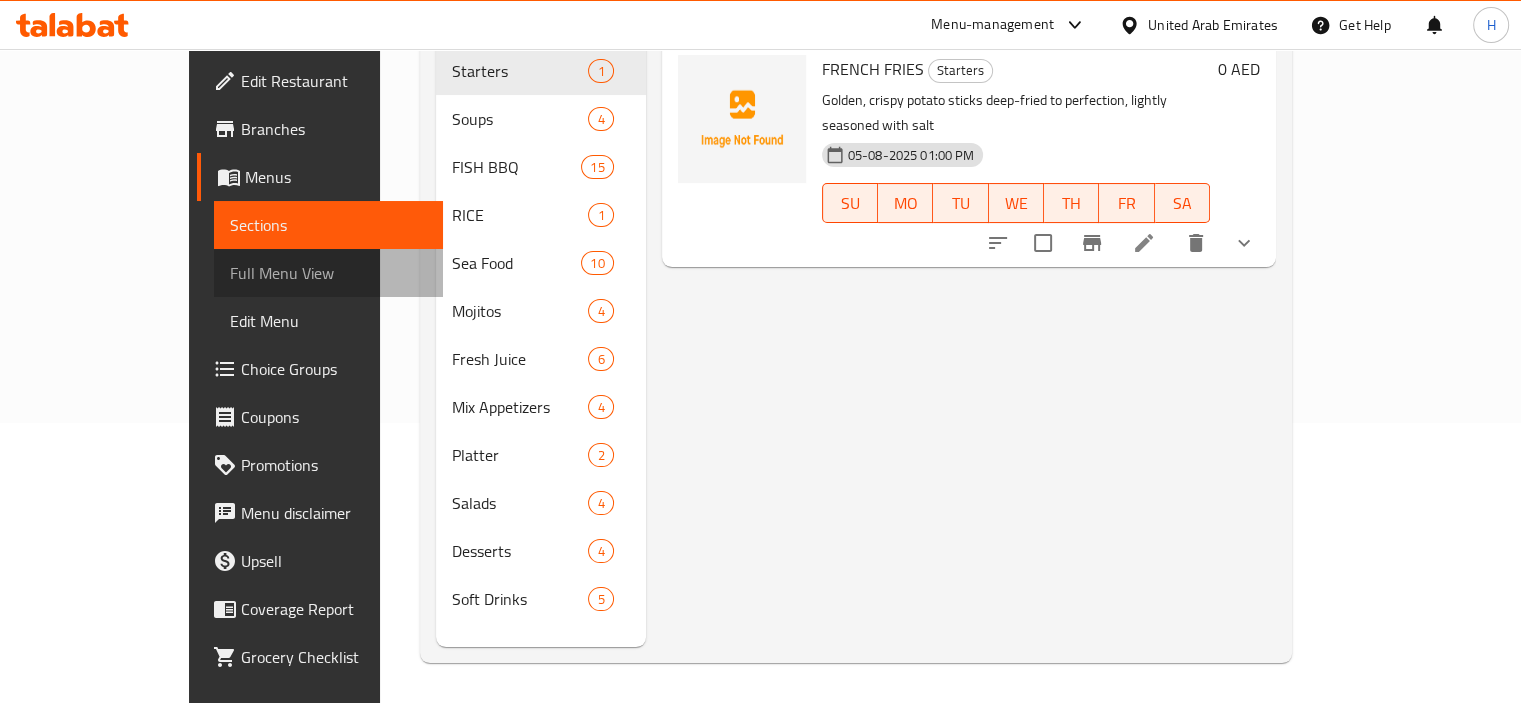 click on "Full Menu View" at bounding box center (328, 273) 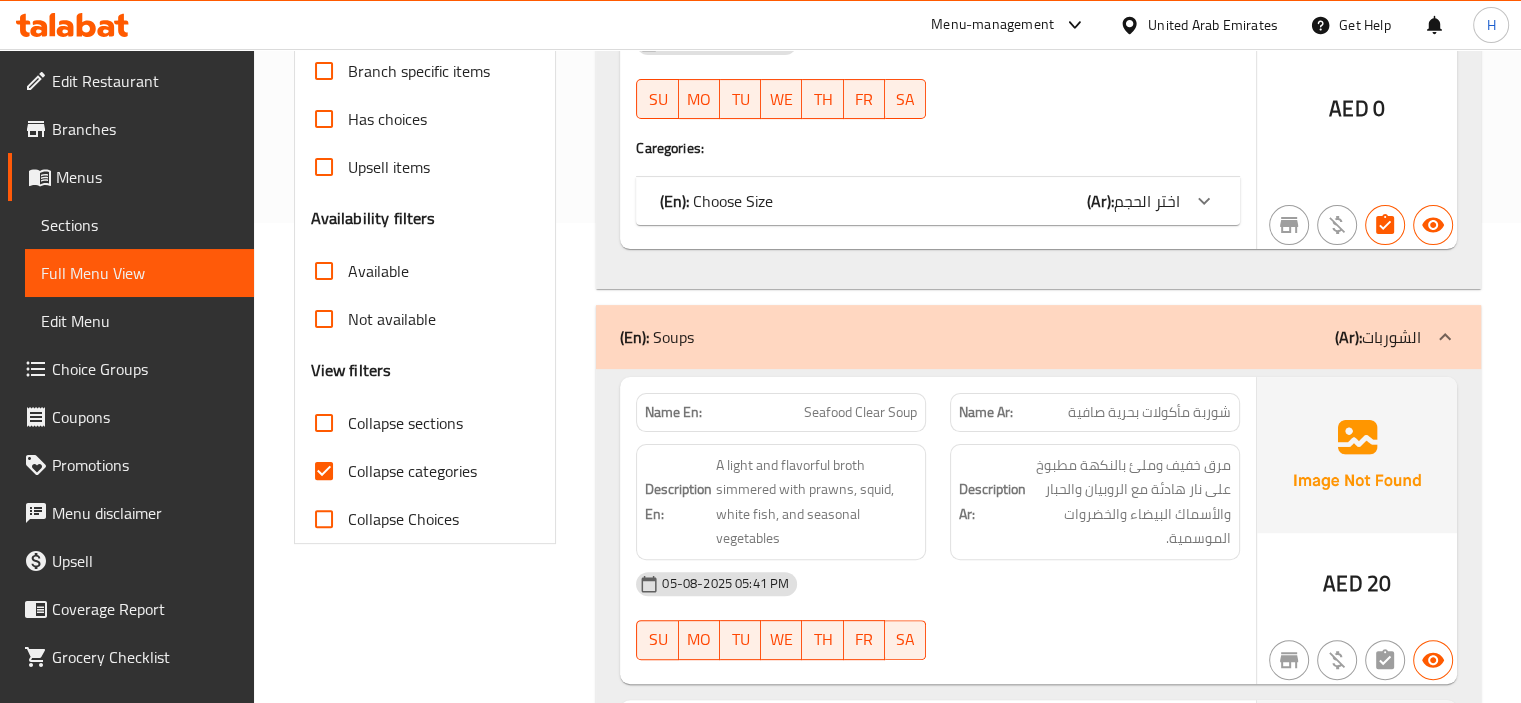 scroll, scrollTop: 490, scrollLeft: 0, axis: vertical 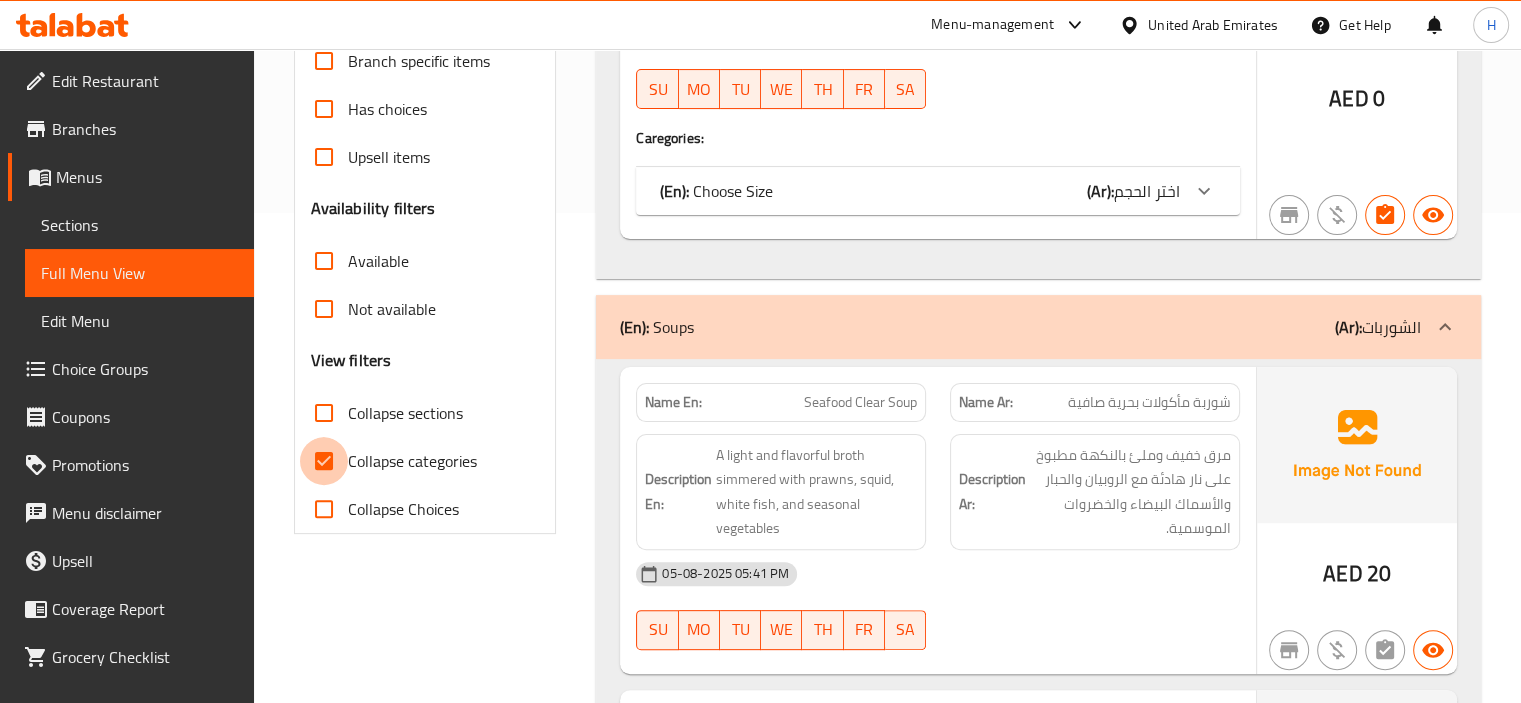 click on "Collapse categories" at bounding box center (324, 461) 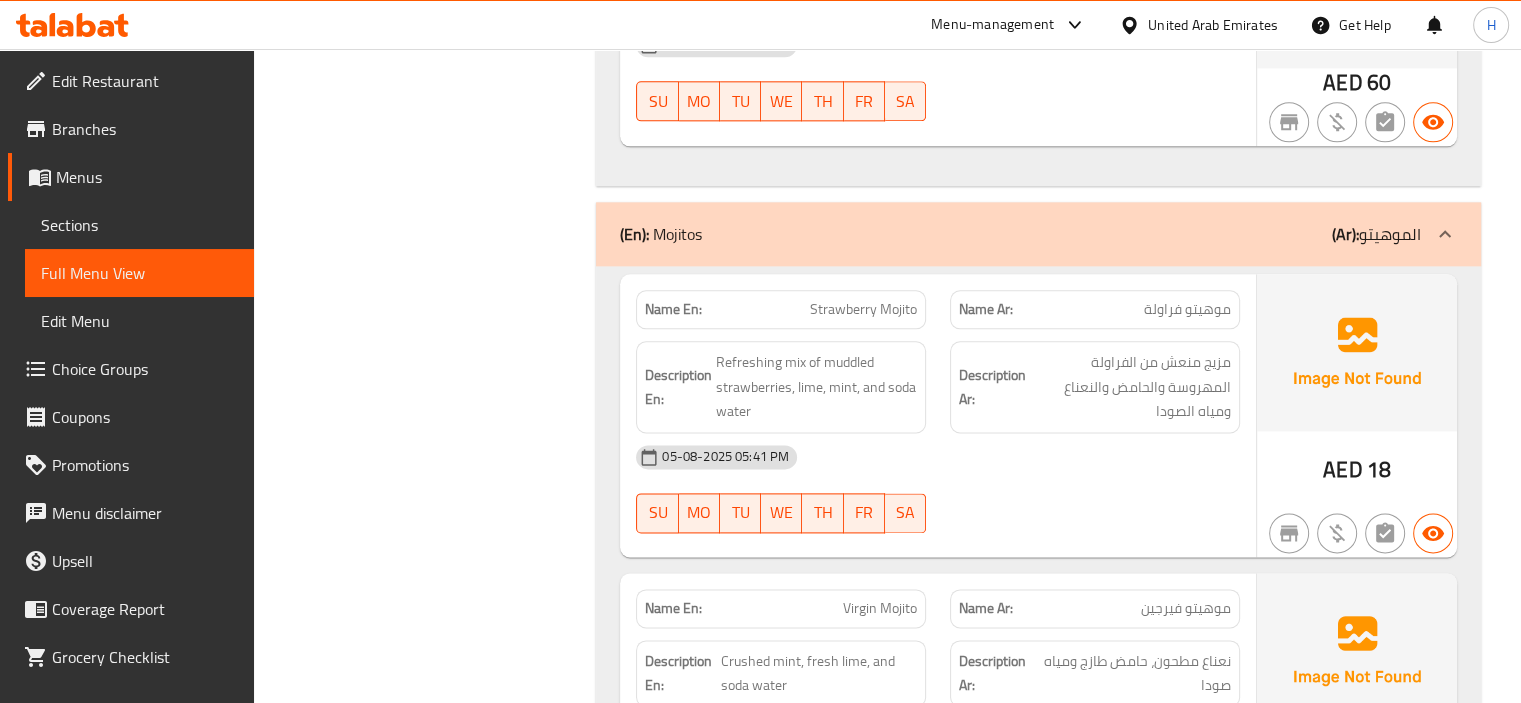 scroll, scrollTop: 10098, scrollLeft: 0, axis: vertical 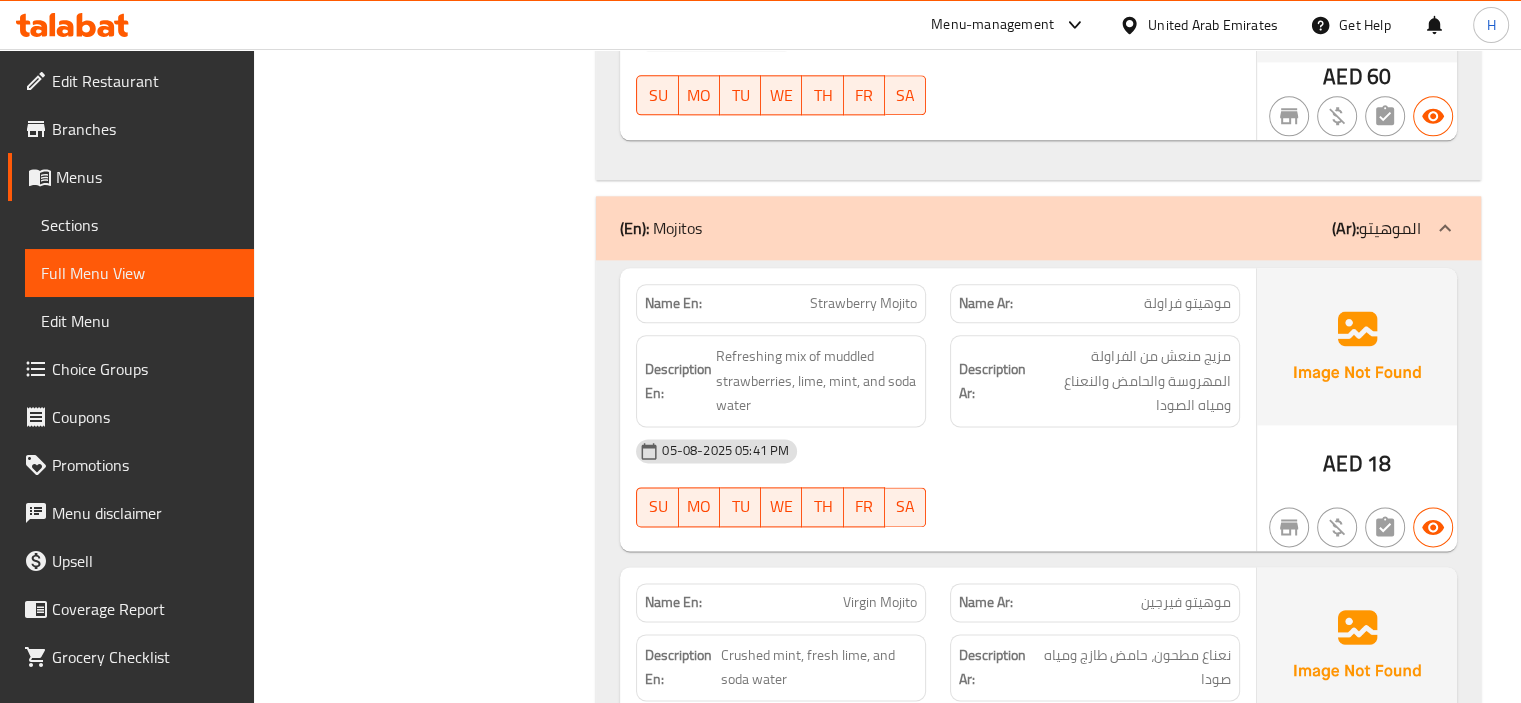 click on "(En):   Starters (Ar): المقبلات Name En: FRENCH FRIES Name Ar: بطاطس مقلية Description En: Golden, crispy potato sticks deep-fried to perfection, lightly seasoned with salt
Description Ar: اصابع بطاطس جولدن مقرمشة مقلية بعمق الى الكمال، متبلة بالقليل من الملح
05-08-2025 01:00 PM SU MO TU WE TH FR SA Caregories: (En):   Choose Size (Ar): اختر الحجم Name(En) Name(Ar) Status Price Small صغير Active 10 Large كبير Active 15 AED 0 (En):   Soups (Ar): الشوربات Name En: Seafood Clear Soup Name Ar: شوربة مأكولات بحرية صافية Description En: A light and flavorful broth simmered with prawns, squid, white fish, and seasonal vegetables Description Ar: مرق خفيف وملئ بالنكهة مطبوخ على نار هادئة مع الروبيان والحبار والأسماك البيضاء والخضروات الموسمية. 05-08-2025 05:41 PM SU MO TU WE TH FR SA AED 20 Name En: Tom Yum Soup" at bounding box center (1038, 364) 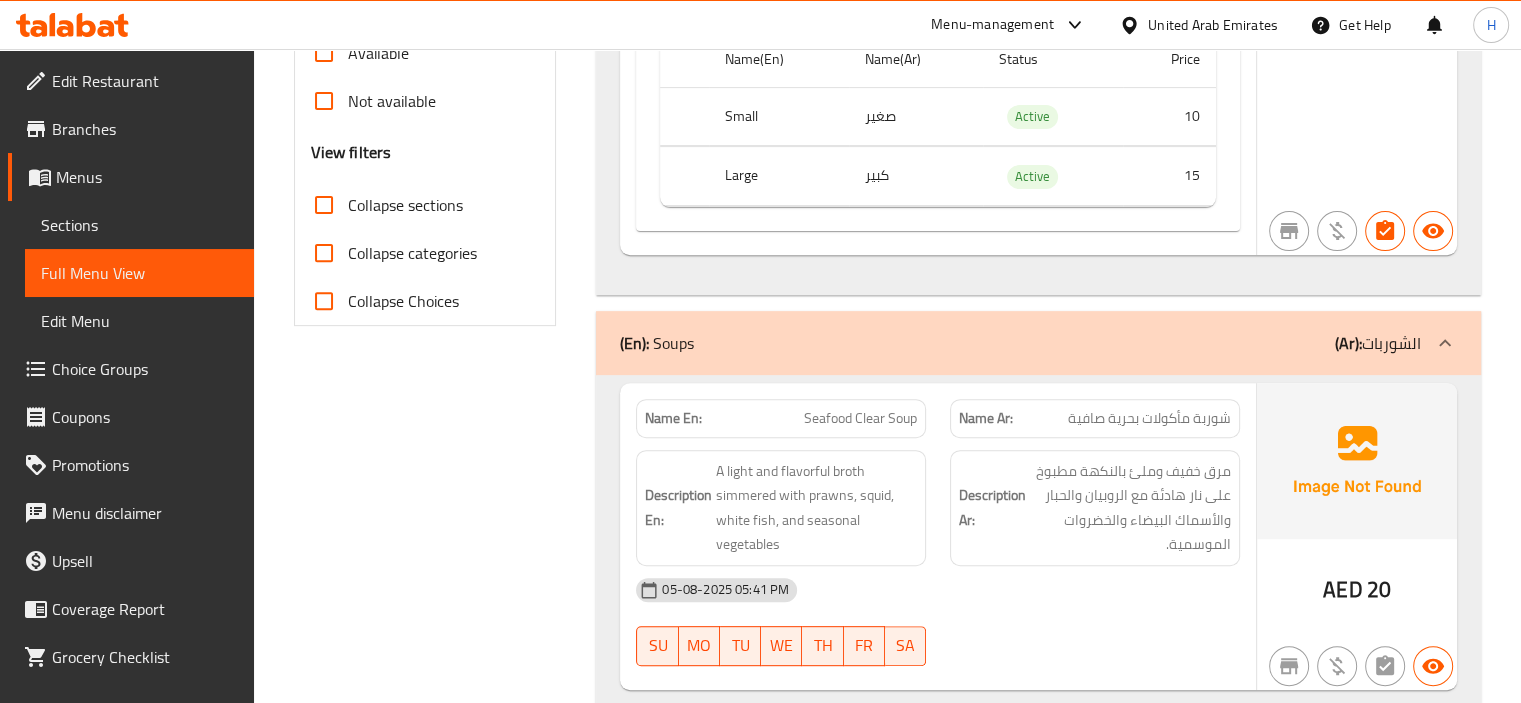 scroll, scrollTop: 586, scrollLeft: 0, axis: vertical 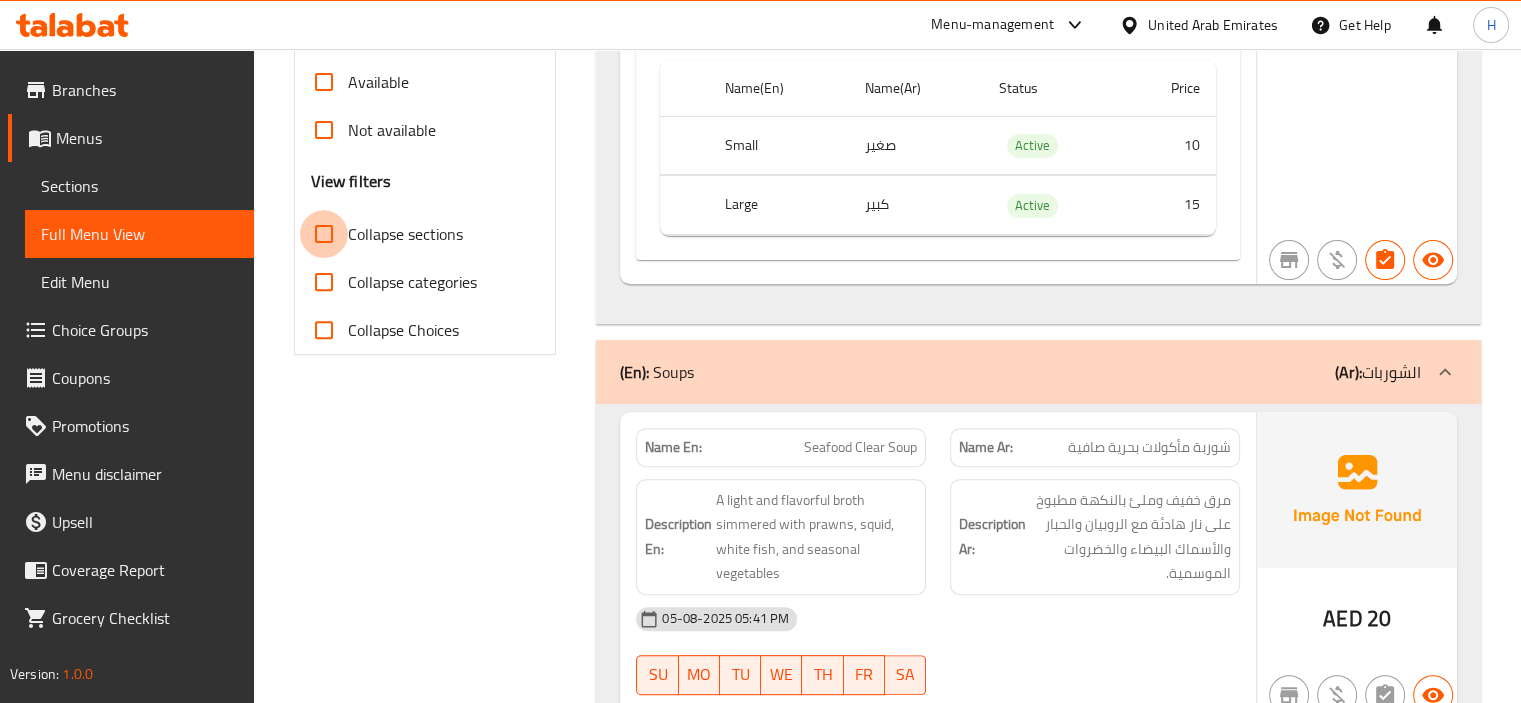 click on "Collapse sections" at bounding box center [324, 234] 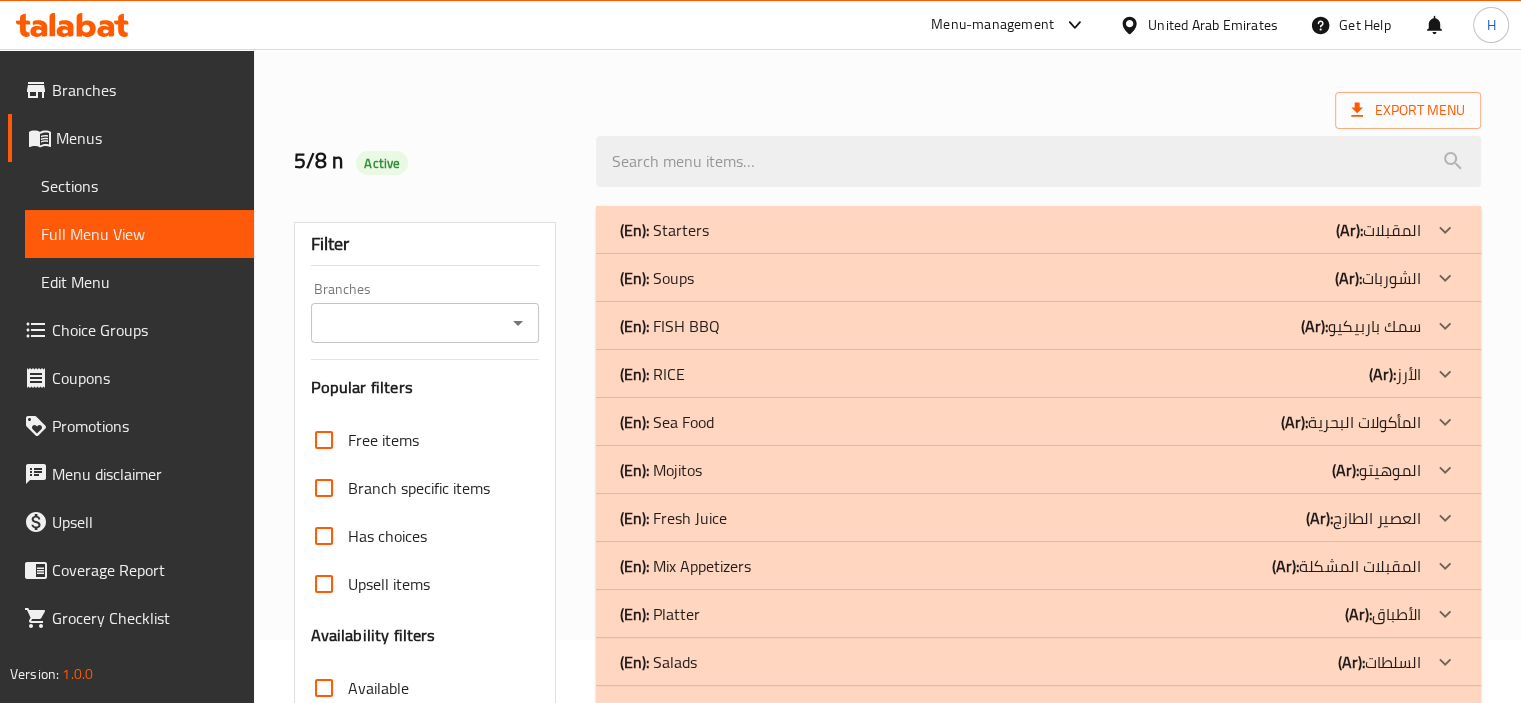 scroll, scrollTop: 60, scrollLeft: 0, axis: vertical 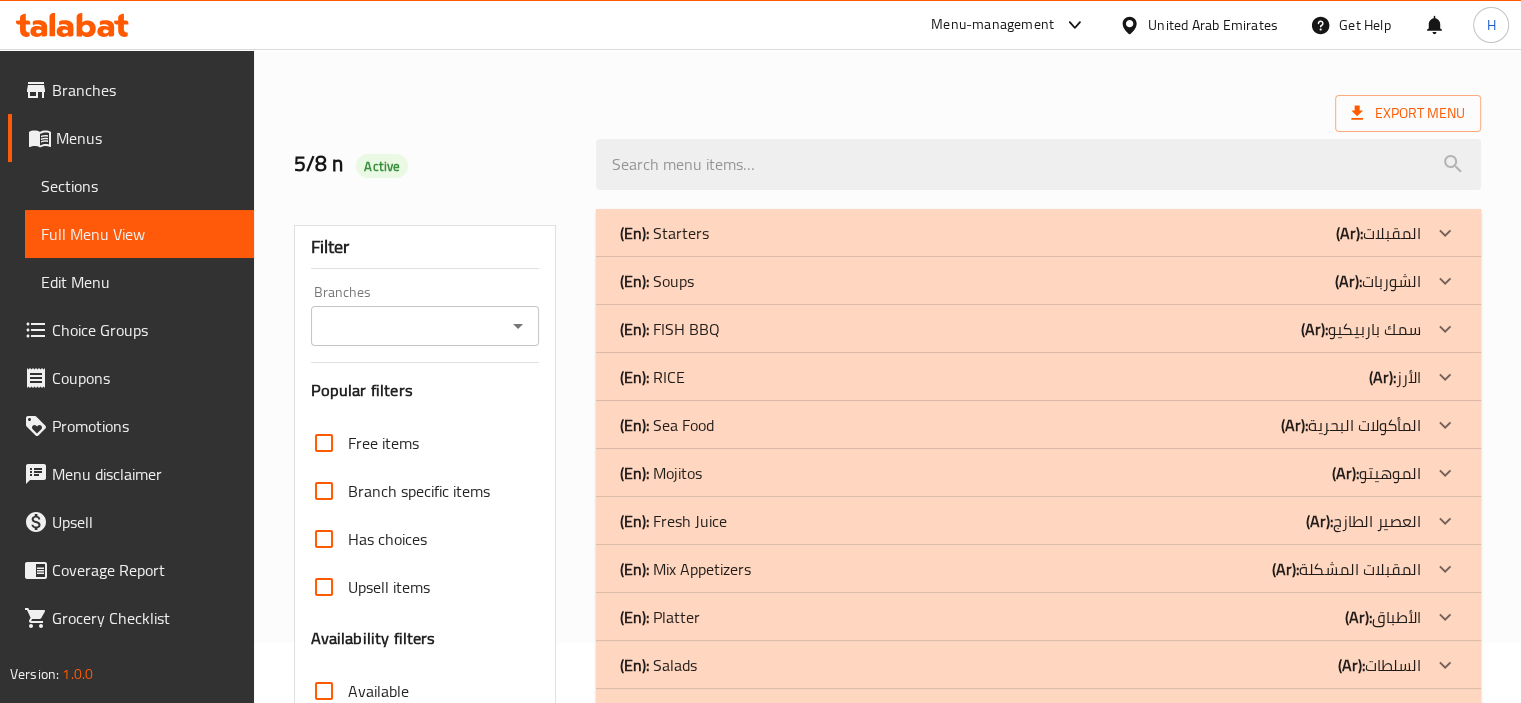click on "(En):   Sea Food (Ar): المأكولات البحرية" at bounding box center (1020, 233) 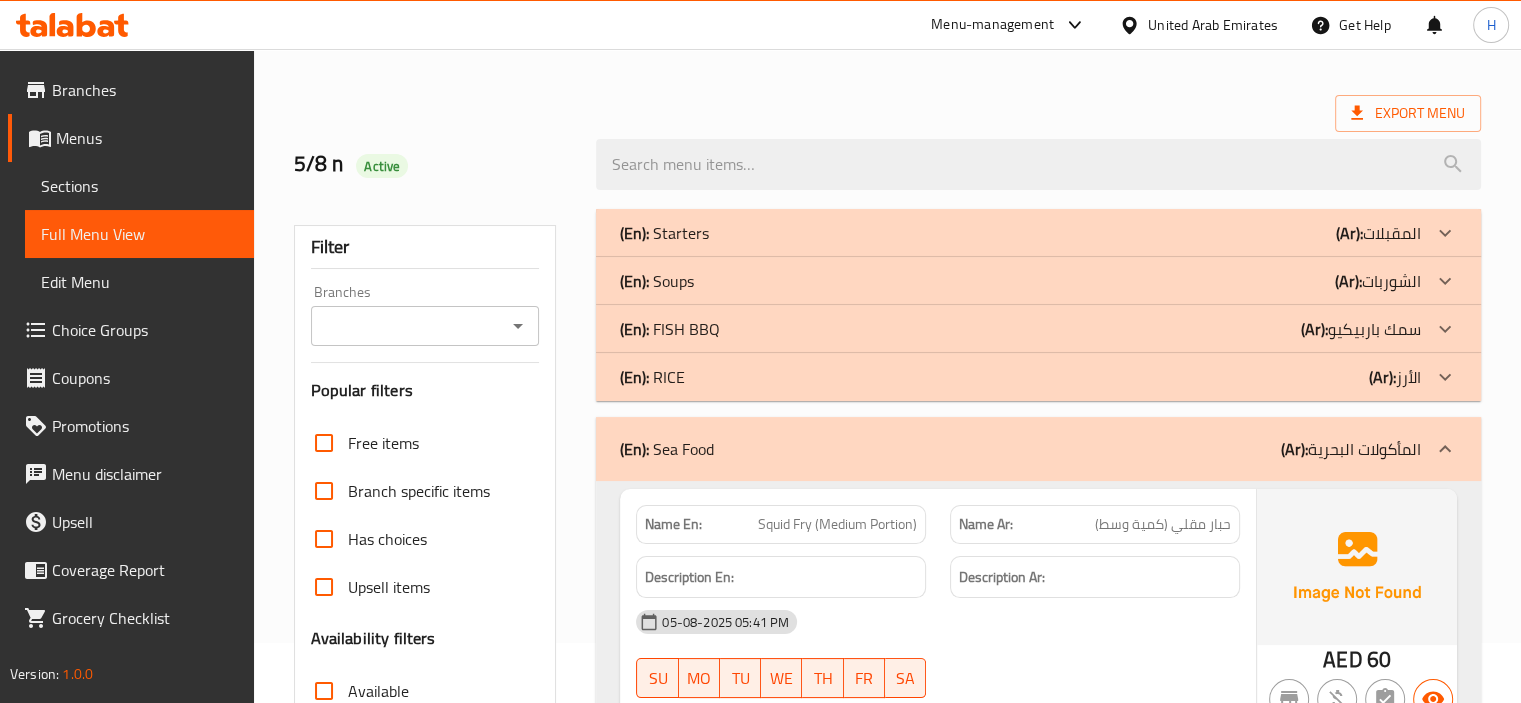 click on "(En):   RICE (Ar): الأرز" at bounding box center [1020, 233] 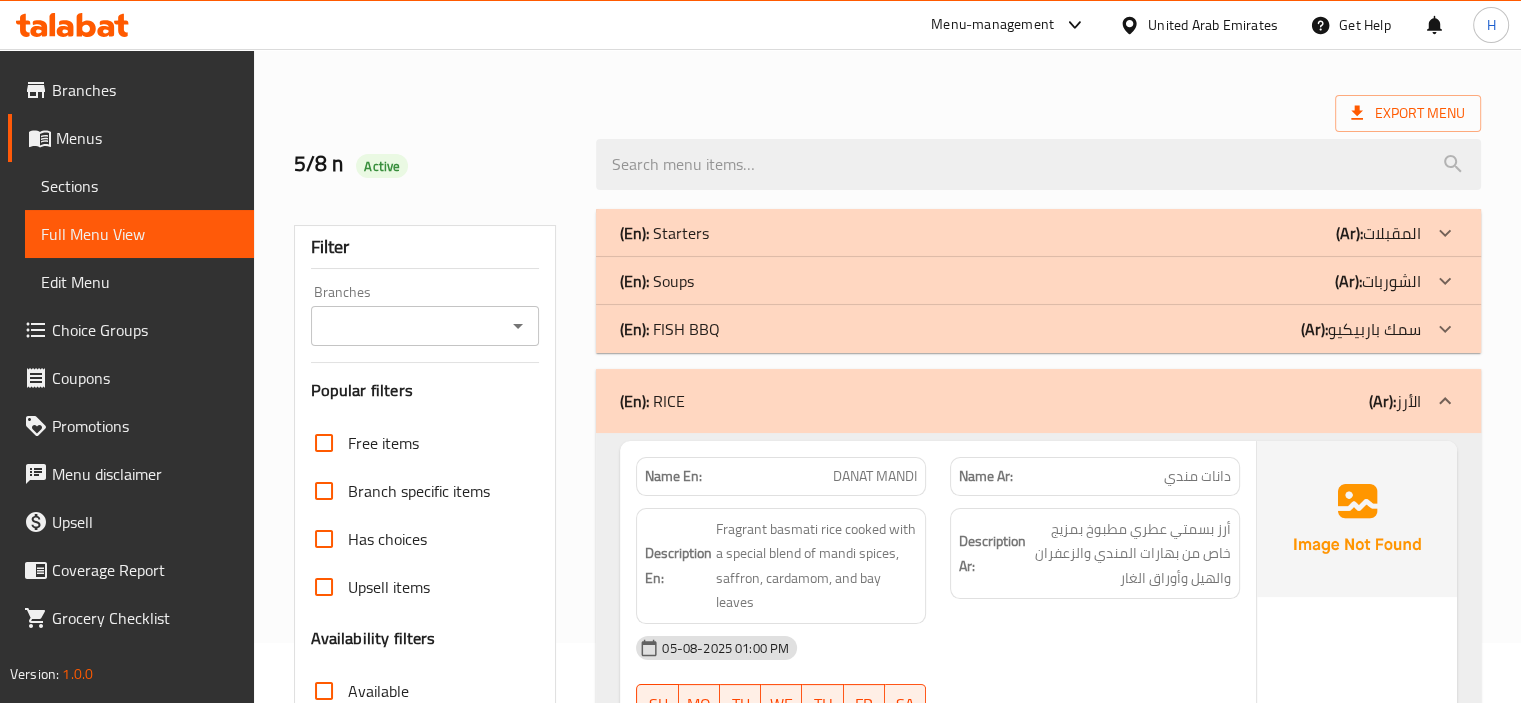 click on "(En):   Starters (Ar): المقبلات Name En: FRENCH FRIES Name Ar: بطاطس مقلية Description En: Golden, crispy potato sticks deep-fried to perfection, lightly seasoned with salt
Description Ar: اصابع بطاطس جولدن مقرمشة مقلية بعمق الى الكمال، متبلة بالقليل من الملح
05-08-2025 01:00 PM SU MO TU WE TH FR SA Caregories: (En):   Choose Size (Ar): اختر الحجم Name(En) Name(Ar) Status Price Small صغير Active 10 Large كبير Active 15 AED 0 (En):   Soups (Ar): الشوربات Name En: Seafood Clear Soup Name Ar: شوربة مأكولات بحرية صافية Description En: A light and flavorful broth simmered with prawns, squid, white fish, and seasonal vegetables Description Ar: مرق خفيف وملئ بالنكهة مطبوخ على نار هادئة مع الروبيان والحبار والأسماك البيضاء والخضروات الموسمية. 05-08-2025 05:41 PM SU MO TU WE TH FR SA AED 20 Name En: Tom Yum Soup" at bounding box center [1038, 2176] 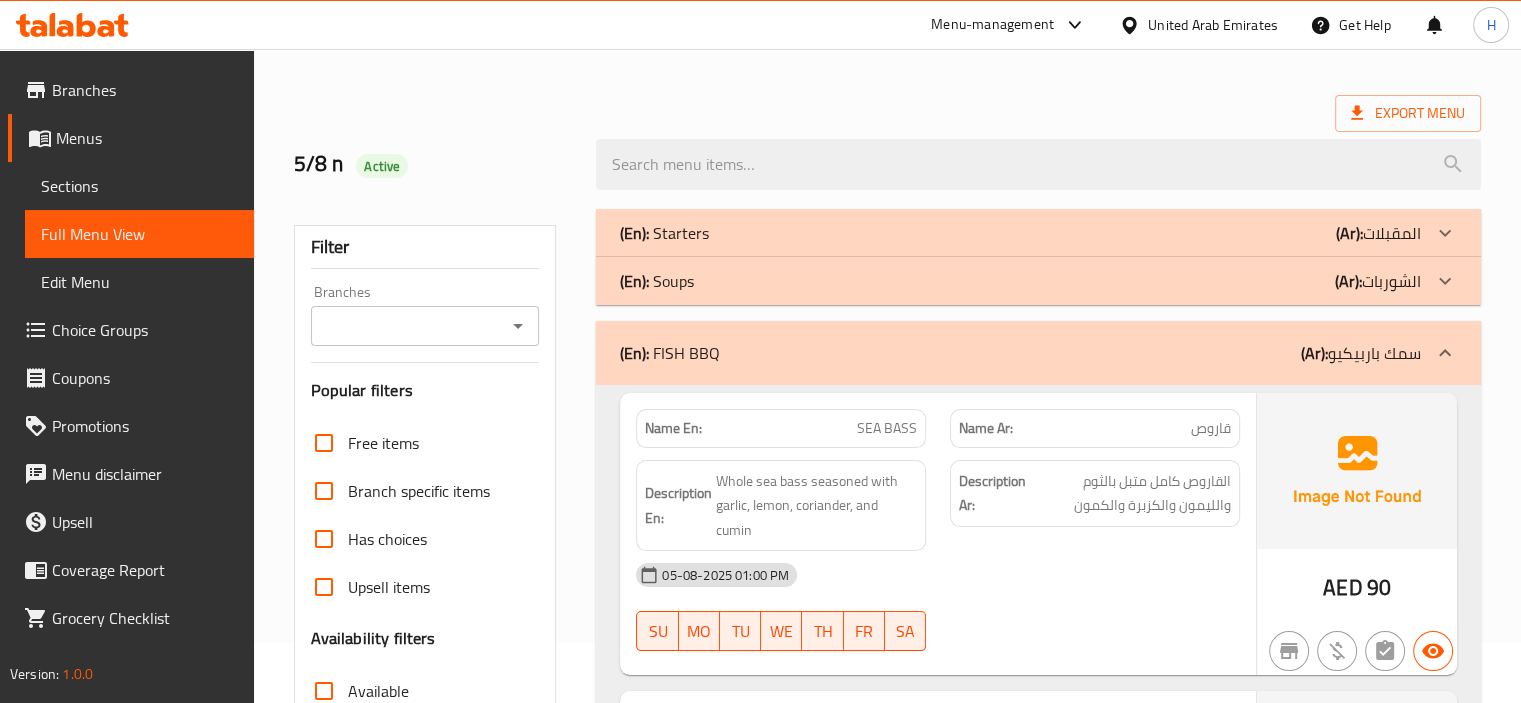 click on "(En):   Soups (Ar): الشوربات" at bounding box center (1038, 233) 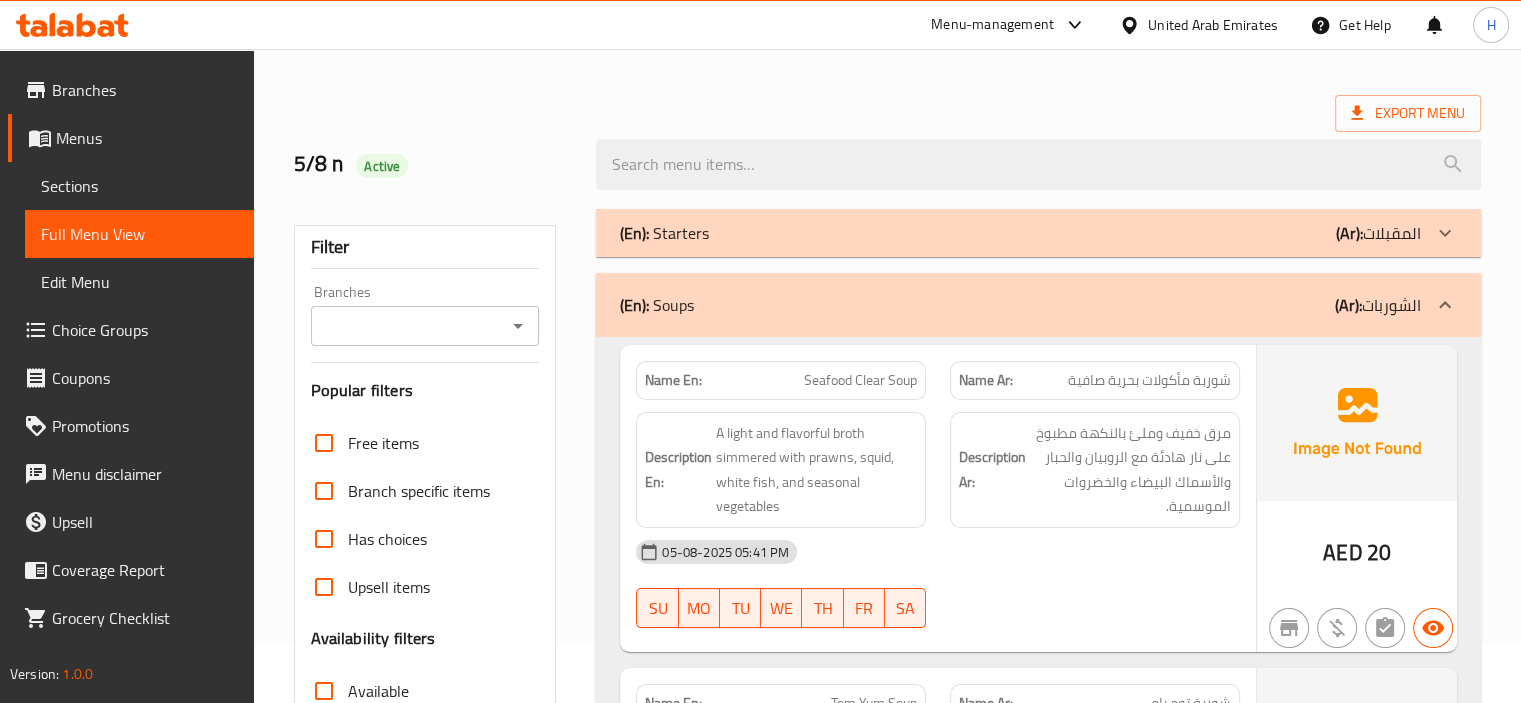 click on "(En):   Starters (Ar): المقبلات" at bounding box center (1038, 233) 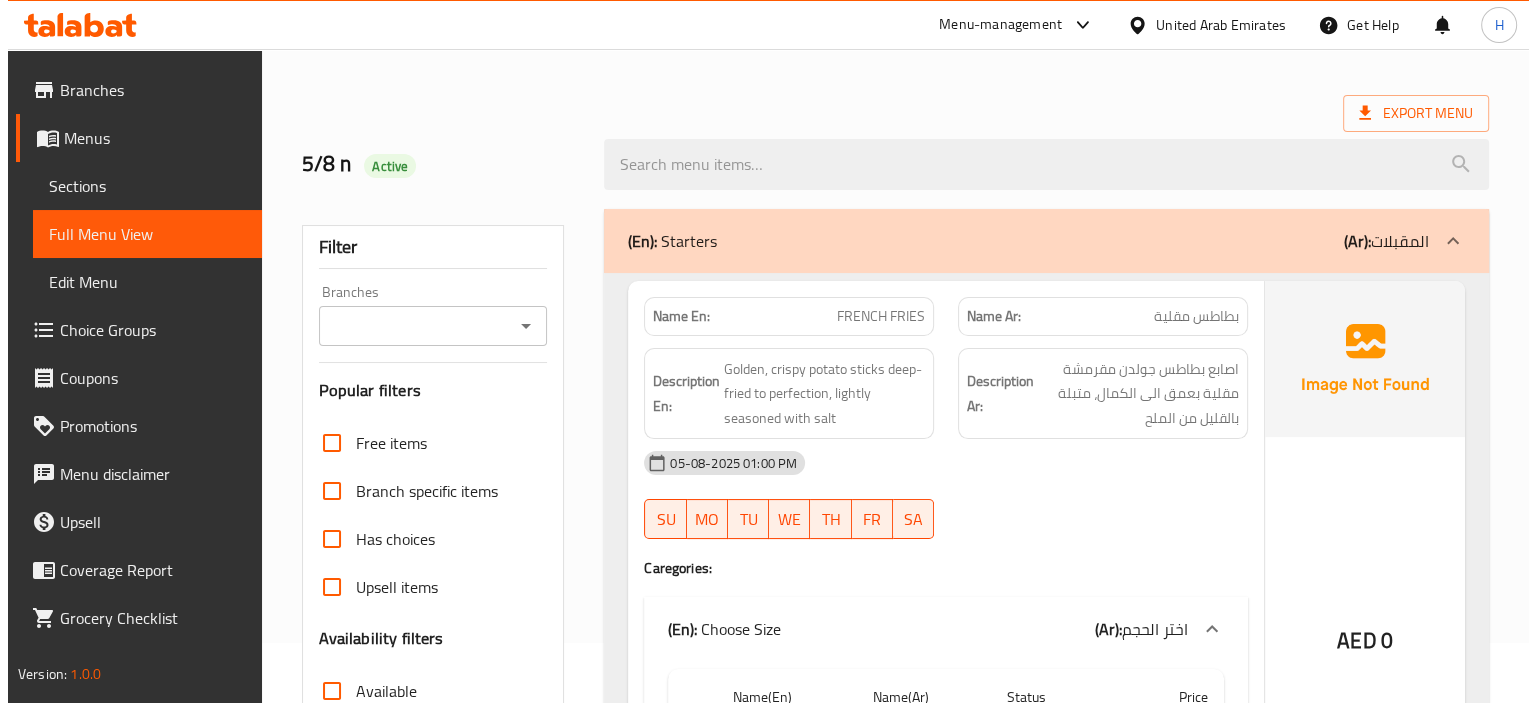 scroll, scrollTop: 0, scrollLeft: 0, axis: both 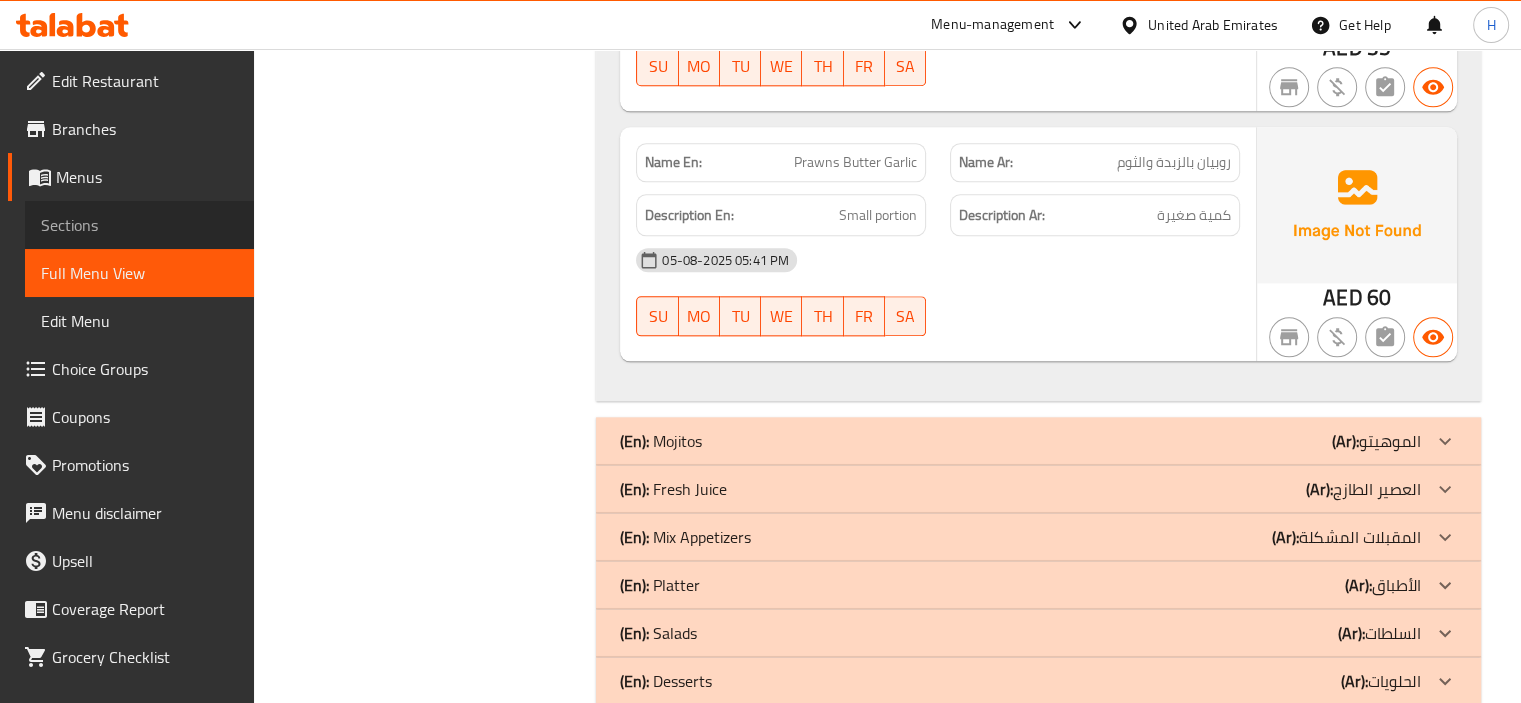 click on "Sections" at bounding box center (139, 225) 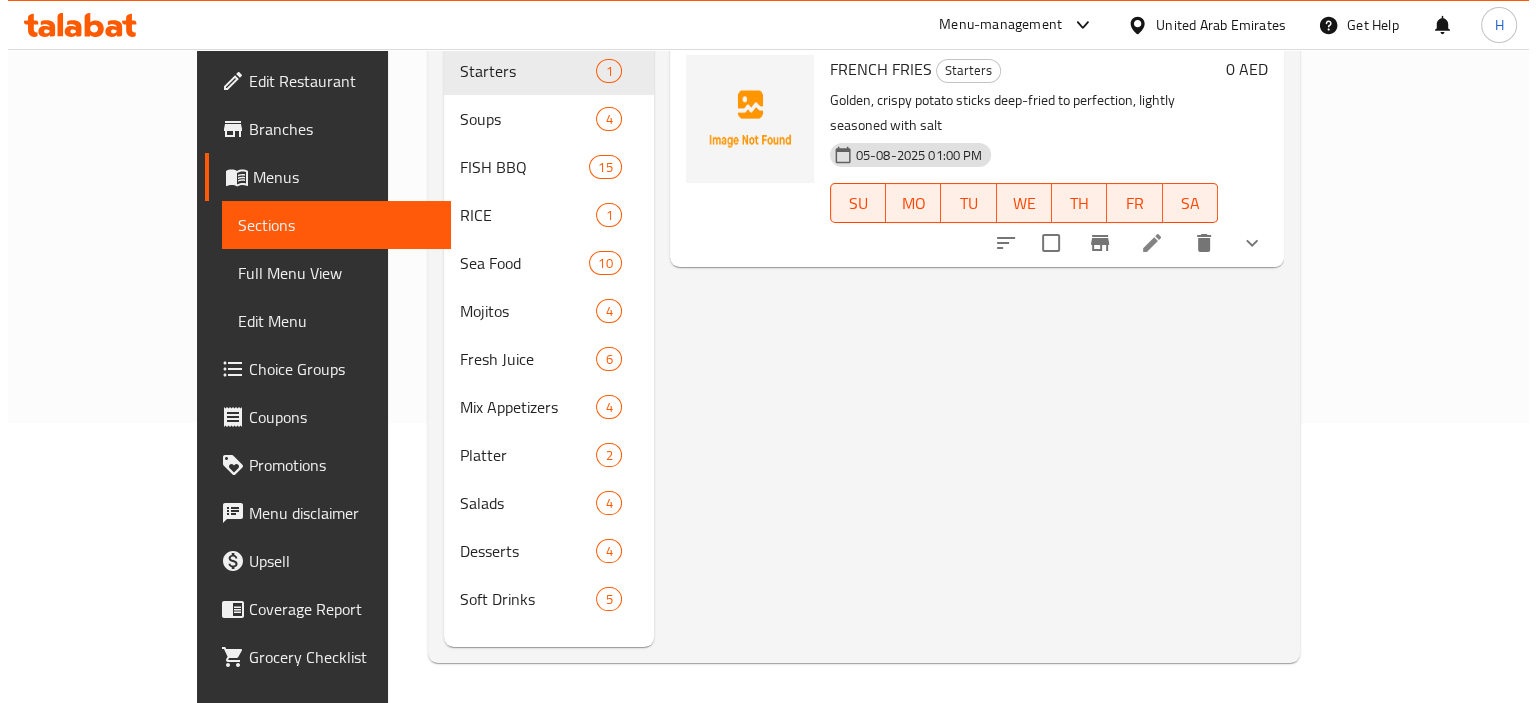 scroll, scrollTop: 0, scrollLeft: 0, axis: both 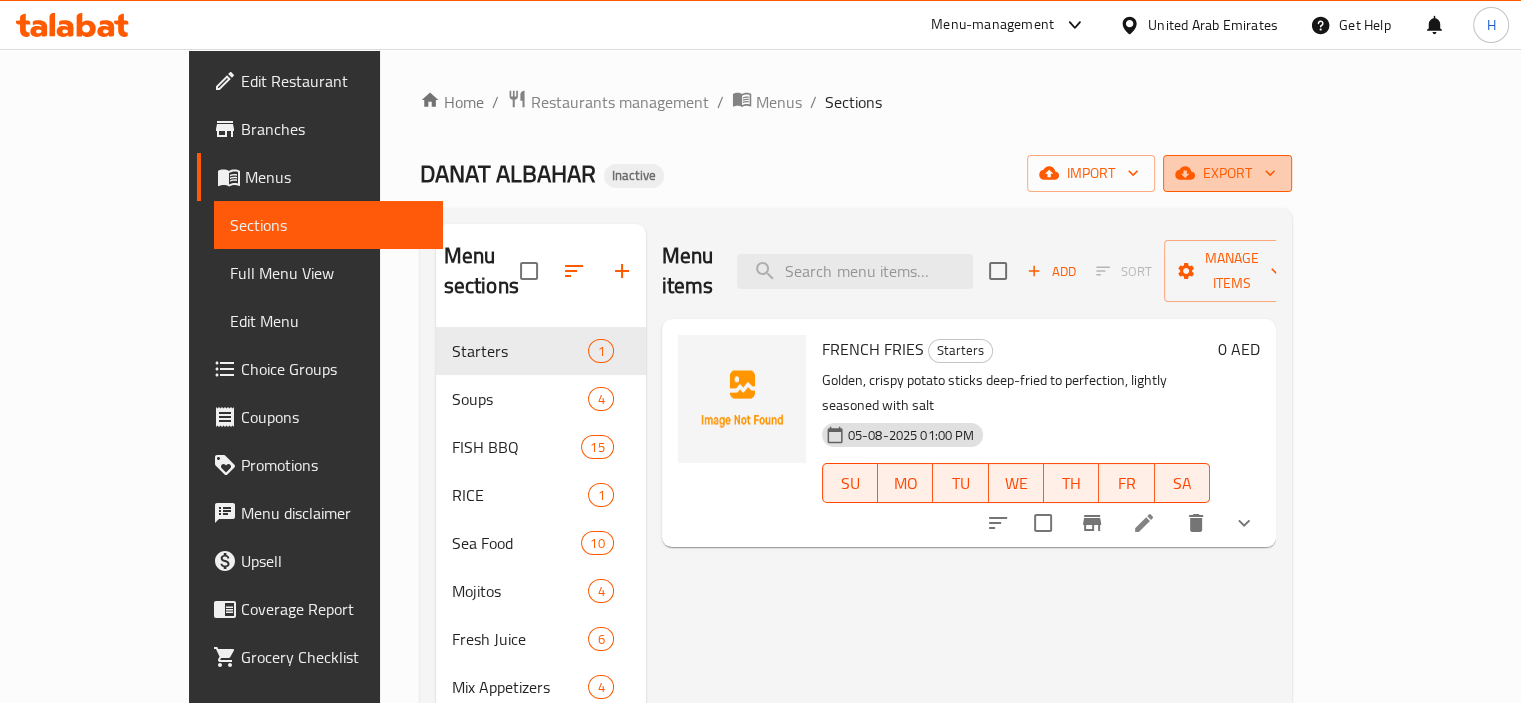 click on "export" at bounding box center (1227, 173) 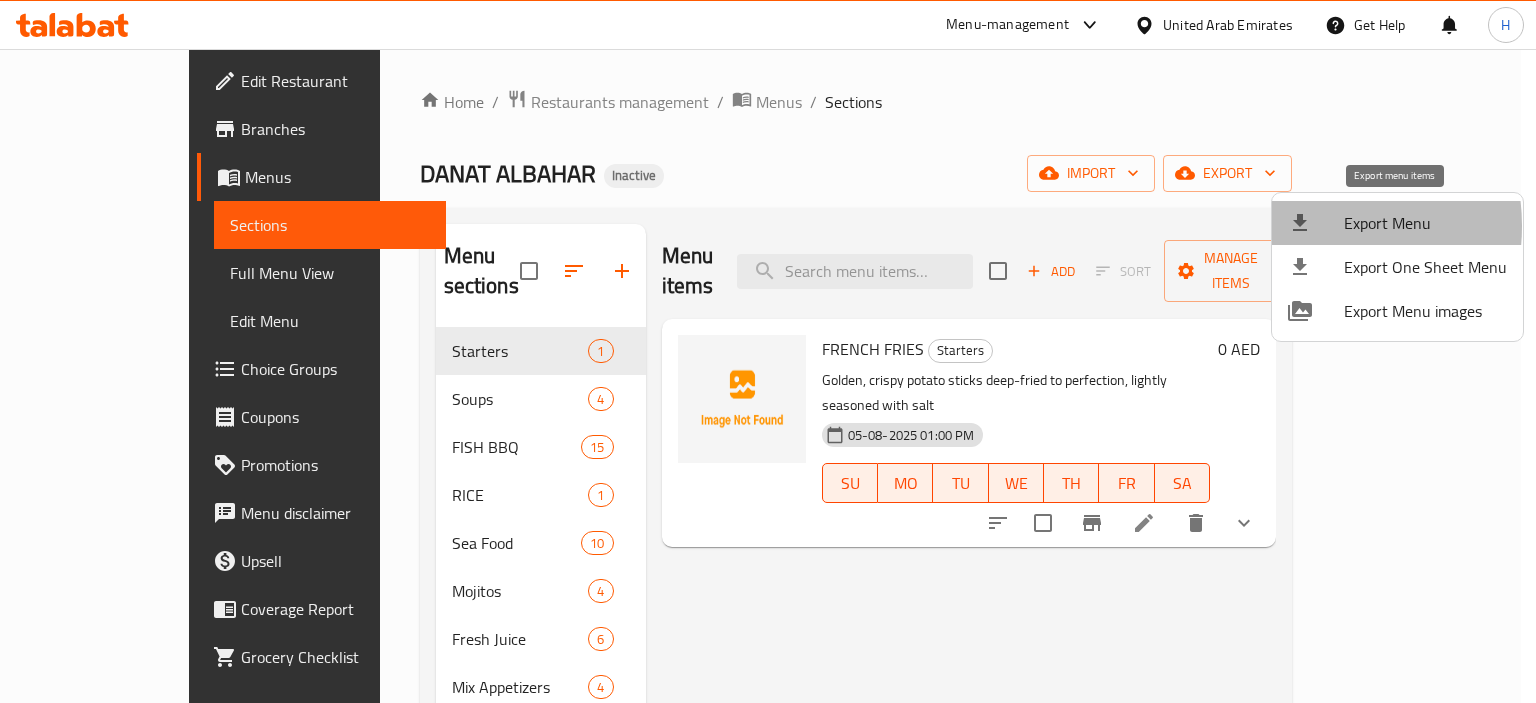 click 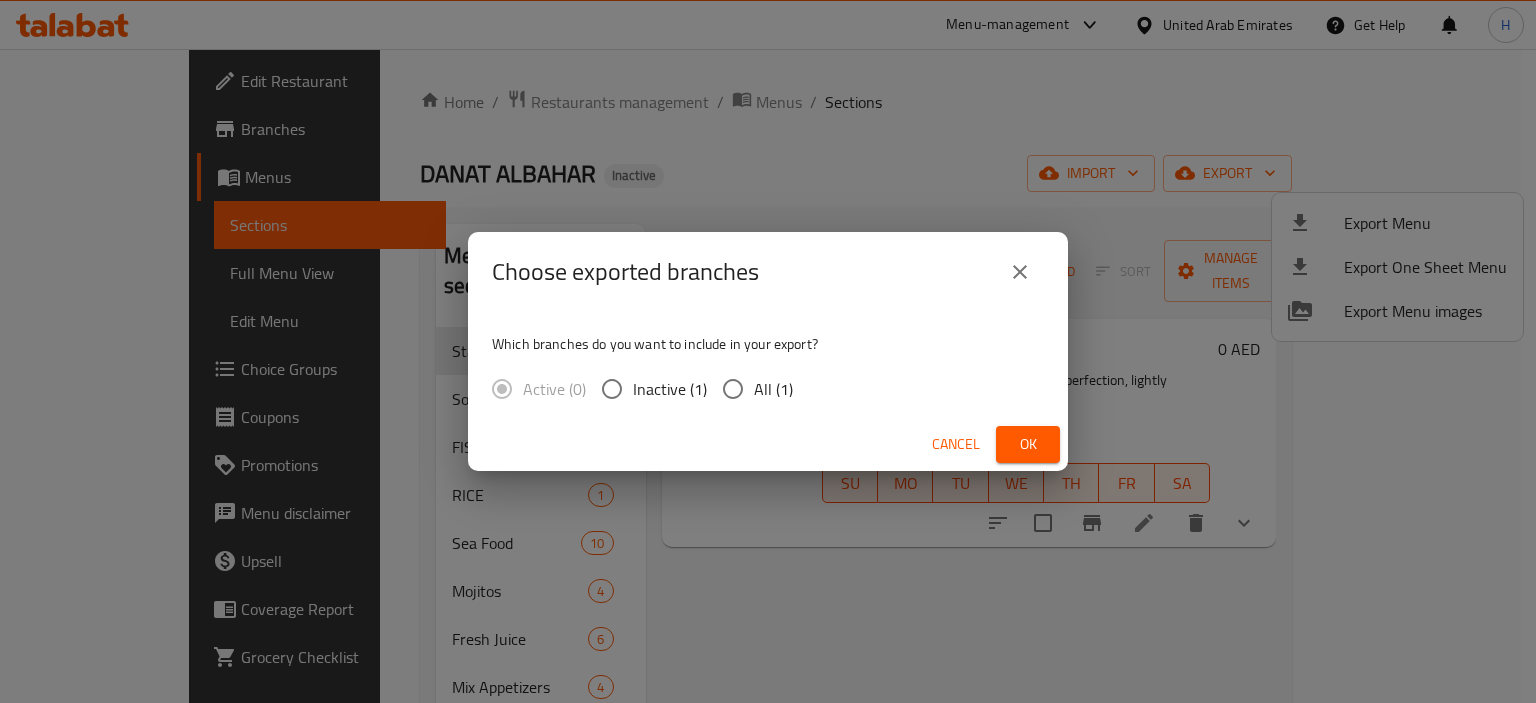 click on "All (1)" at bounding box center (773, 389) 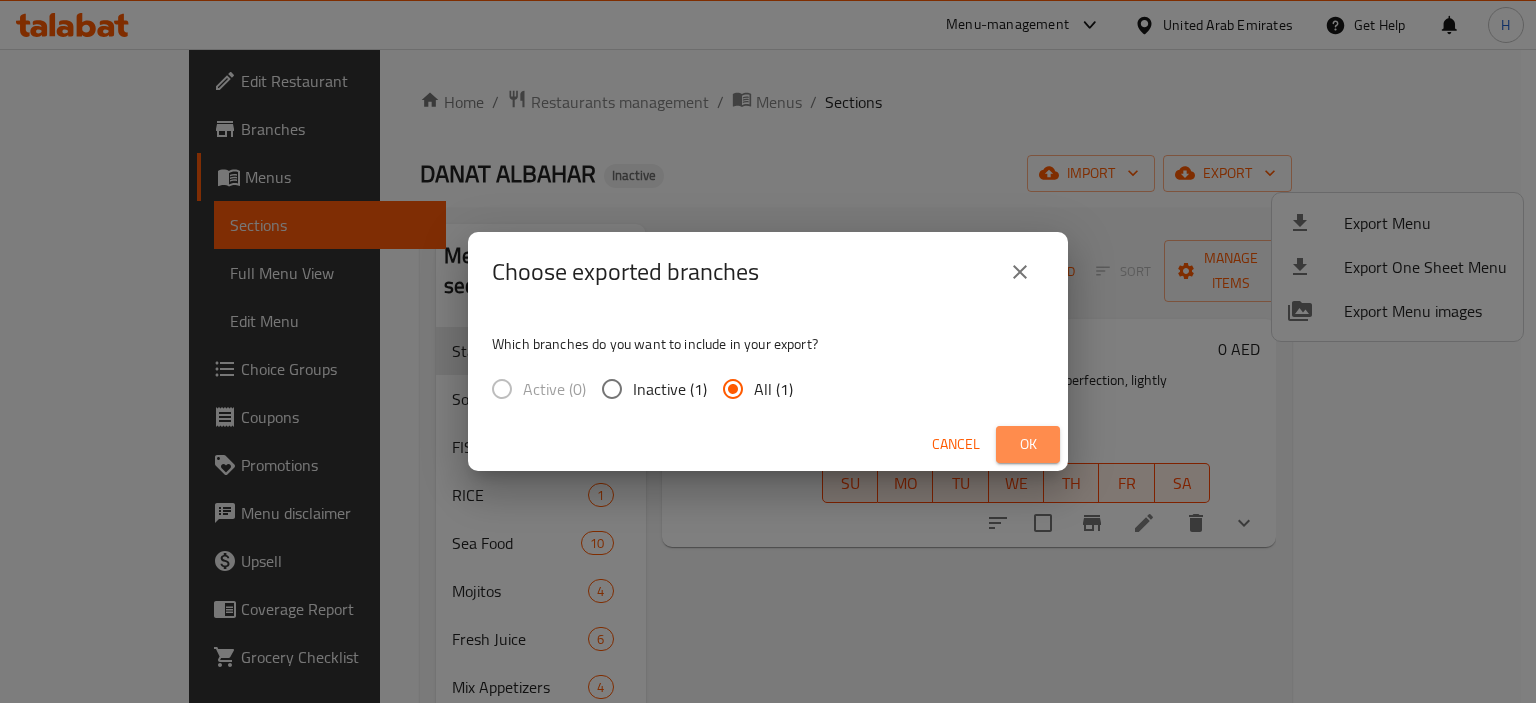 click on "Ok" at bounding box center [1028, 444] 